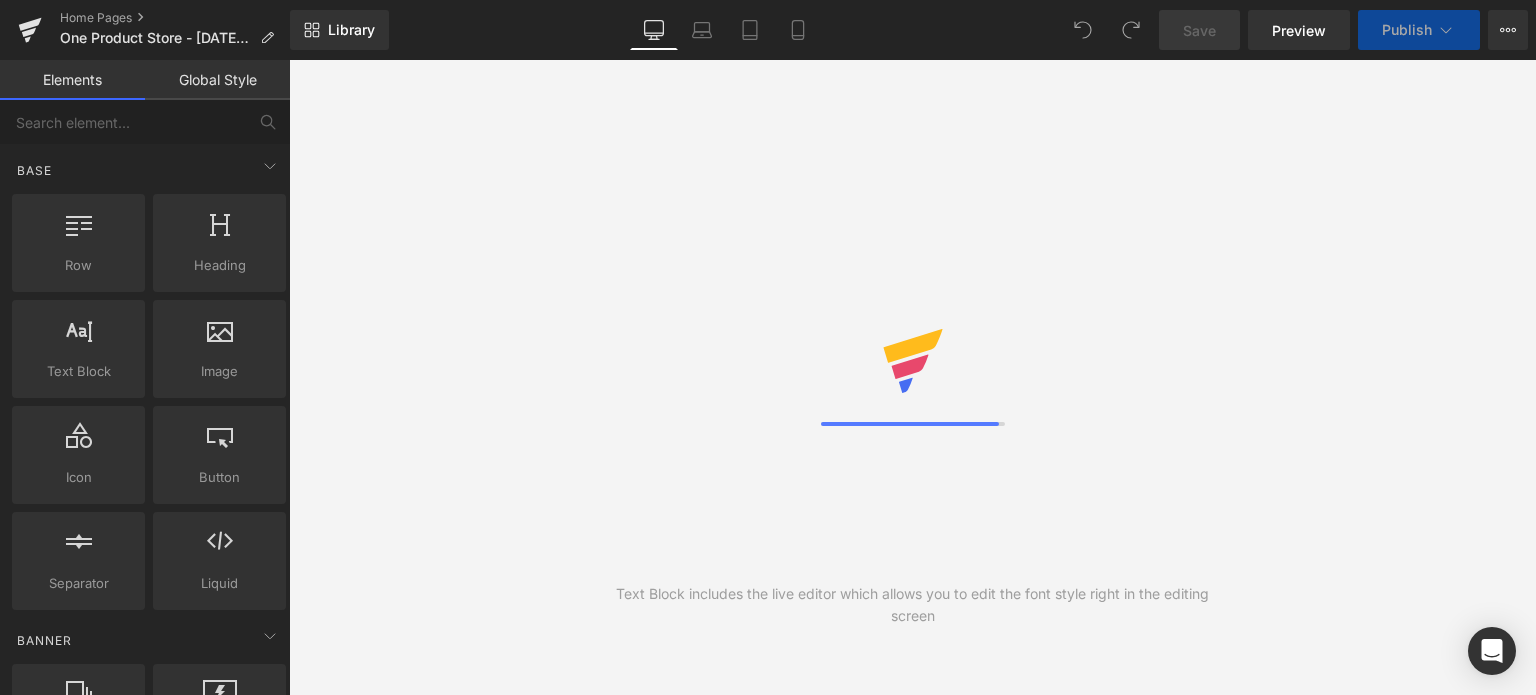 scroll, scrollTop: 0, scrollLeft: 0, axis: both 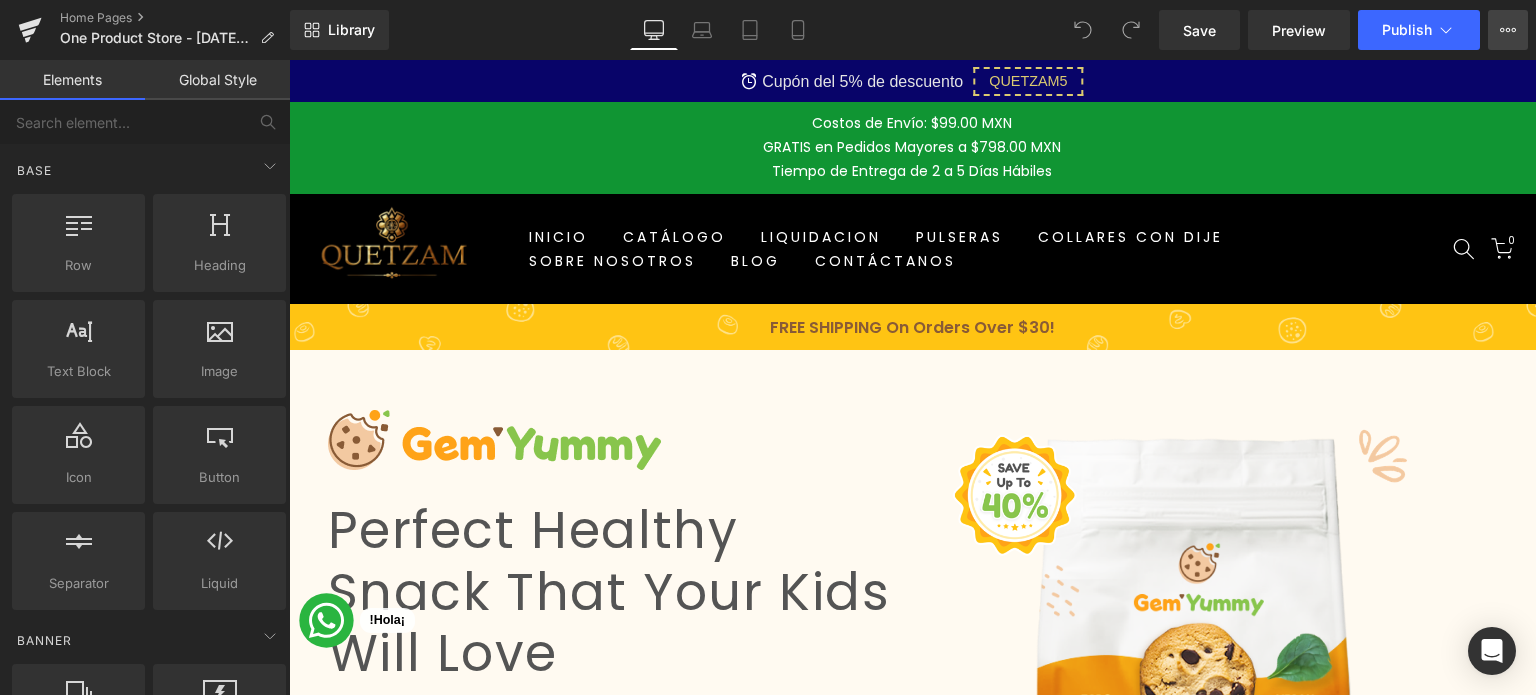 click 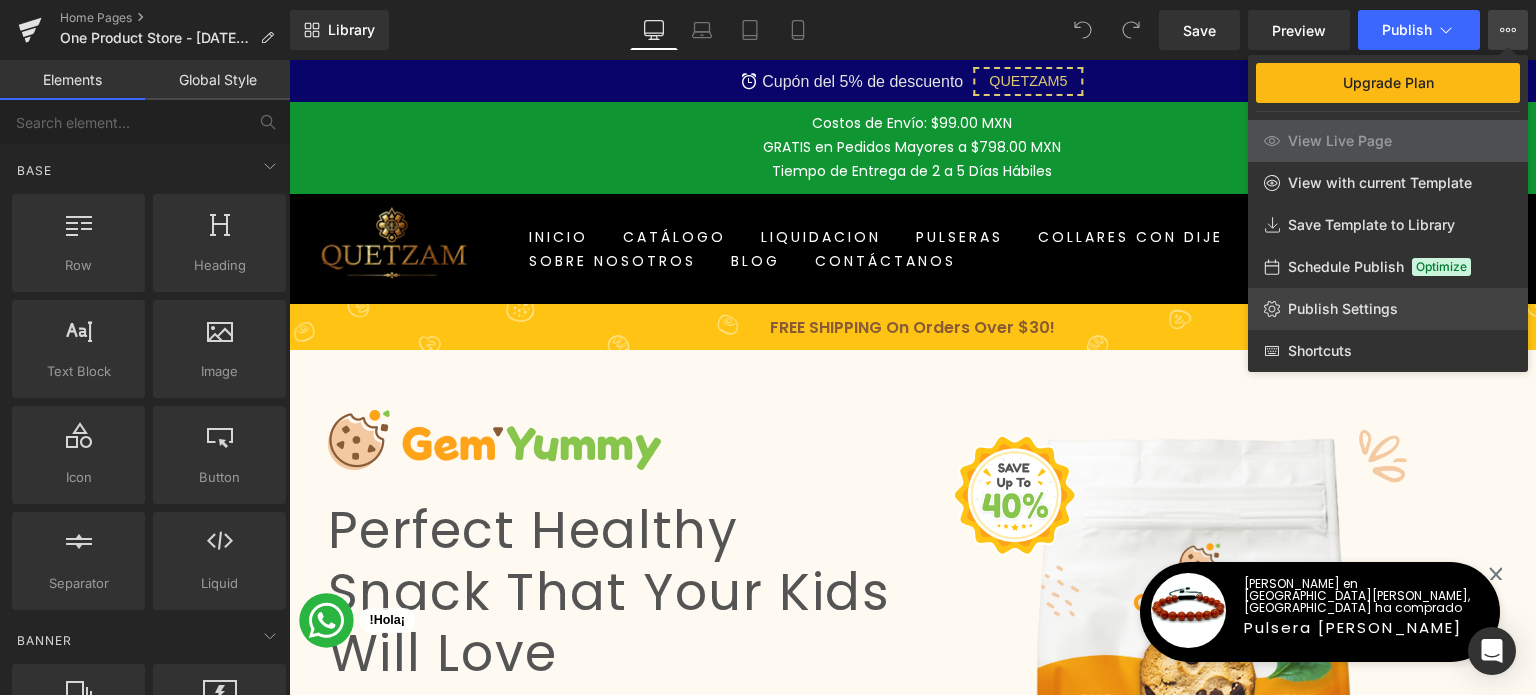 click on "Publish Settings" at bounding box center (1343, 309) 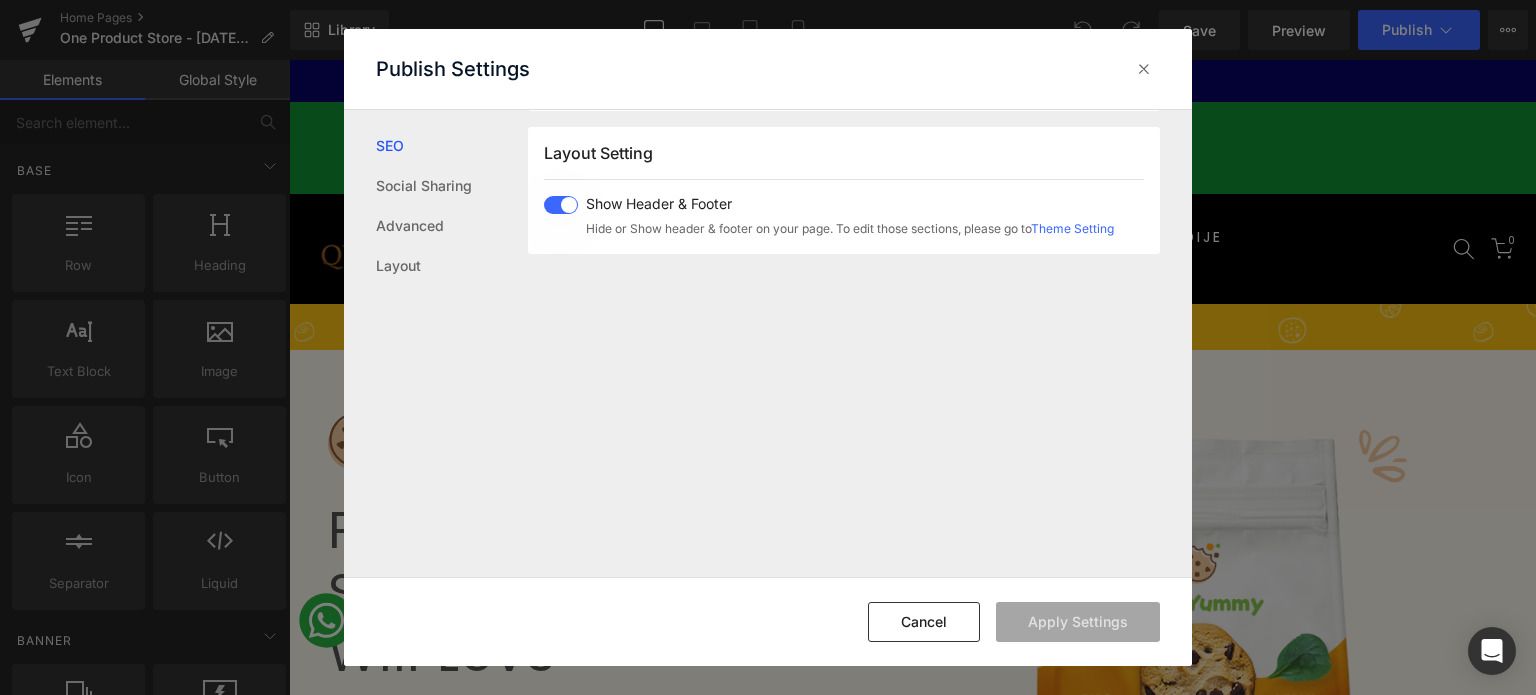 scroll, scrollTop: 198, scrollLeft: 0, axis: vertical 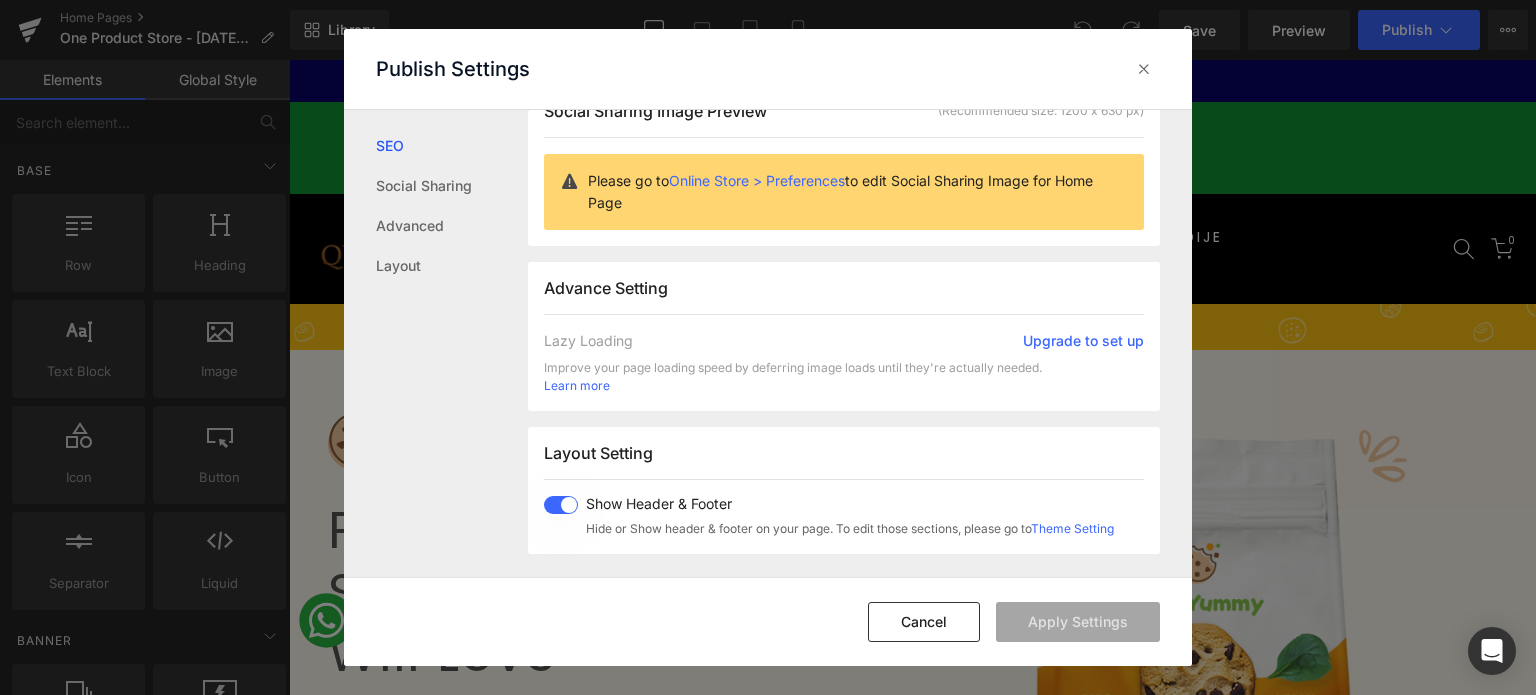 click at bounding box center [561, 505] 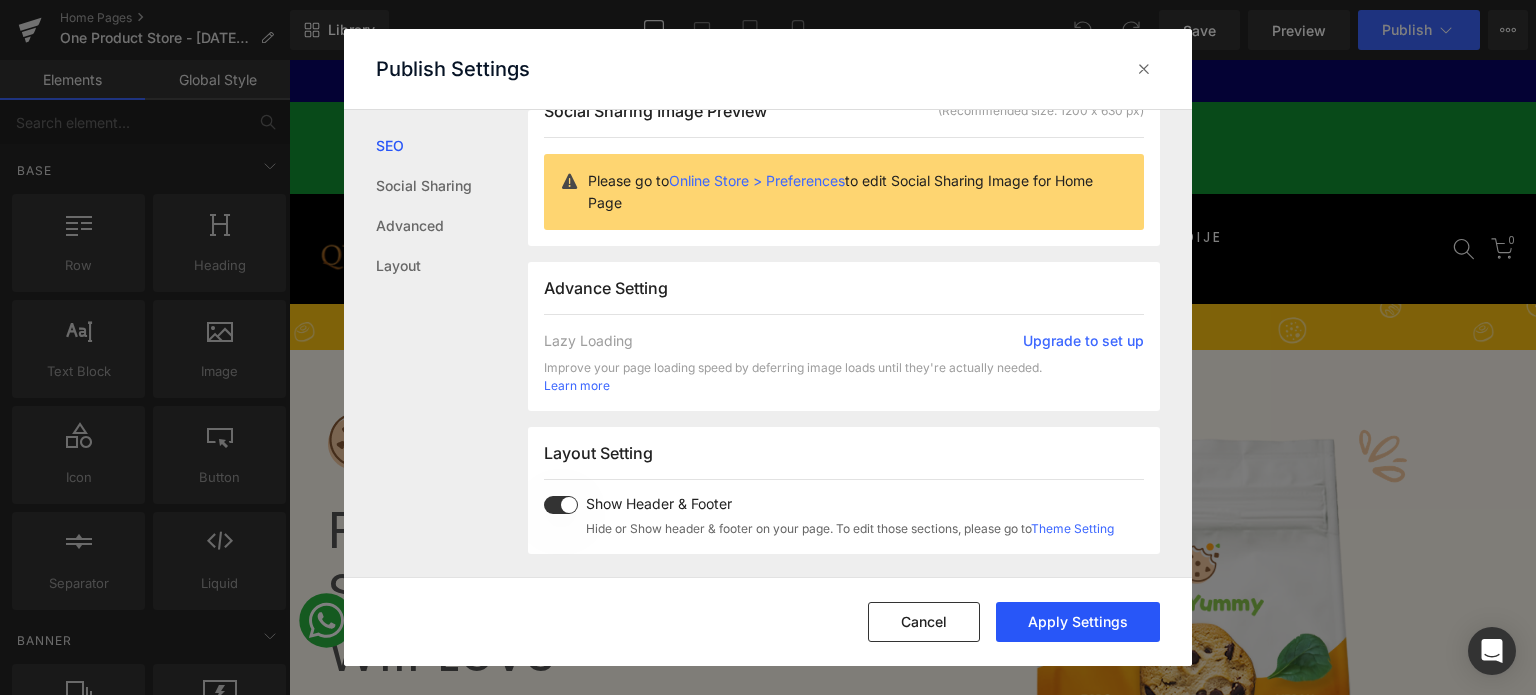 click on "Apply Settings" at bounding box center [1078, 622] 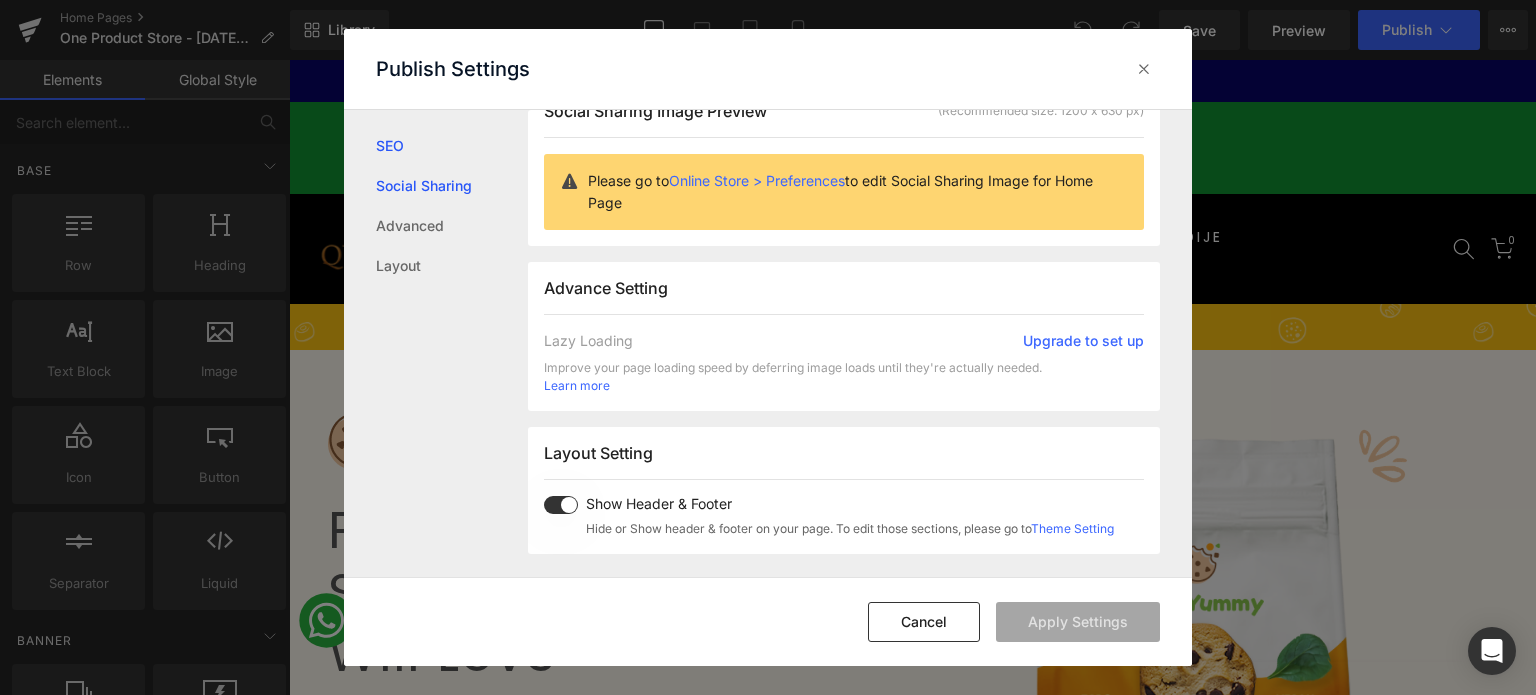 click on "Social Sharing" at bounding box center (452, 186) 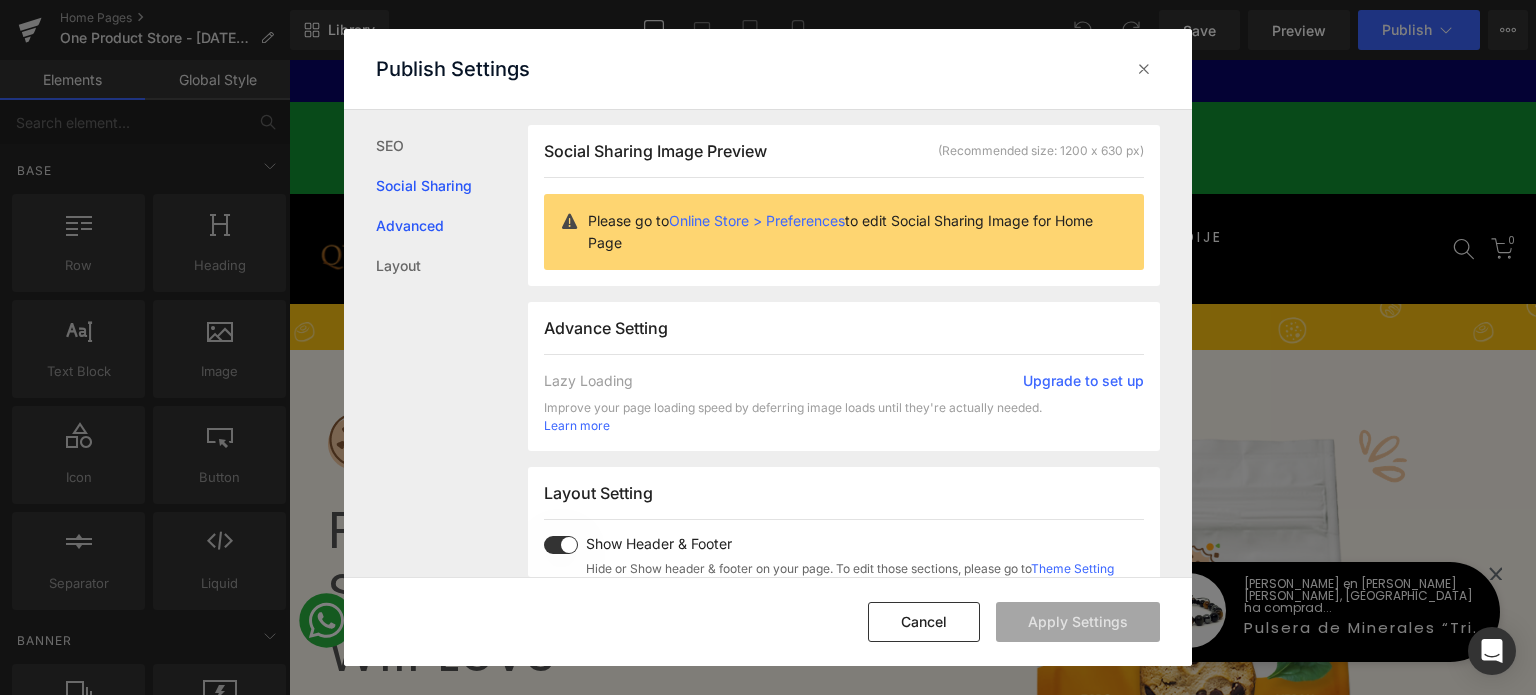click on "Advanced" at bounding box center [452, 226] 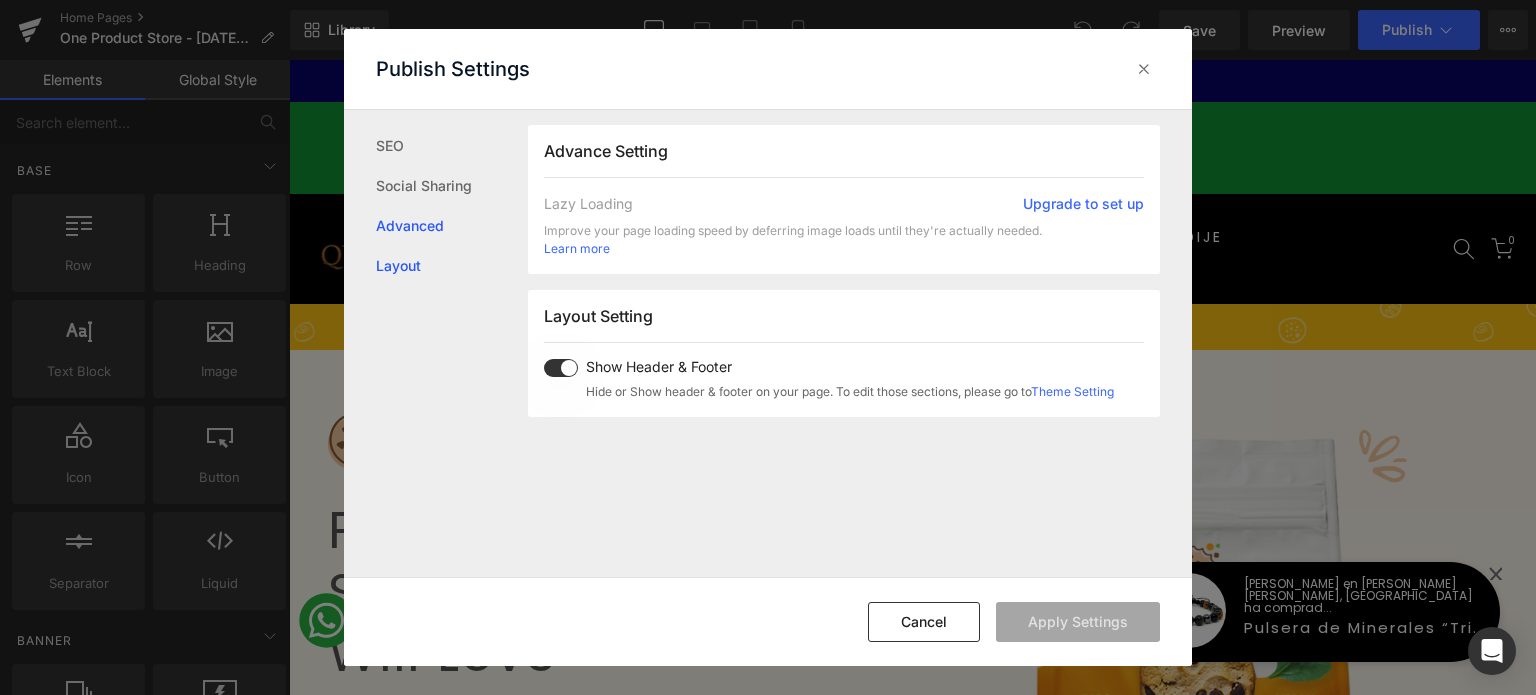 click on "Layout" at bounding box center [452, 266] 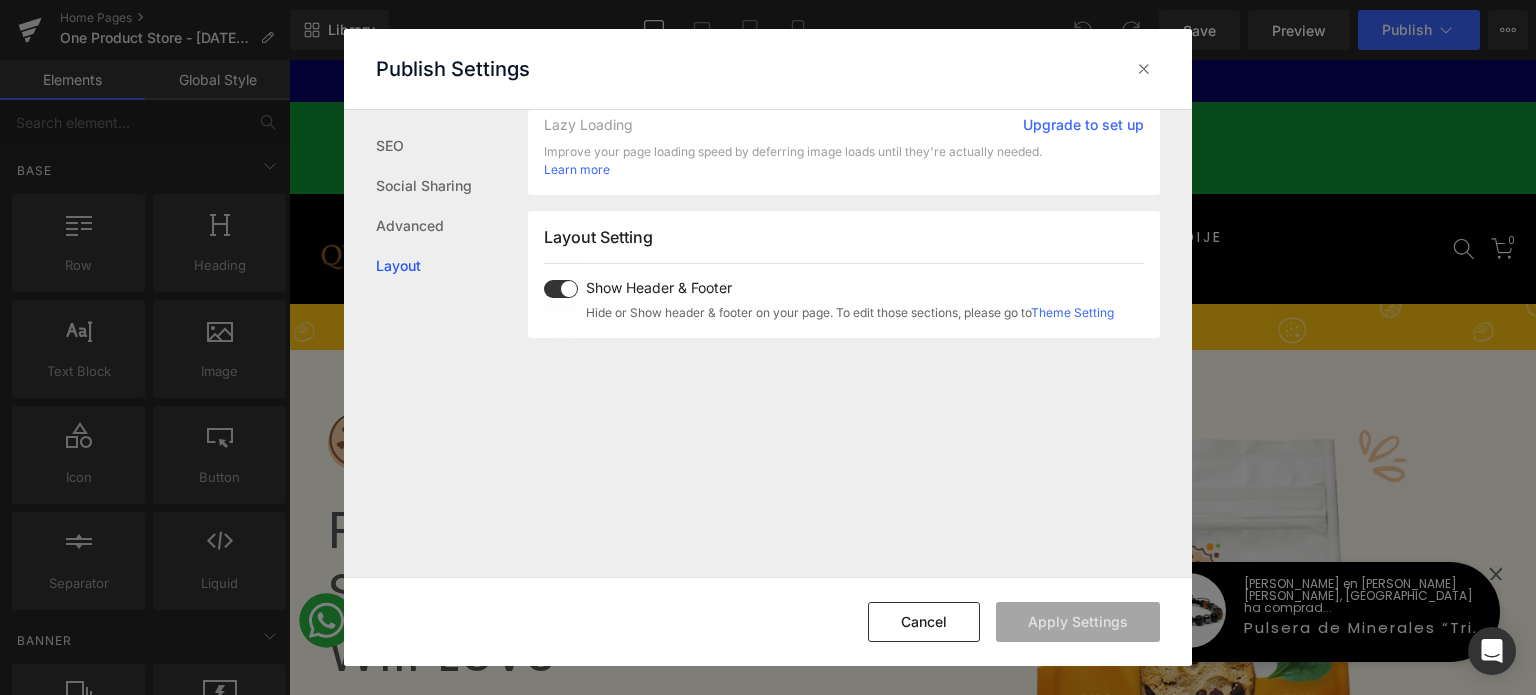 scroll, scrollTop: 498, scrollLeft: 0, axis: vertical 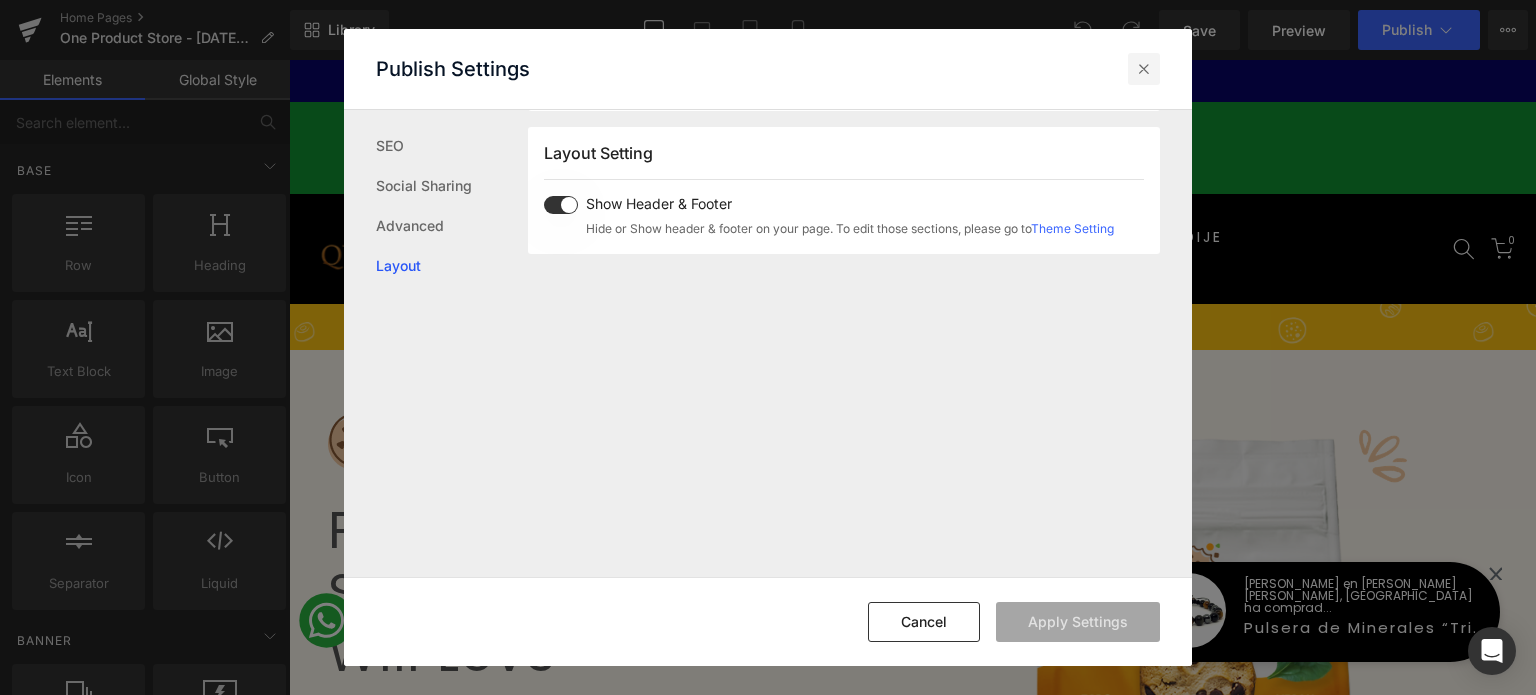 click at bounding box center [1144, 69] 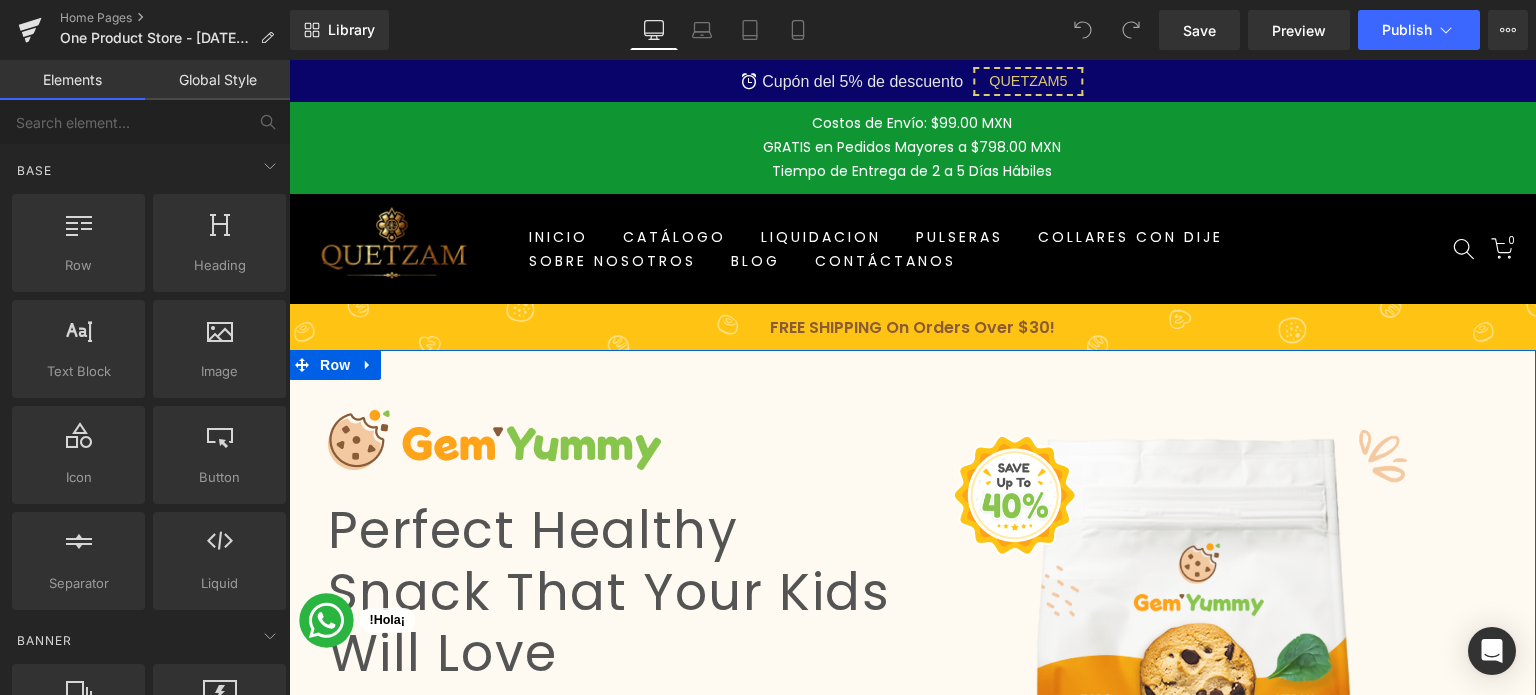 scroll, scrollTop: 0, scrollLeft: 0, axis: both 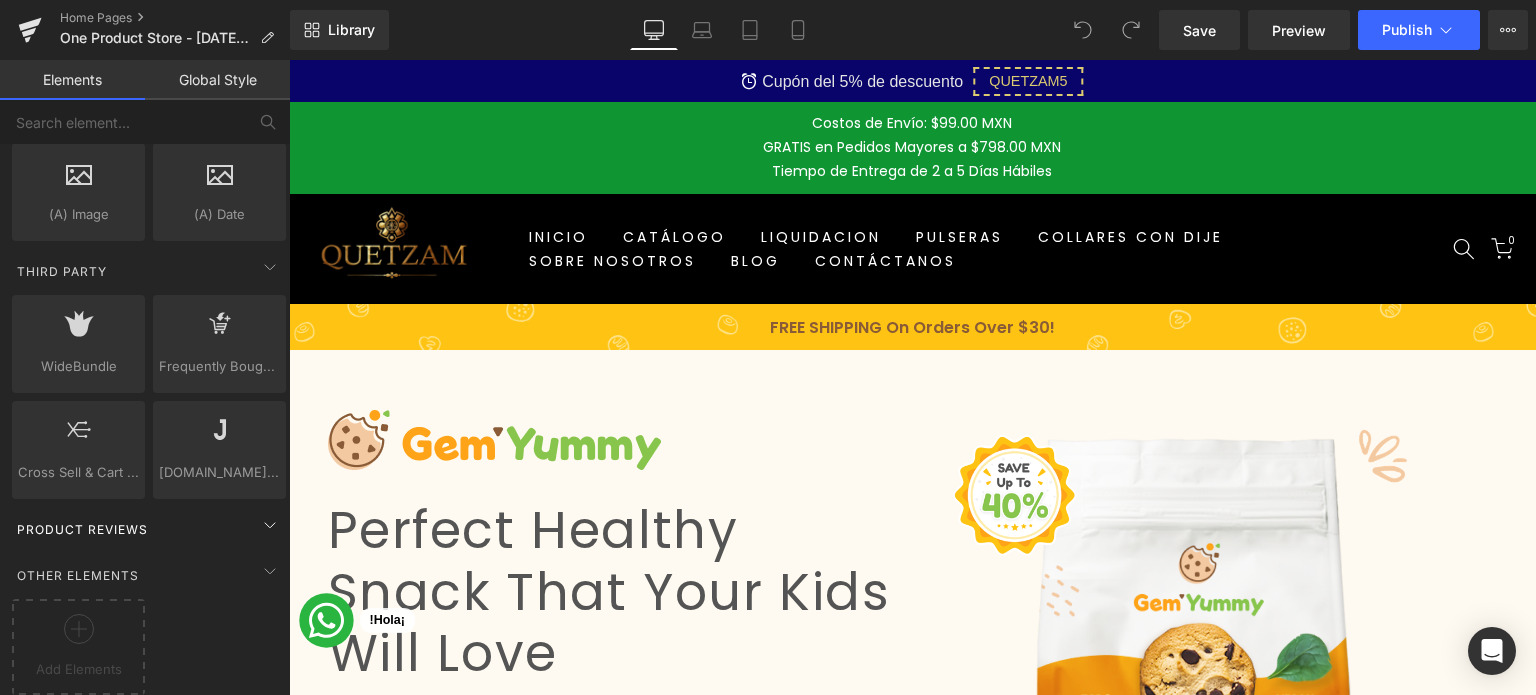 click on "Product Reviews" at bounding box center [149, 529] 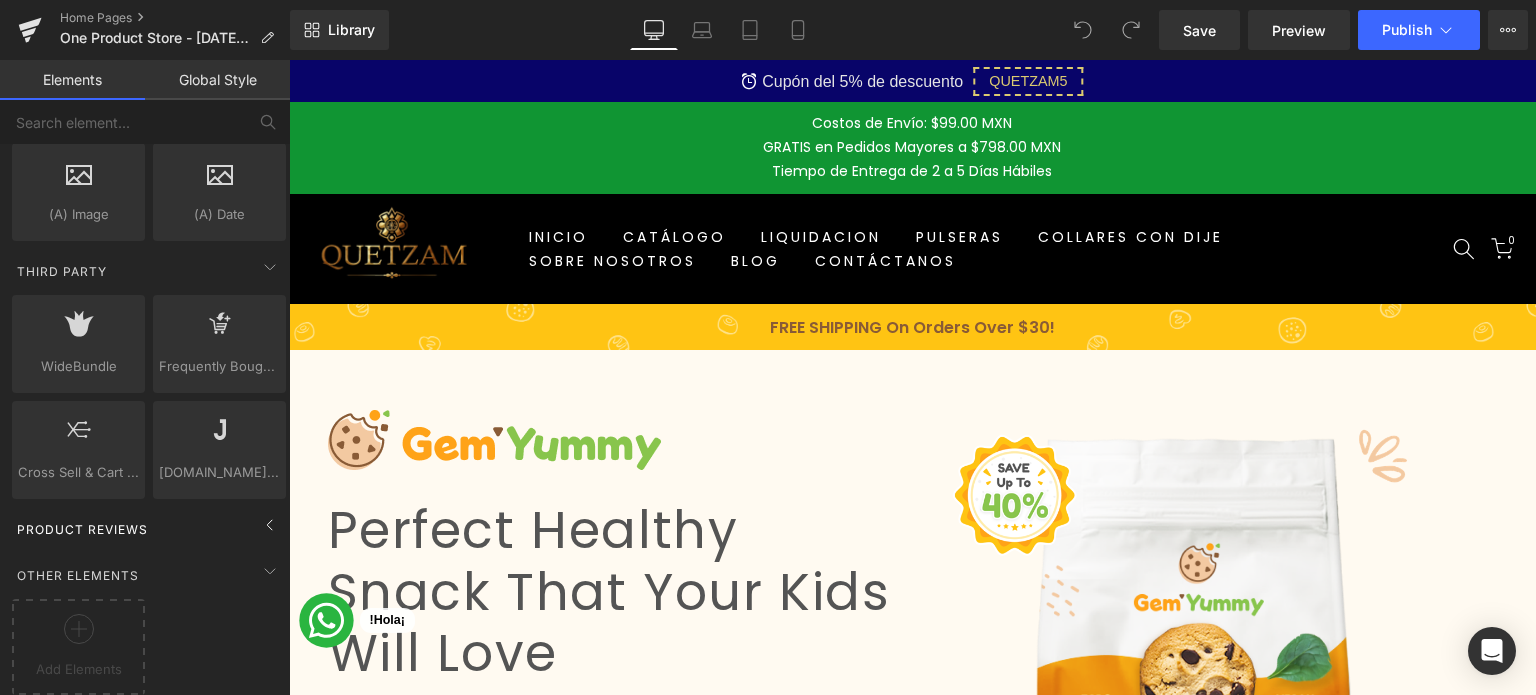 click on "Product Reviews" at bounding box center [149, 529] 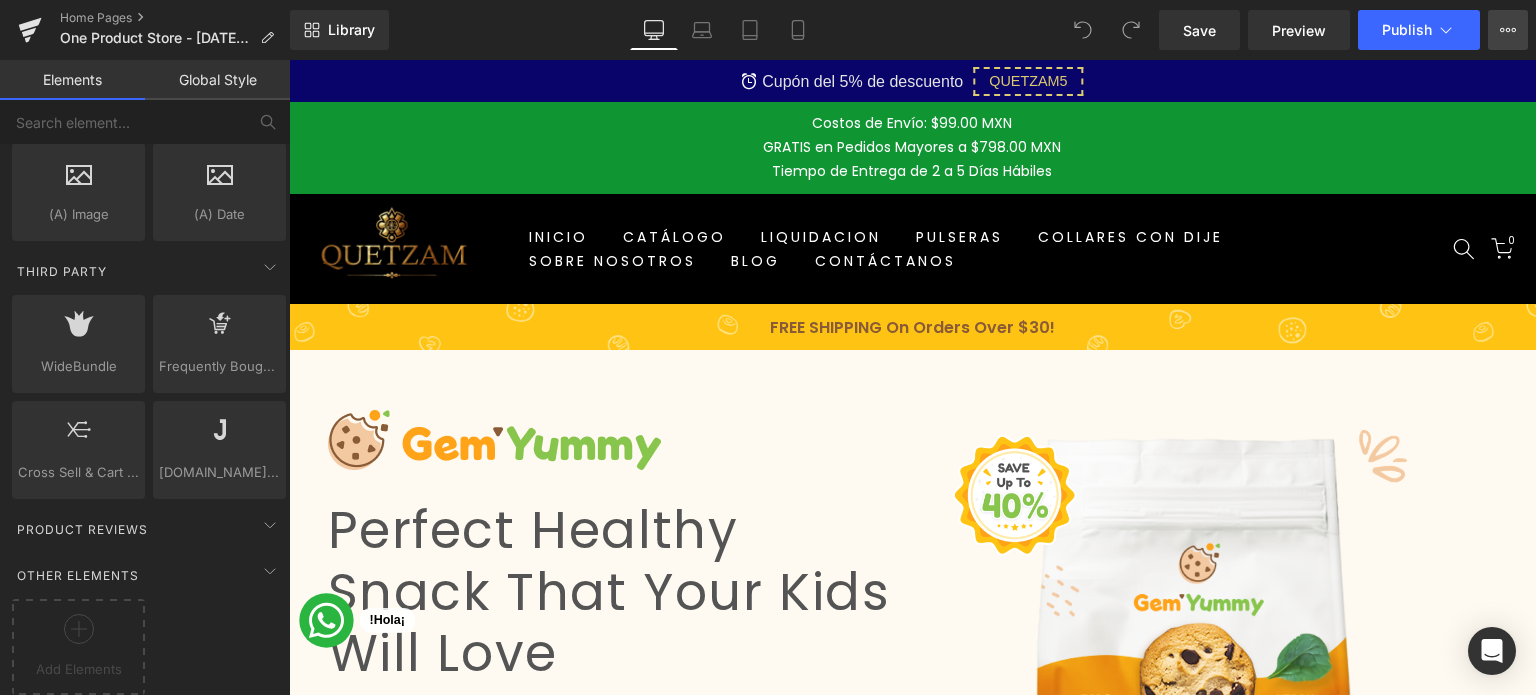click 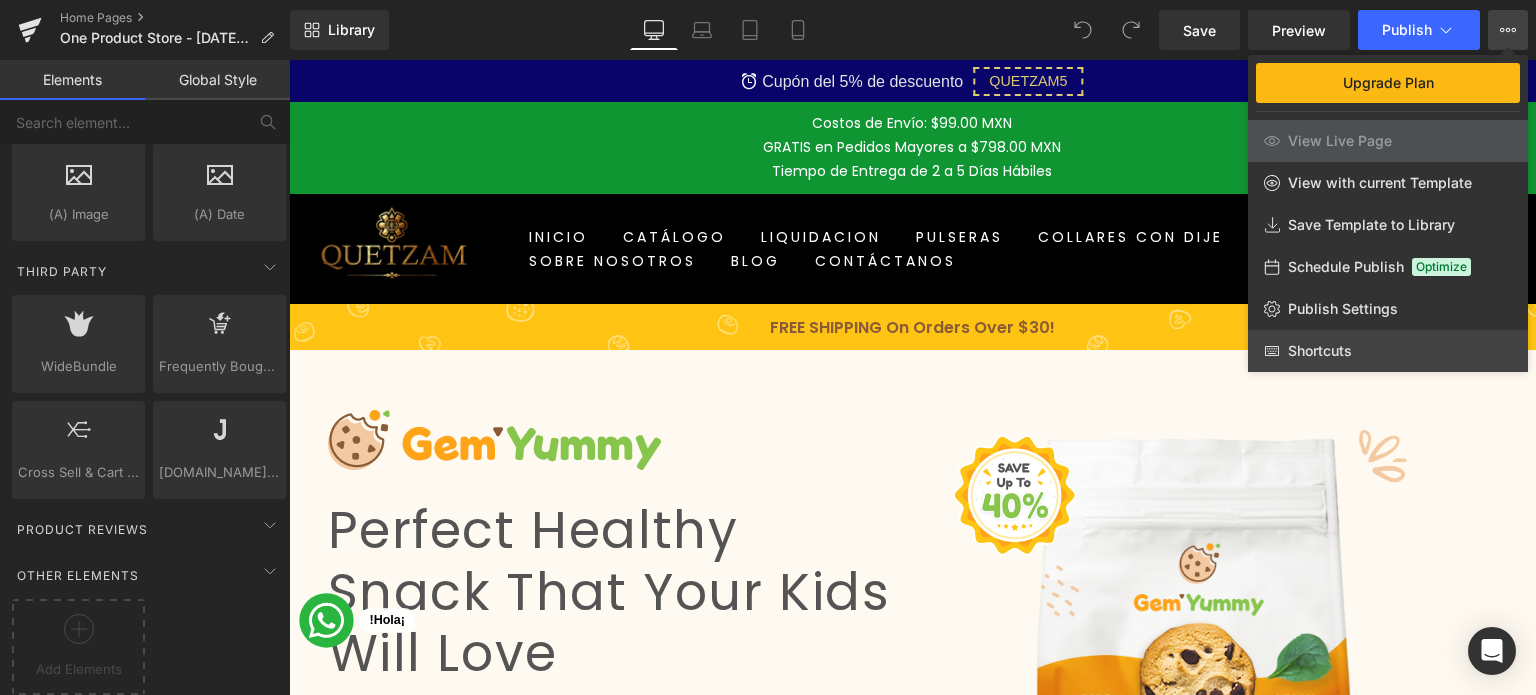 click on "Shortcuts" 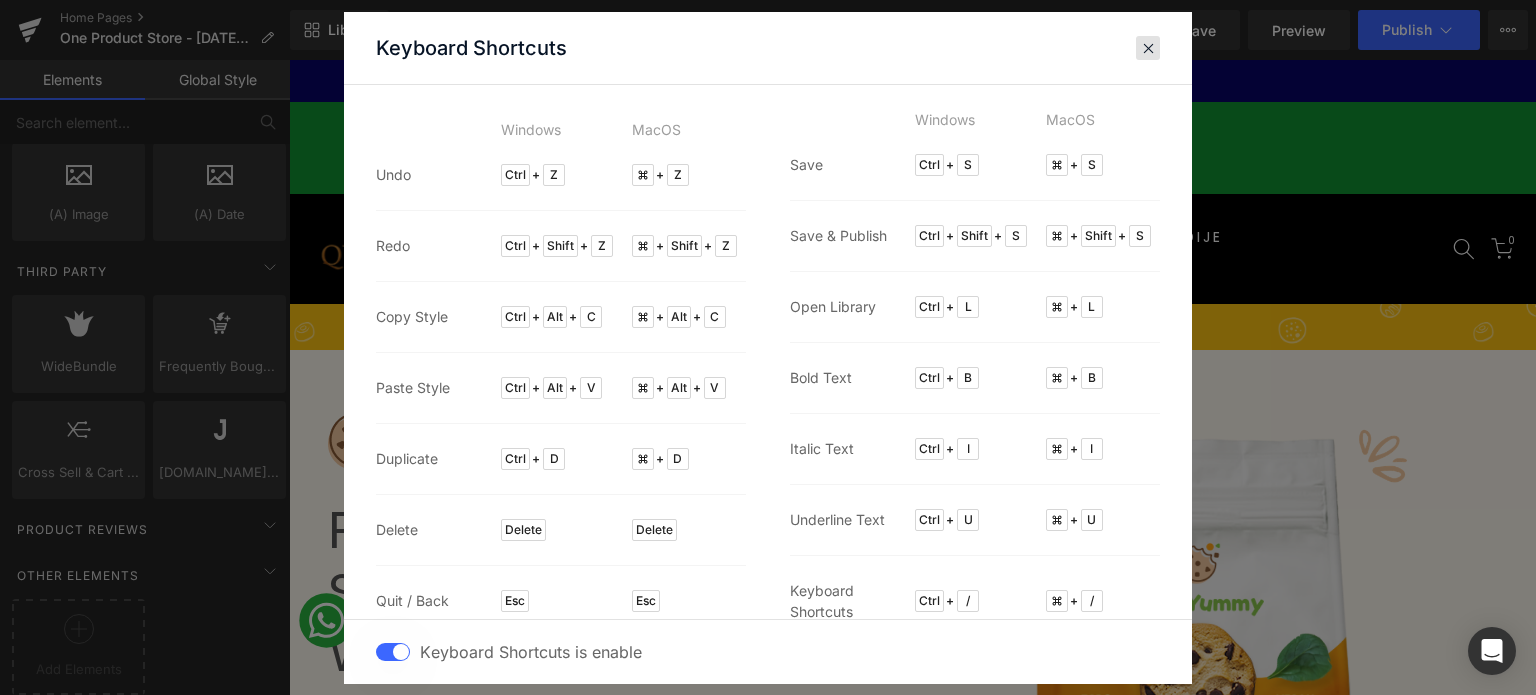 click at bounding box center (1148, 48) 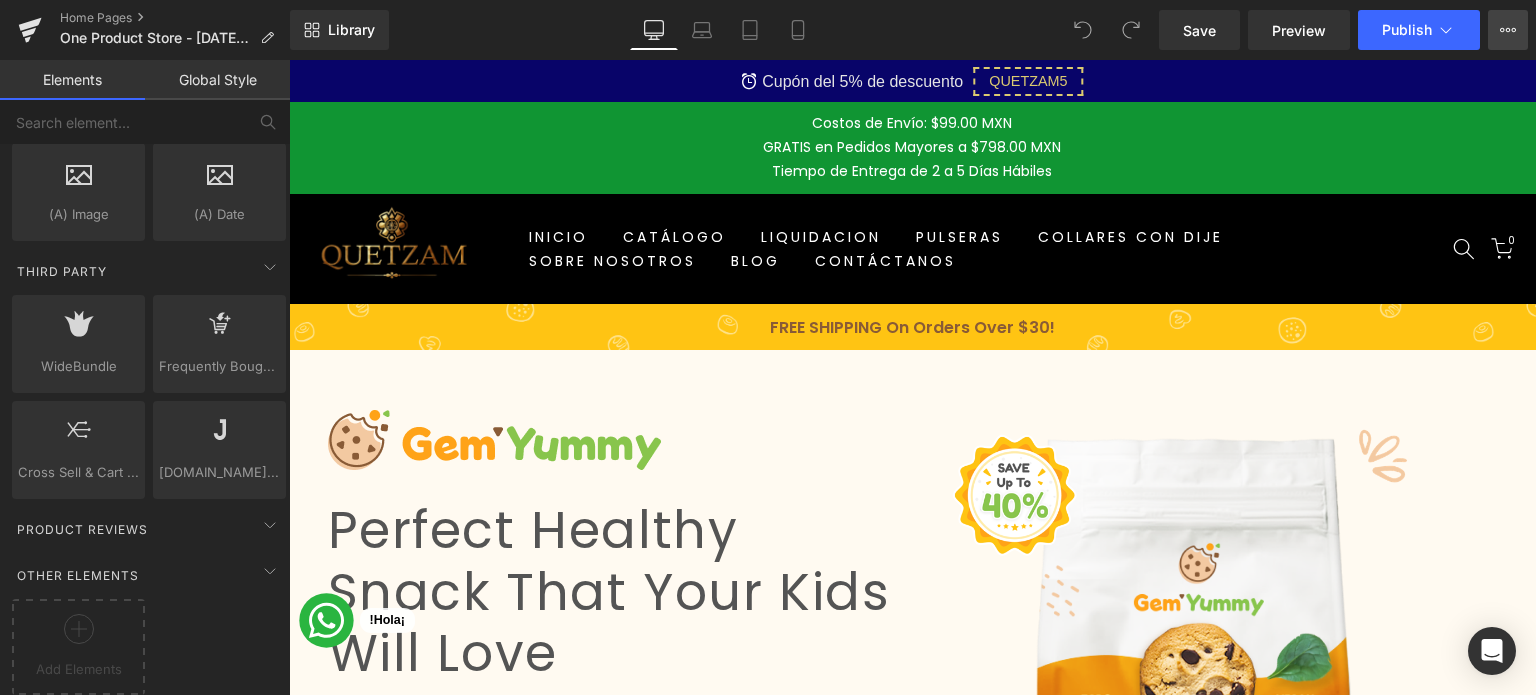 click 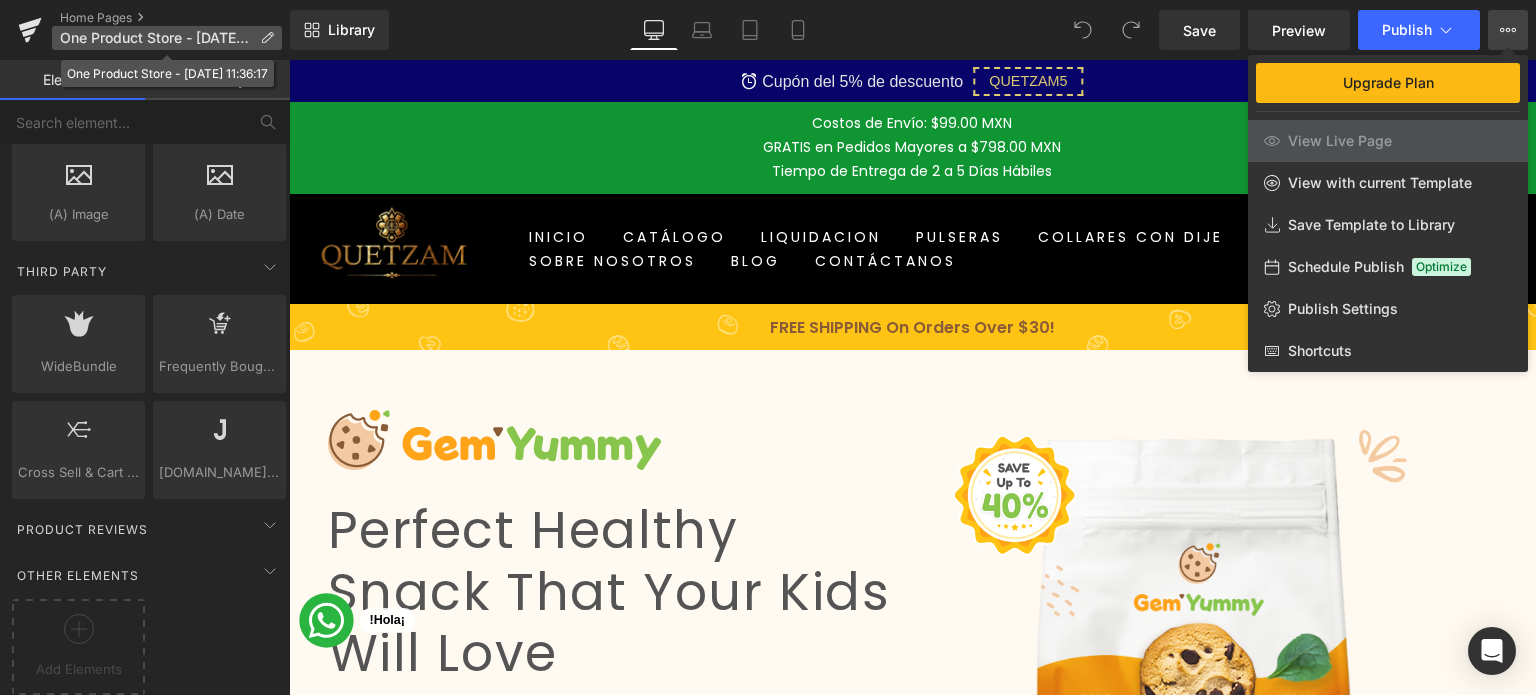 click at bounding box center (267, 38) 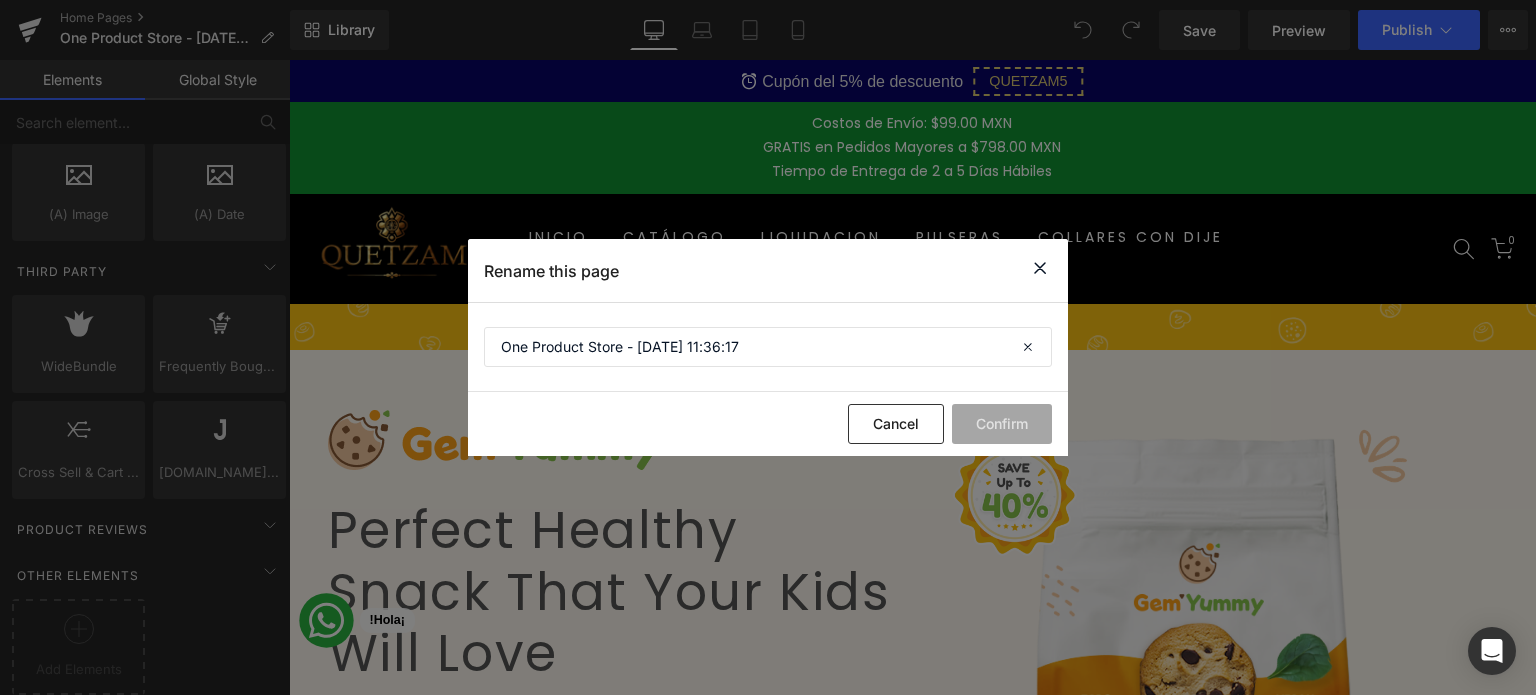 click at bounding box center [1040, 268] 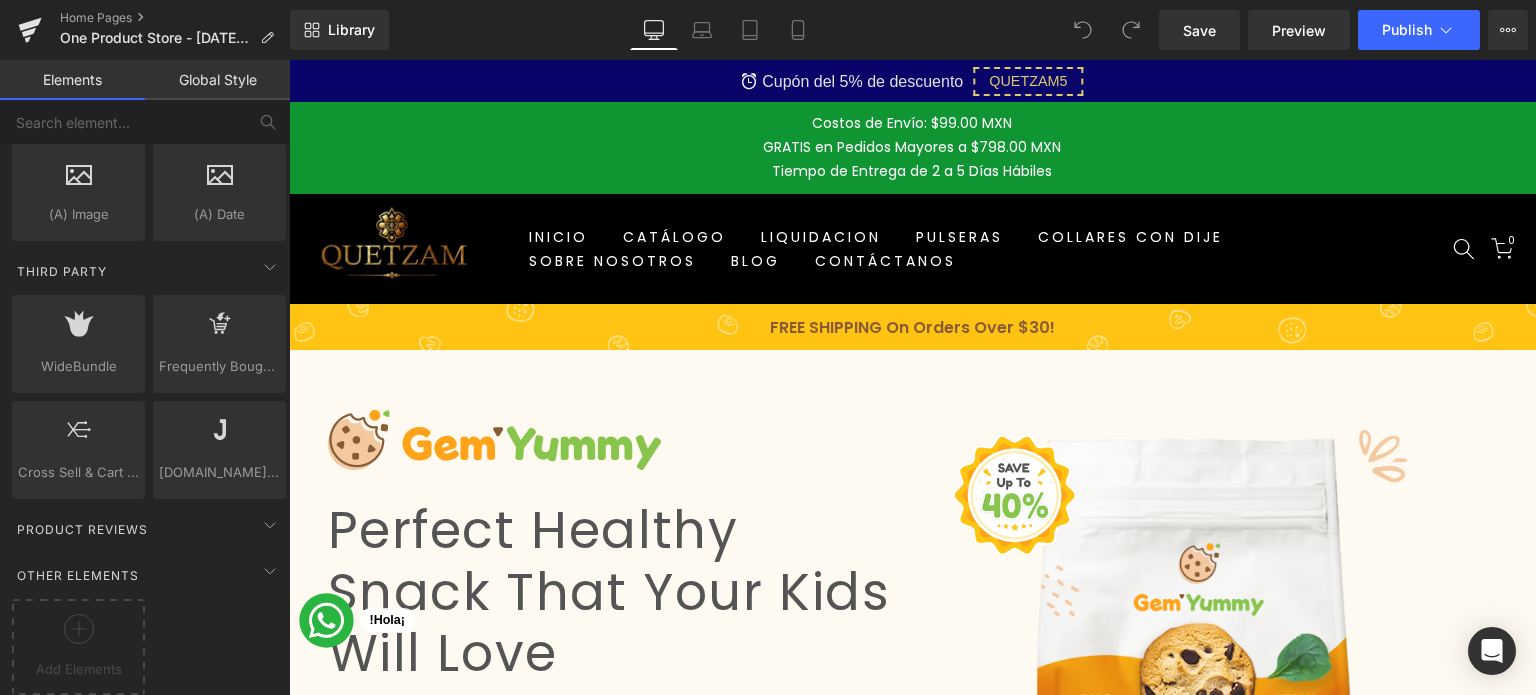 click on "Global Style" at bounding box center [217, 80] 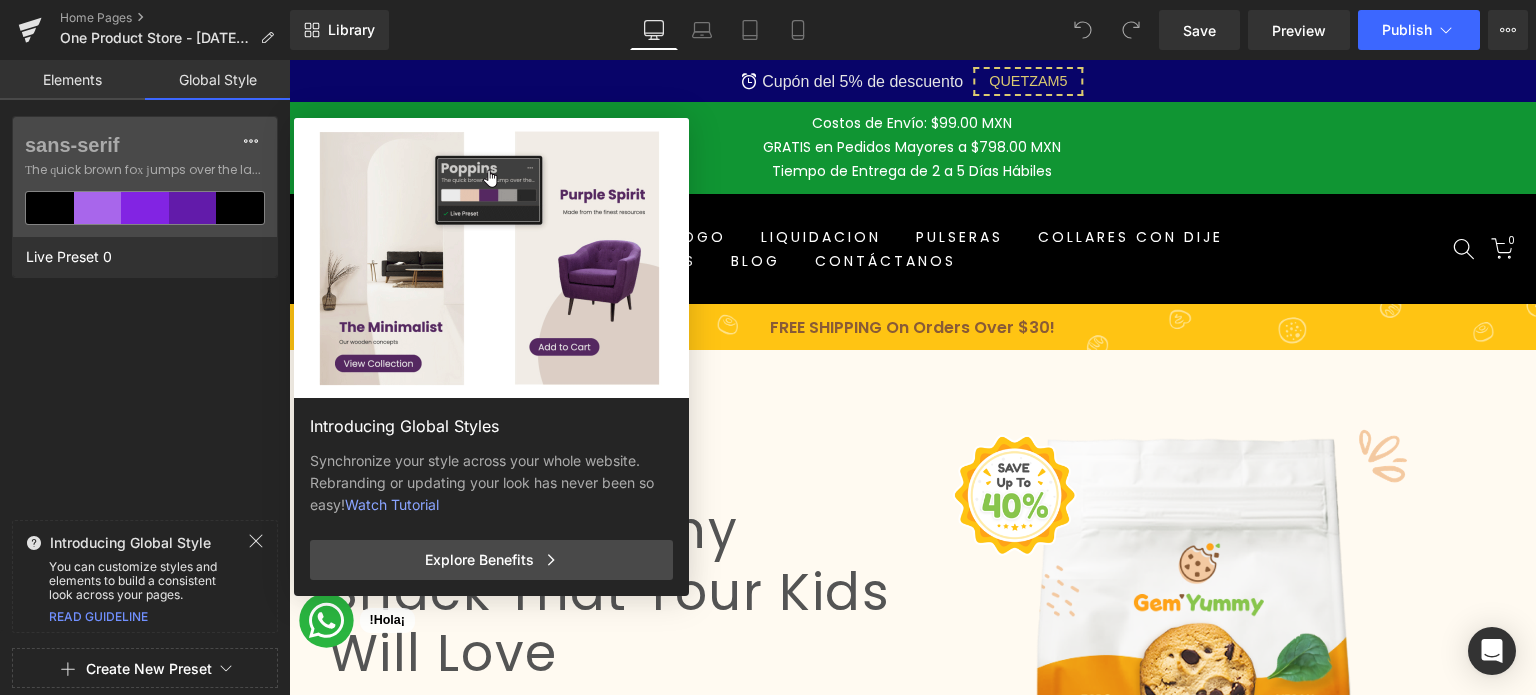 click on "Explore Benefits" at bounding box center (491, 560) 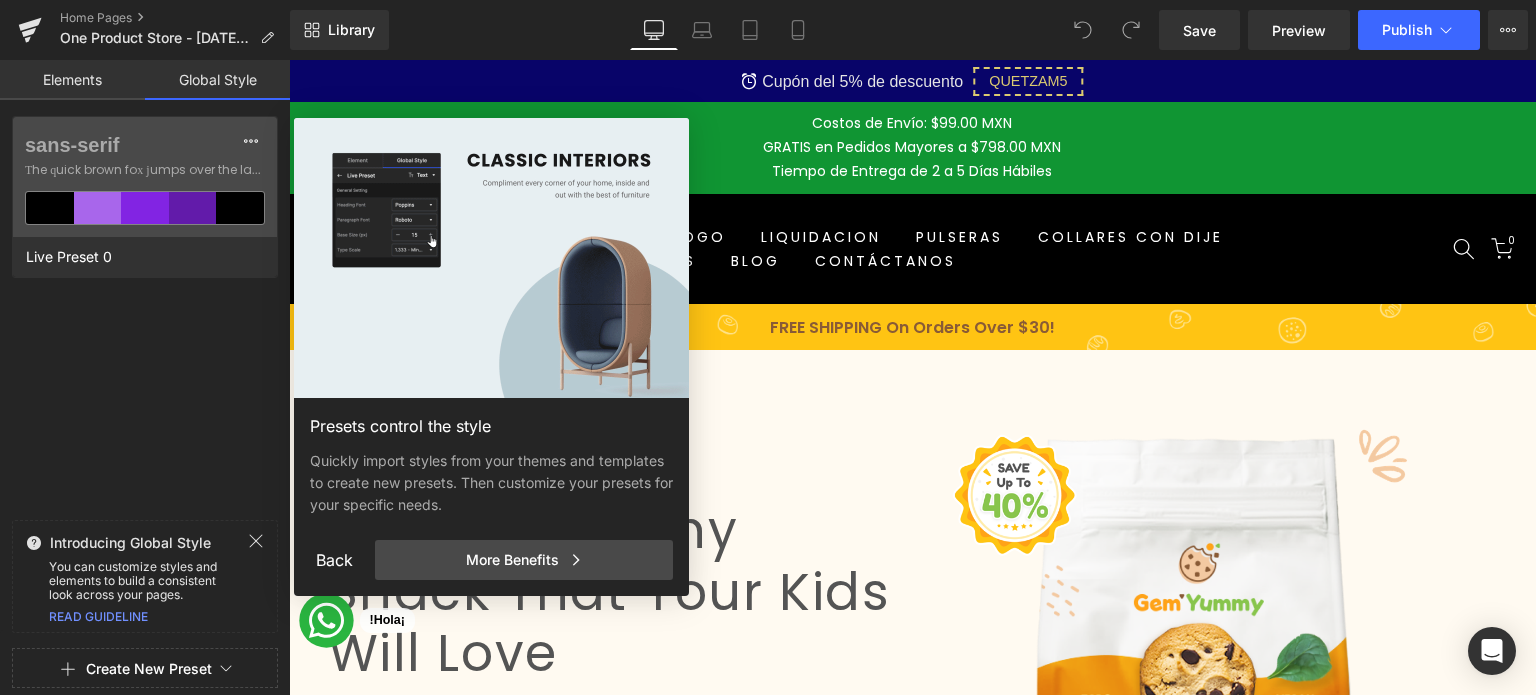 click at bounding box center (576, 560) 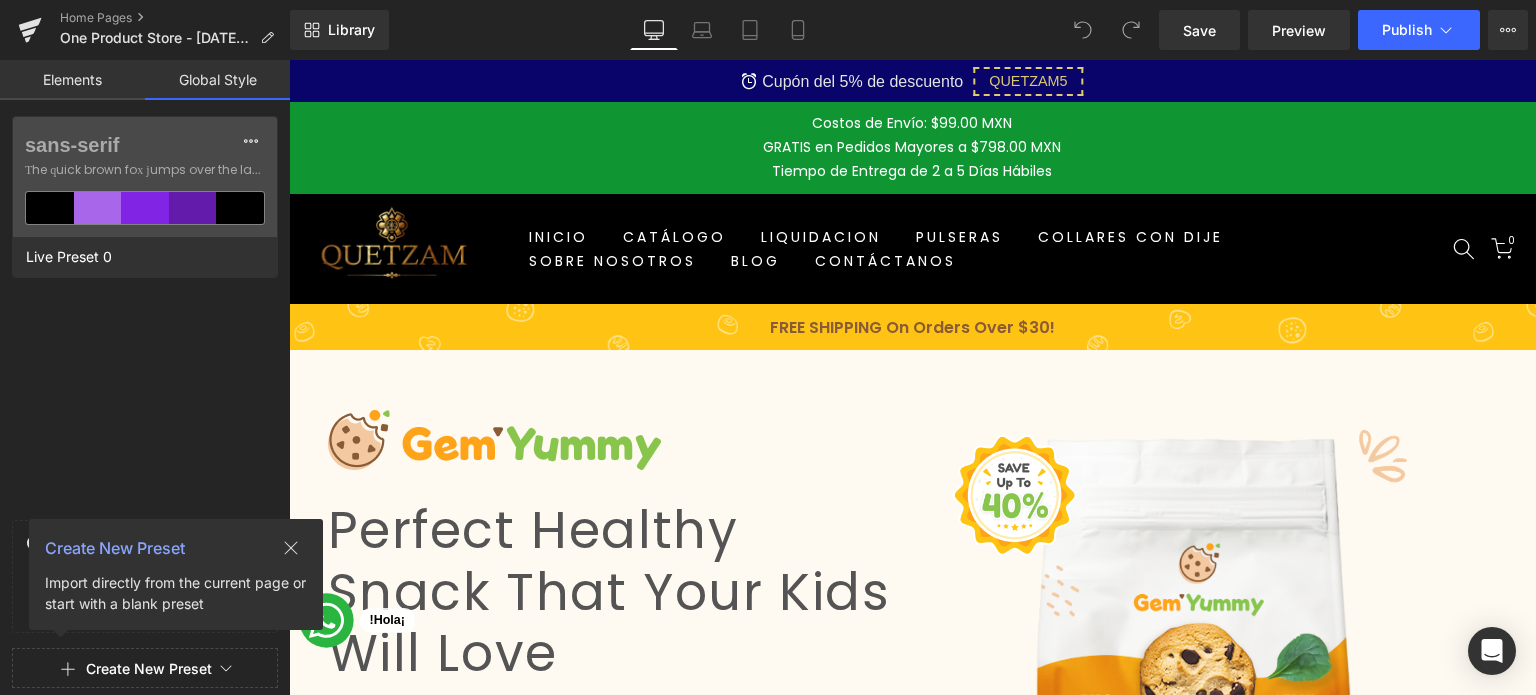 click 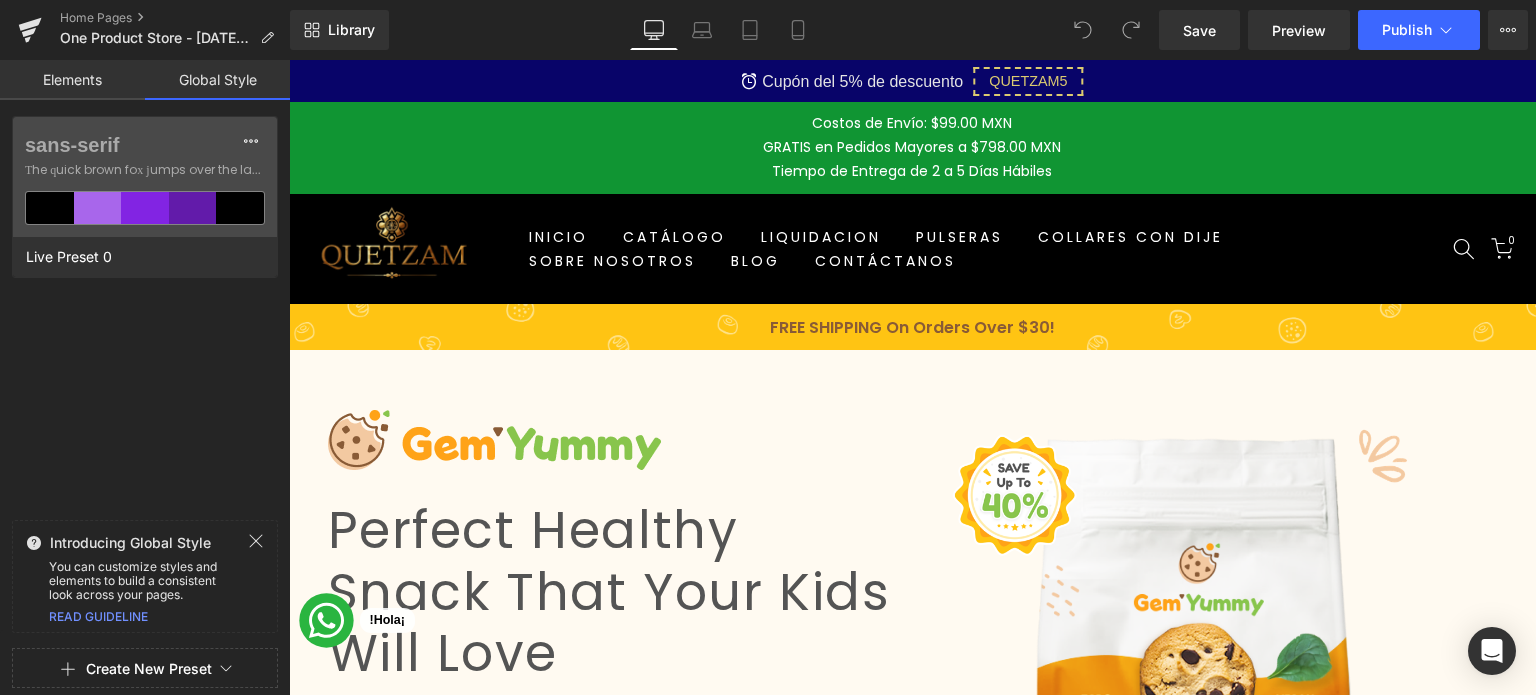 click on "Create New Preset" at bounding box center (145, 669) 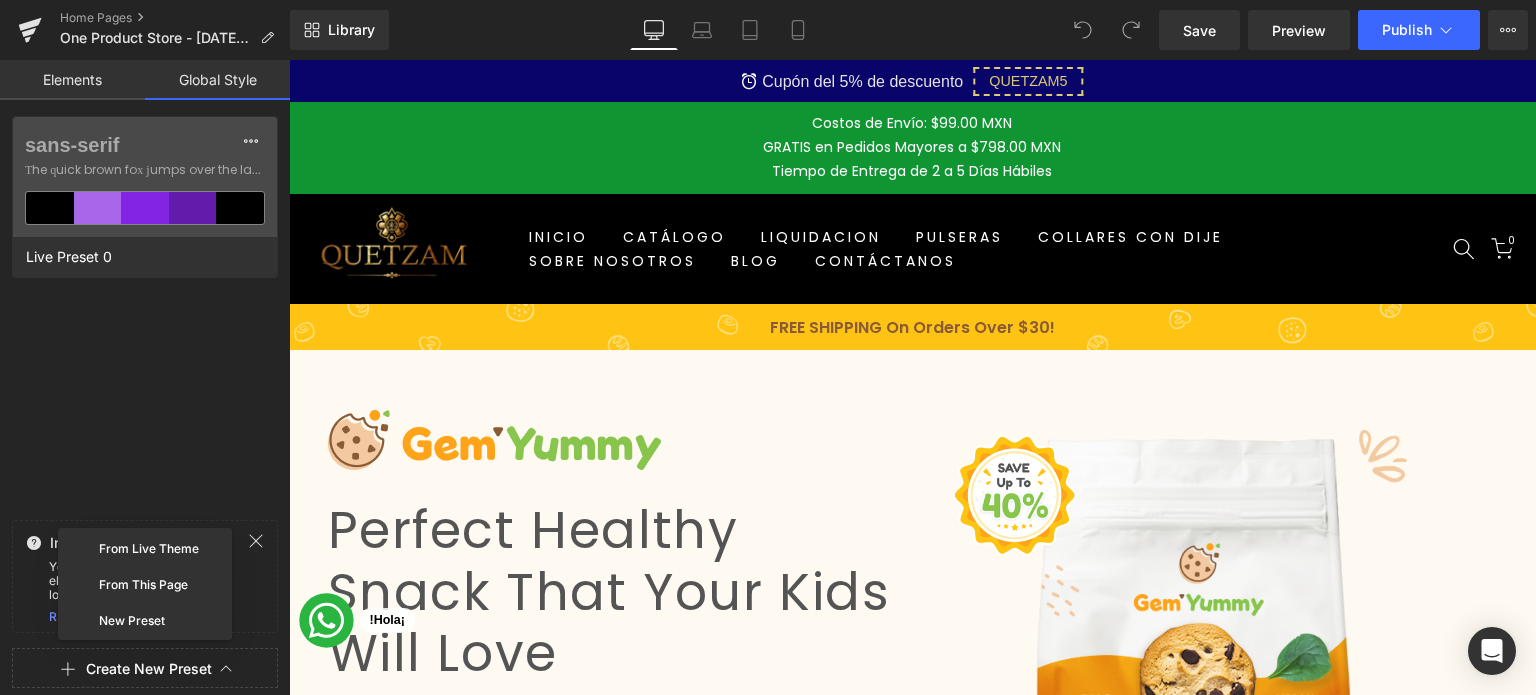 click on "Create New Preset" at bounding box center (145, 669) 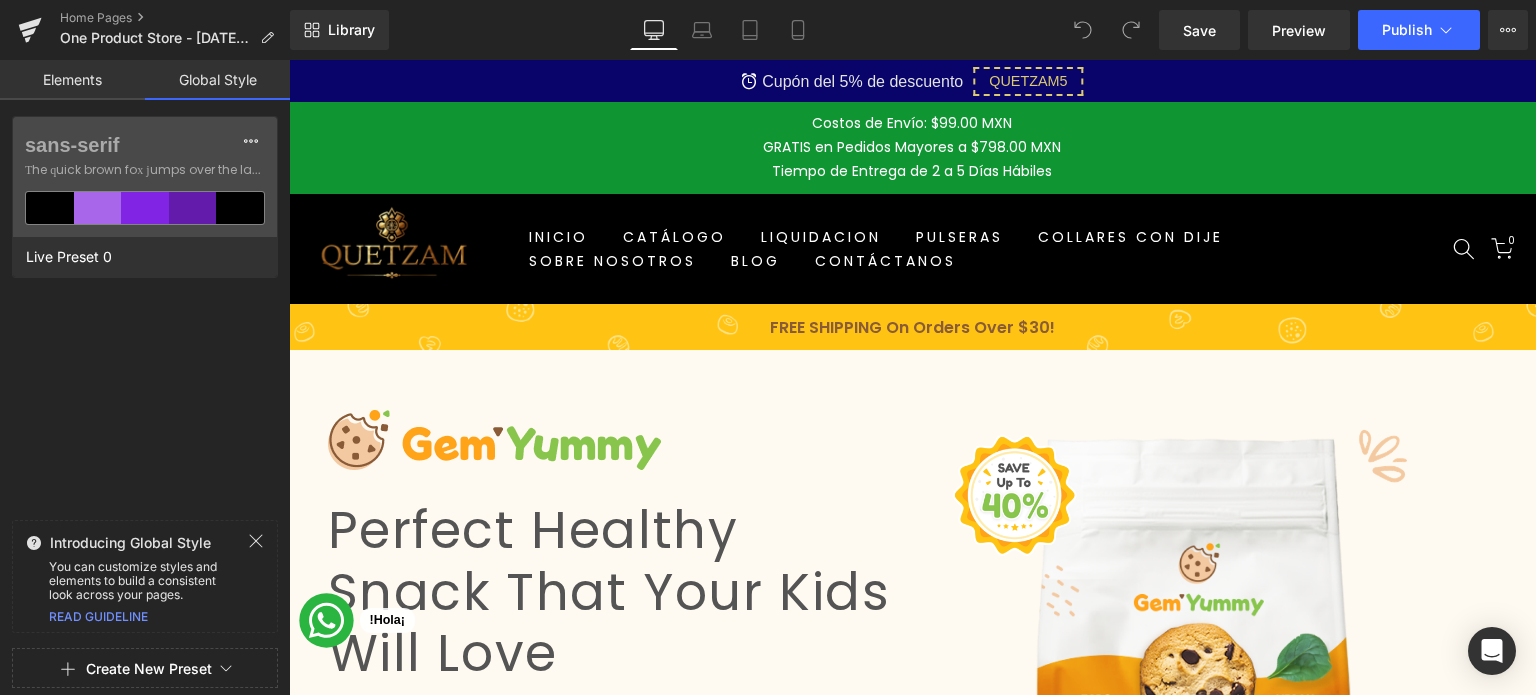 click on "Elements" at bounding box center [72, 80] 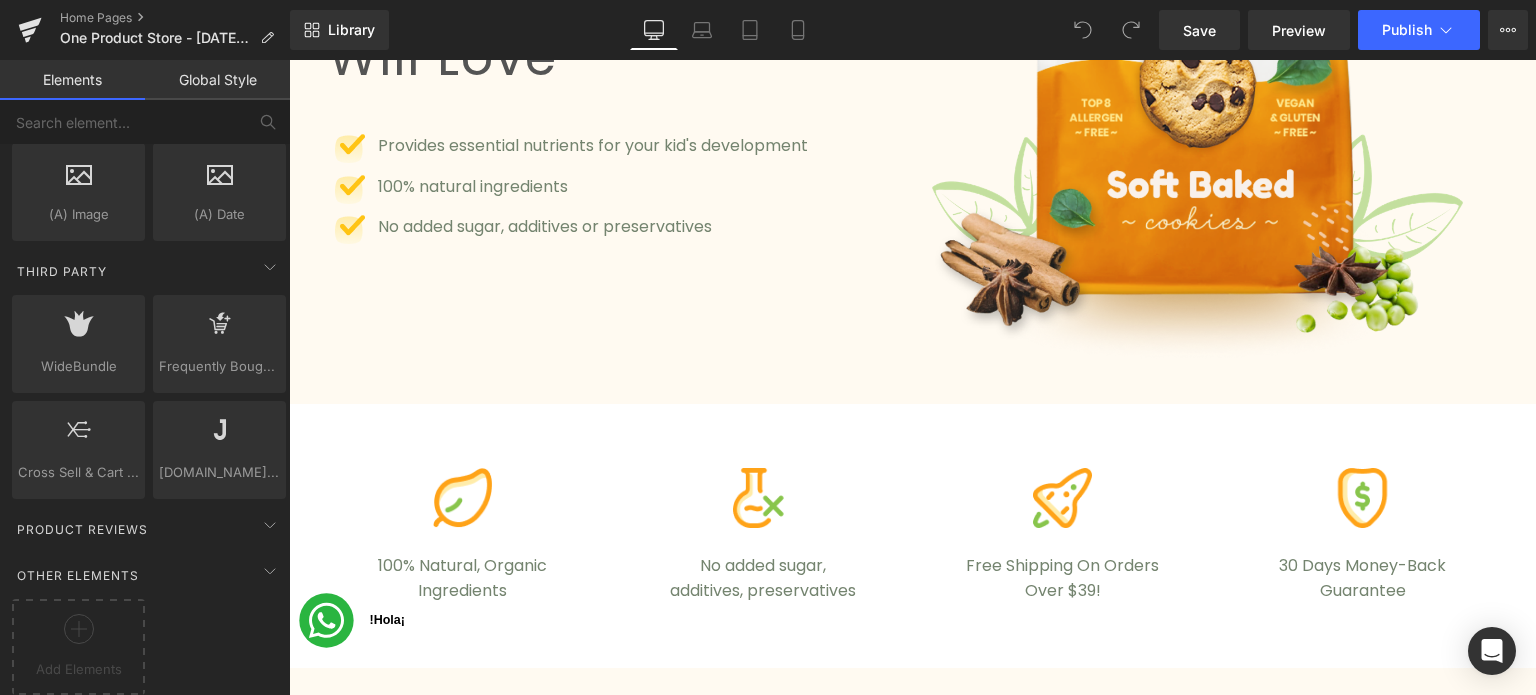 scroll, scrollTop: 300, scrollLeft: 0, axis: vertical 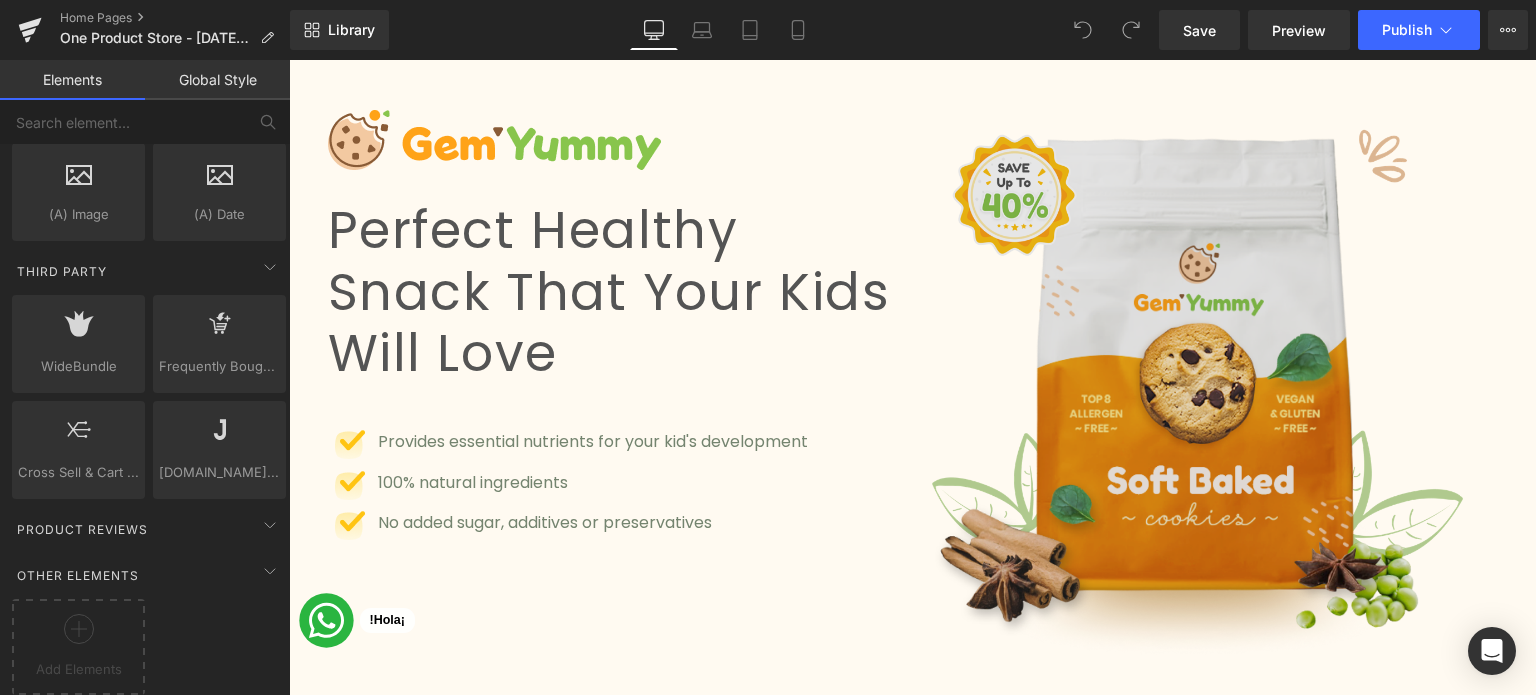 click at bounding box center [1213, 395] 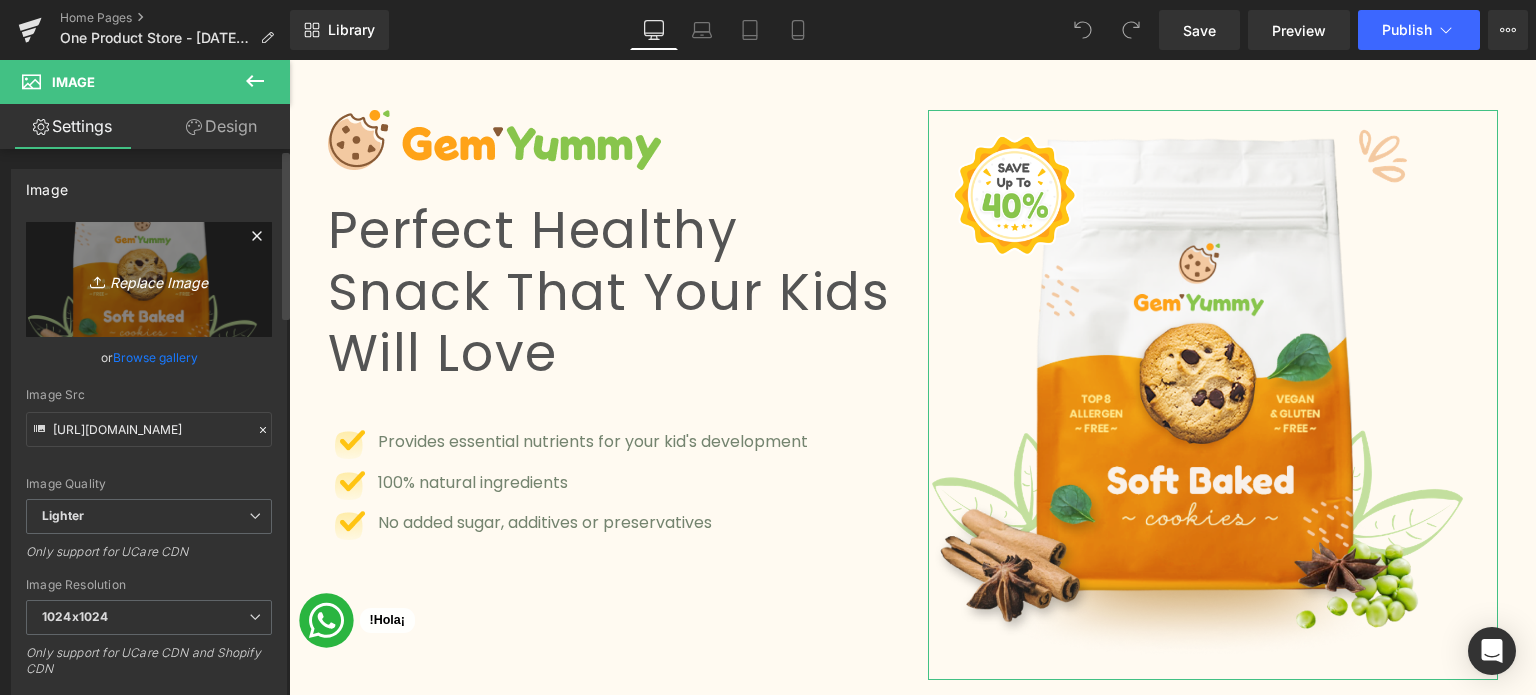 click on "Replace Image" at bounding box center [149, 279] 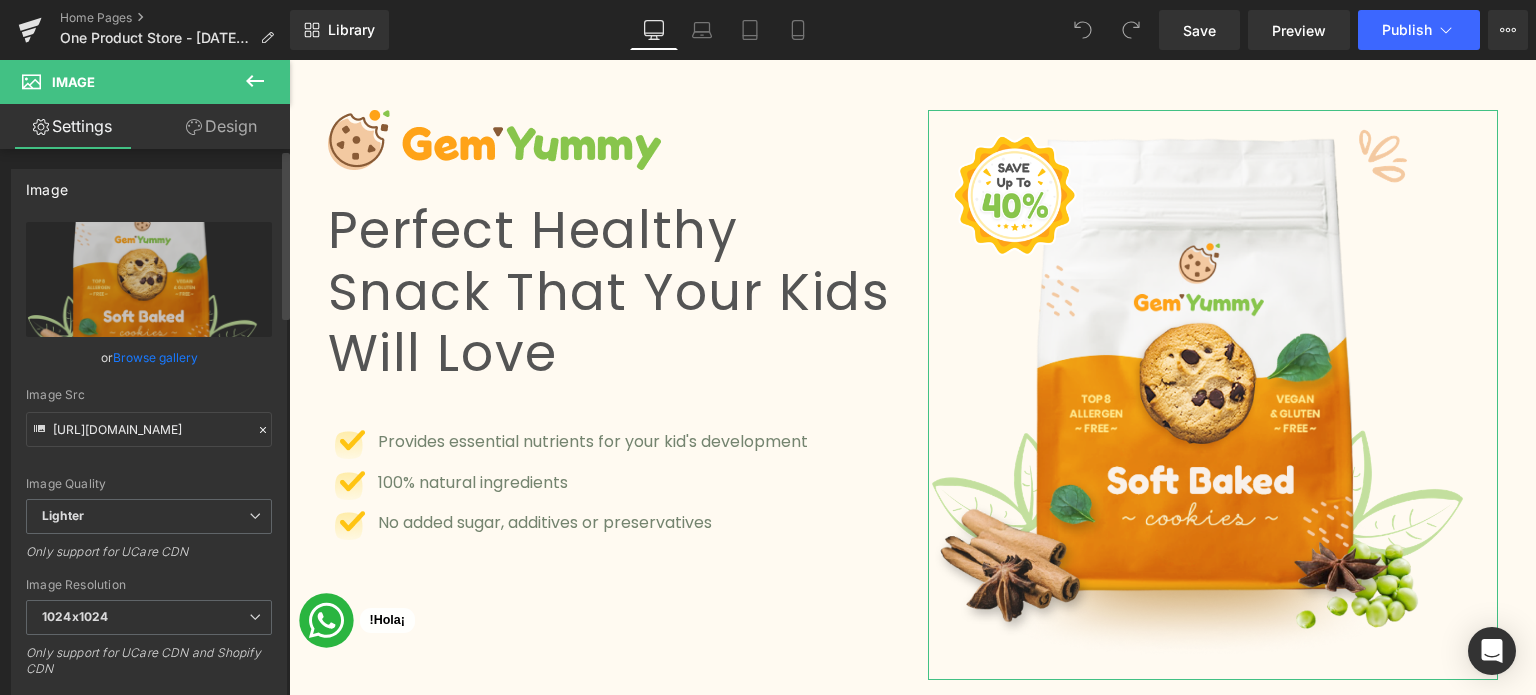 click on "Browse gallery" at bounding box center (155, 357) 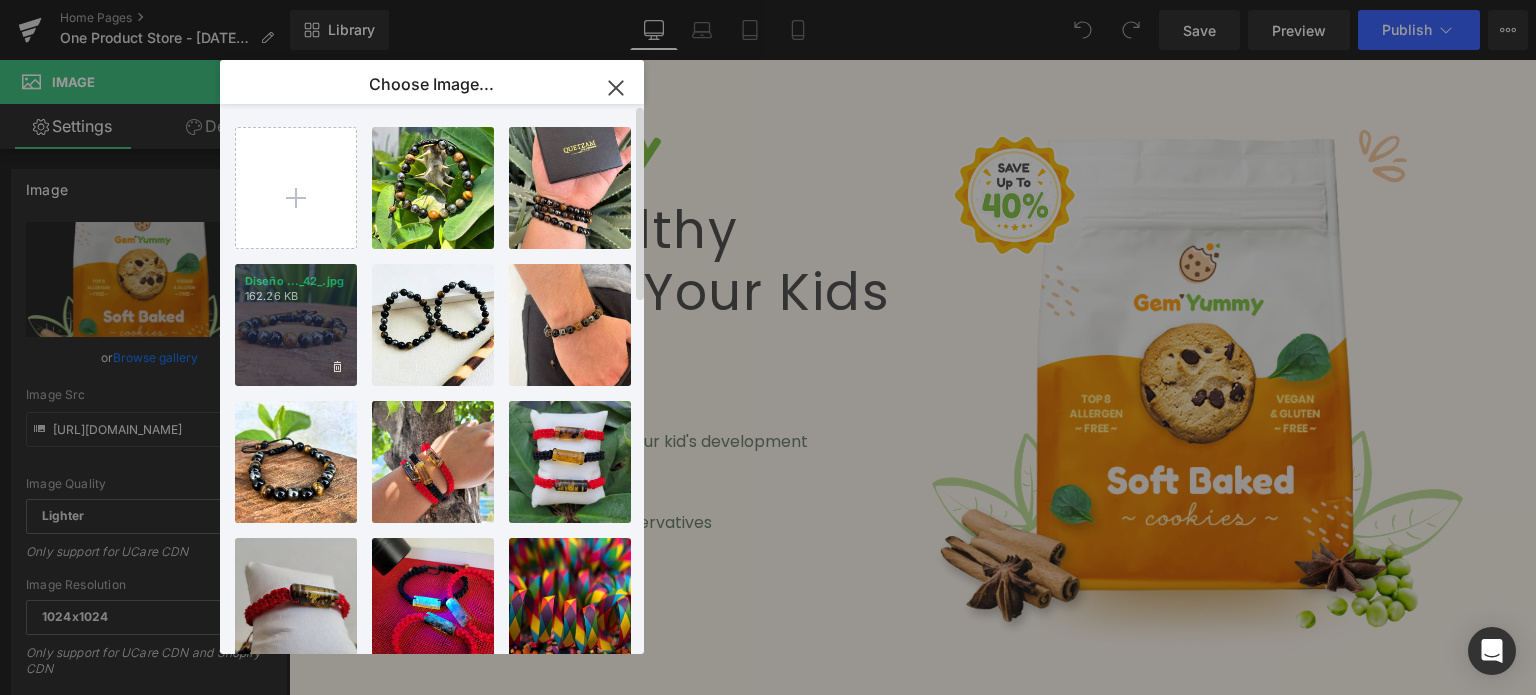 click on "Diseño ..._42_.jpg 162.26 KB" at bounding box center (296, 325) 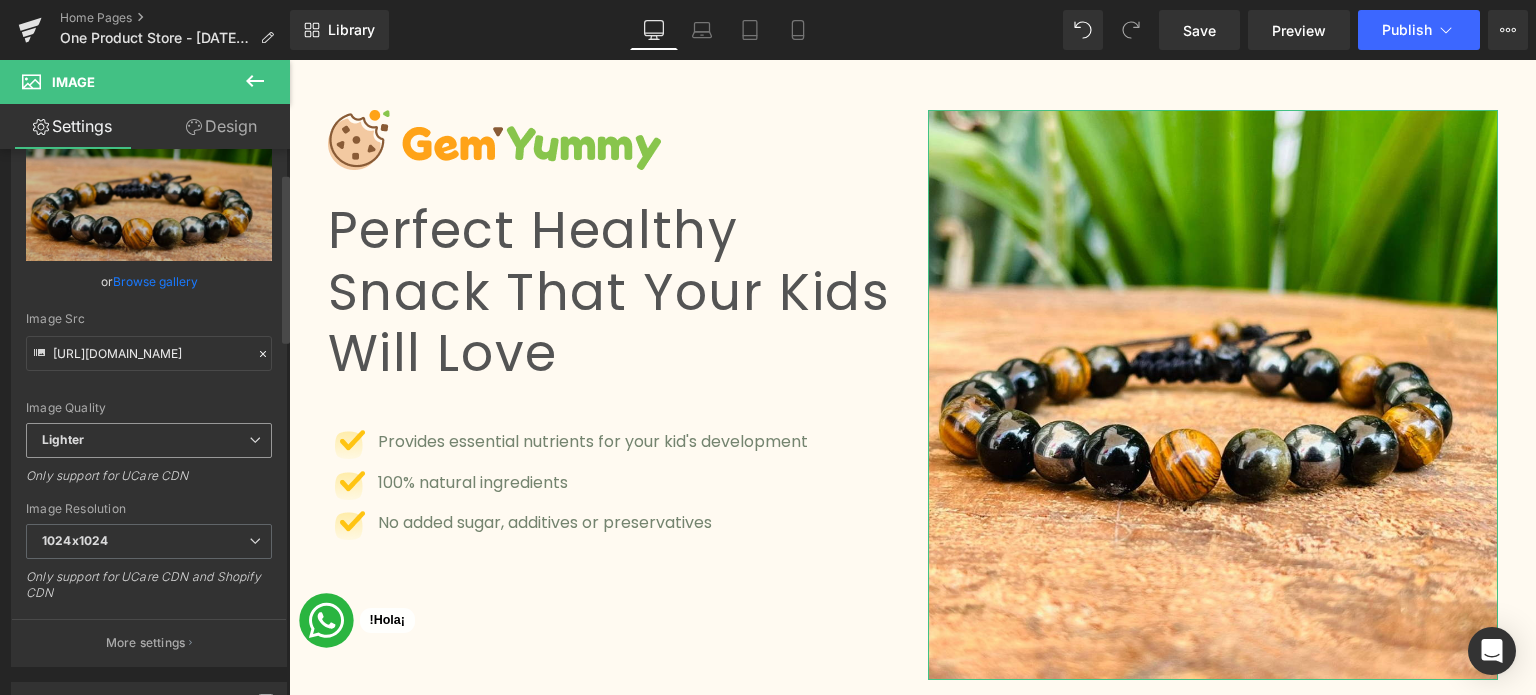 scroll, scrollTop: 200, scrollLeft: 0, axis: vertical 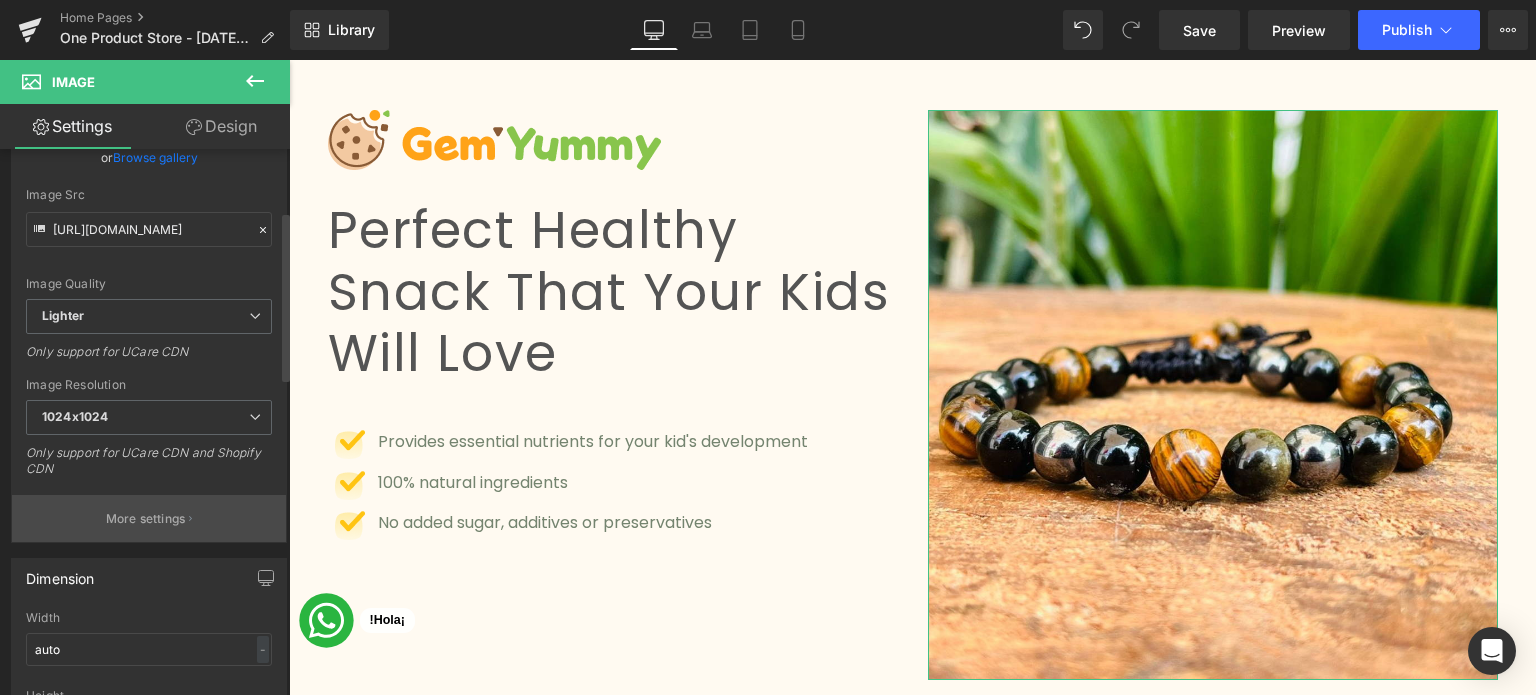 click on "More settings" at bounding box center [146, 519] 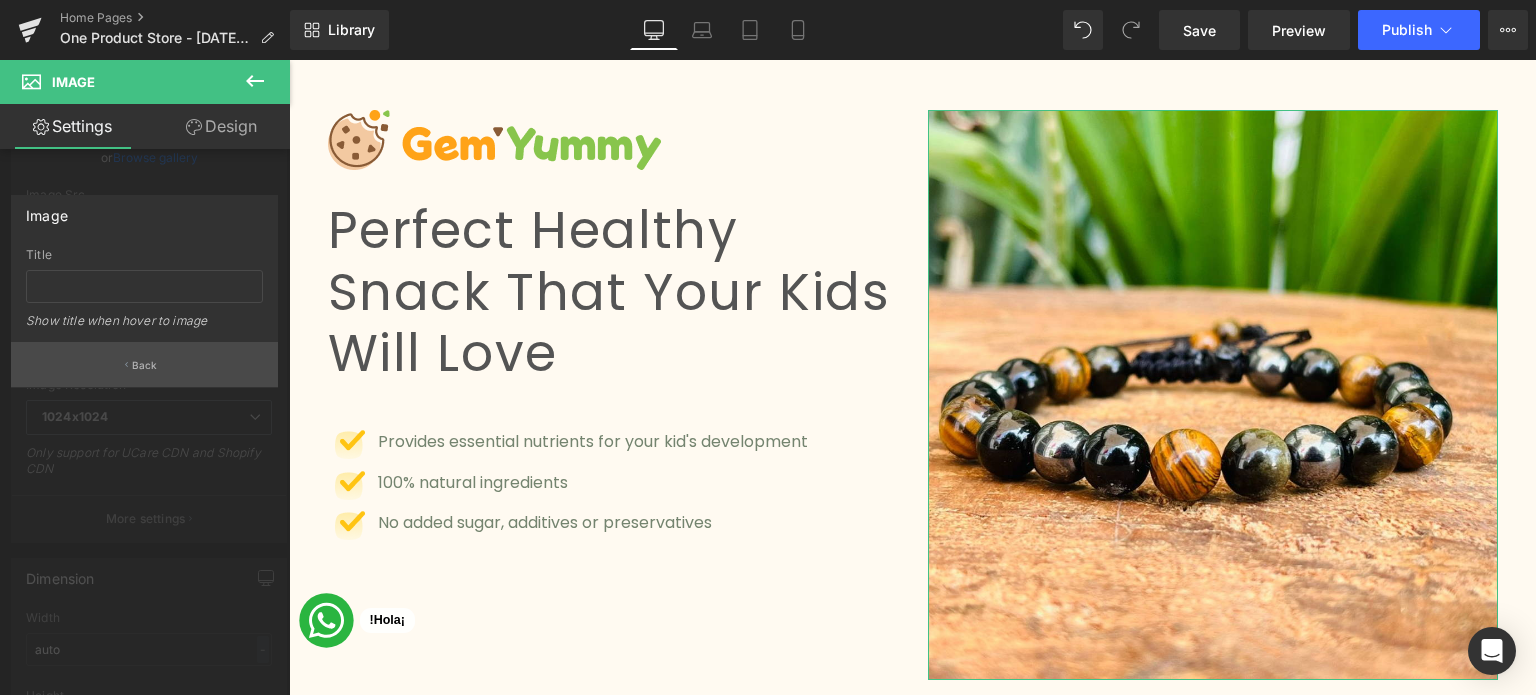 click on "Back" at bounding box center (145, 365) 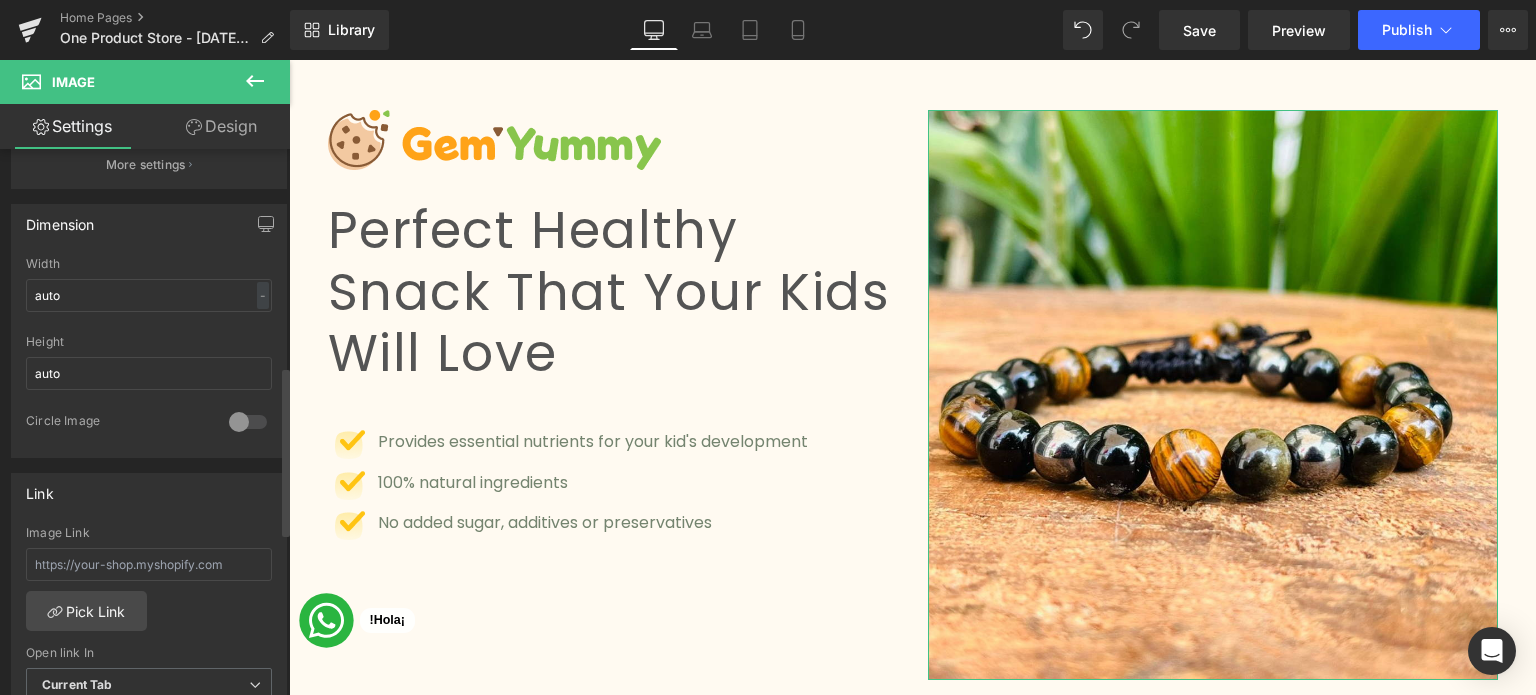 scroll, scrollTop: 700, scrollLeft: 0, axis: vertical 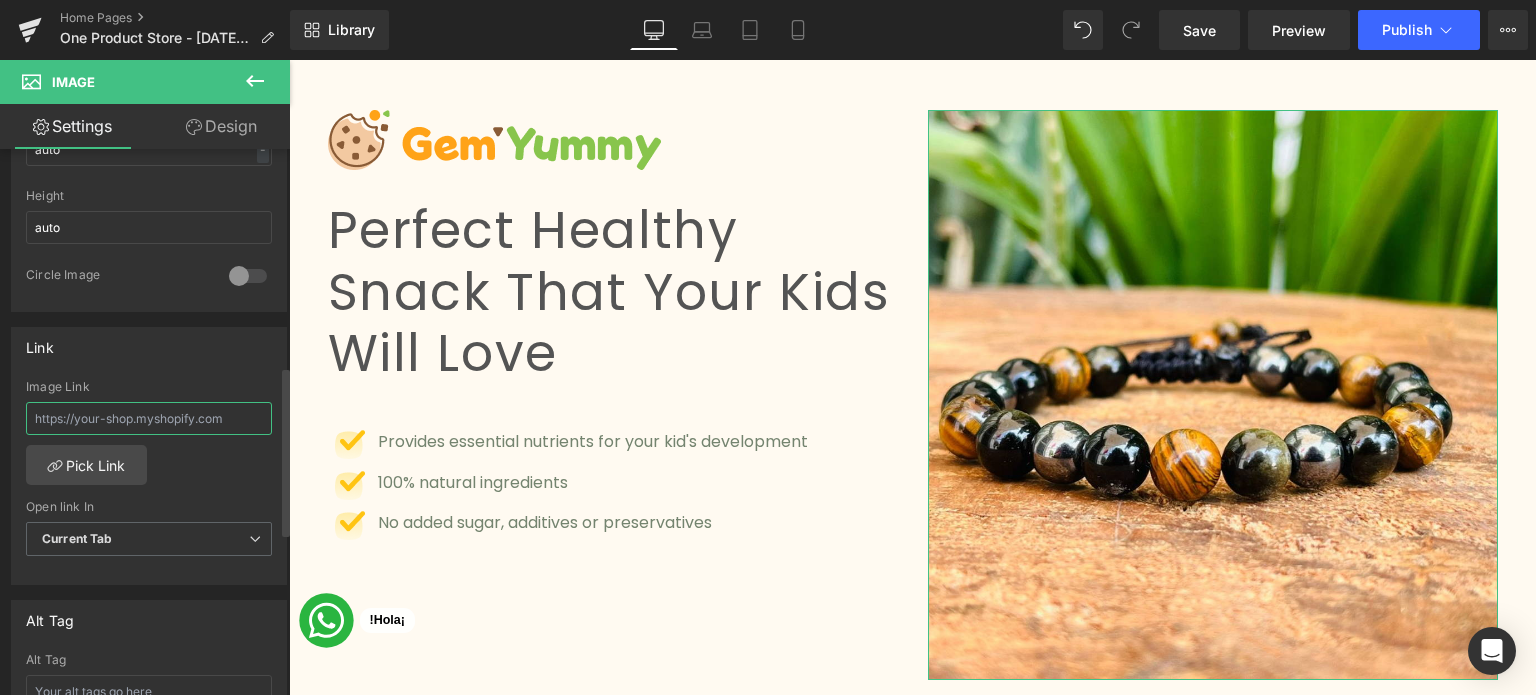 click at bounding box center (149, 418) 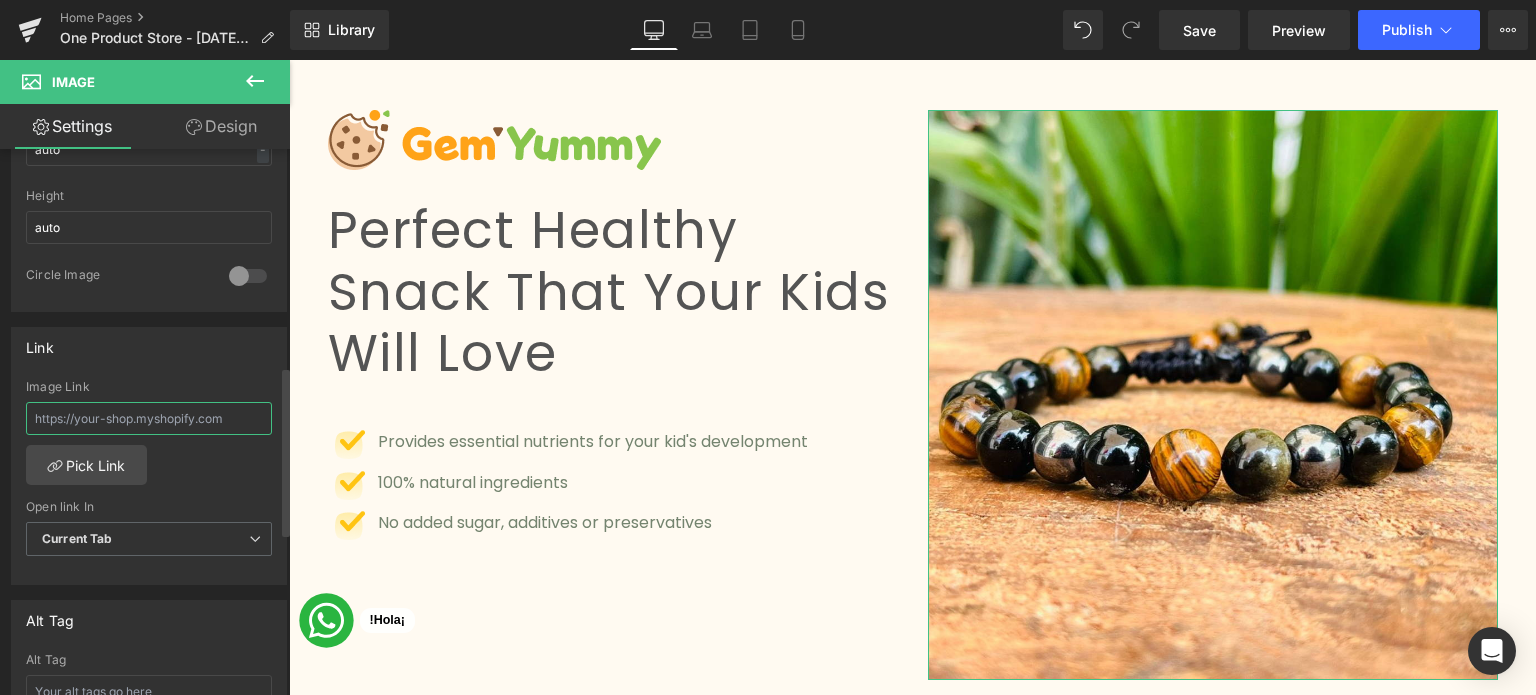 click at bounding box center [149, 418] 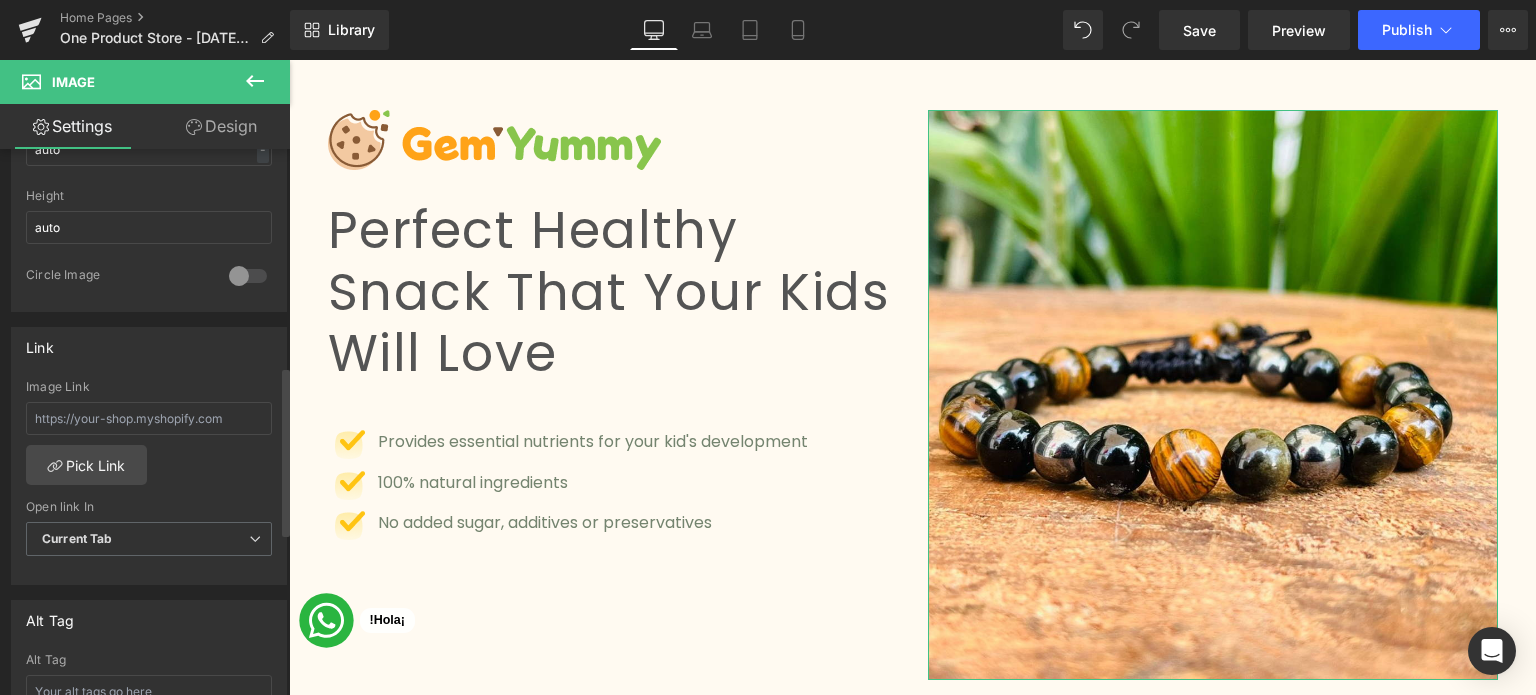 click on "Image Link  Pick Link Current Tab New Tab Open link In
Current Tab
Current Tab New Tab" at bounding box center (149, 482) 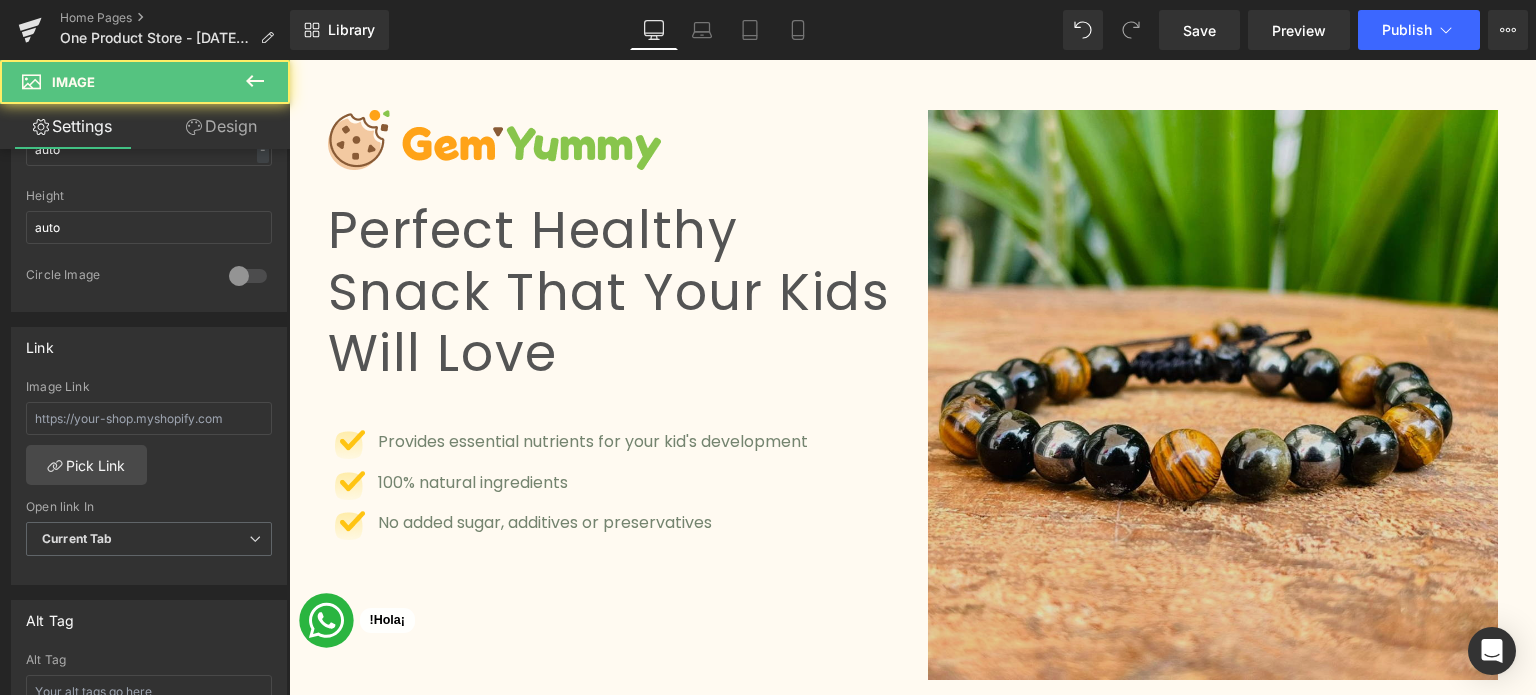 click at bounding box center (1213, 395) 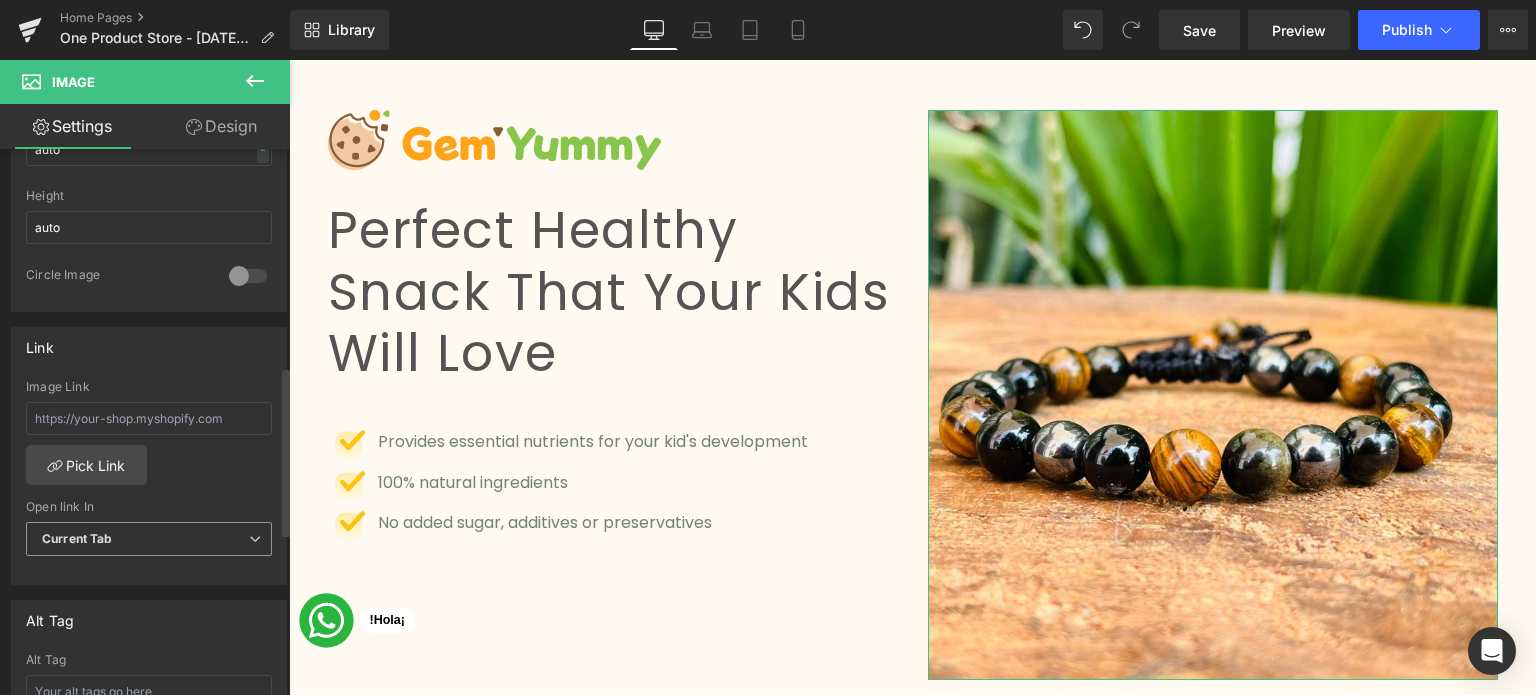 click on "Current Tab" at bounding box center (77, 538) 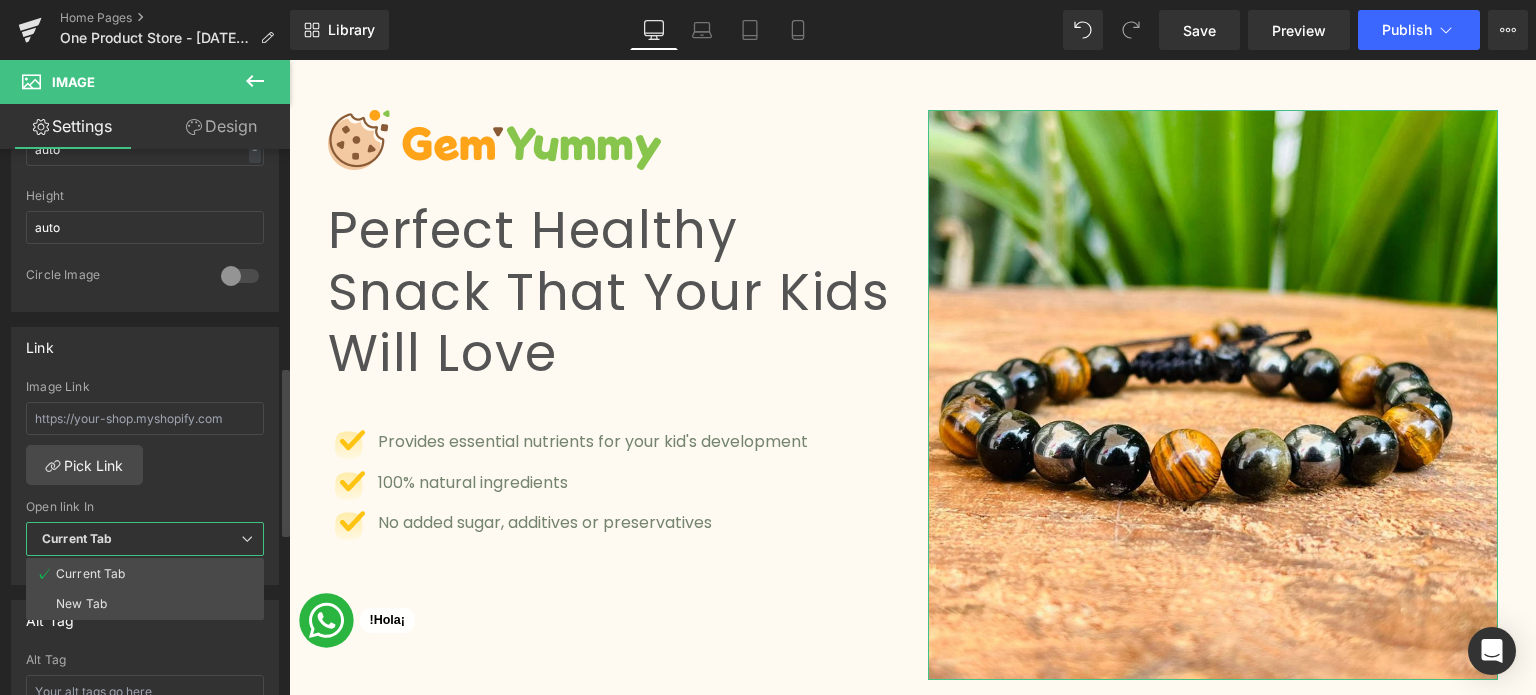 click on "Current Tab" at bounding box center [77, 538] 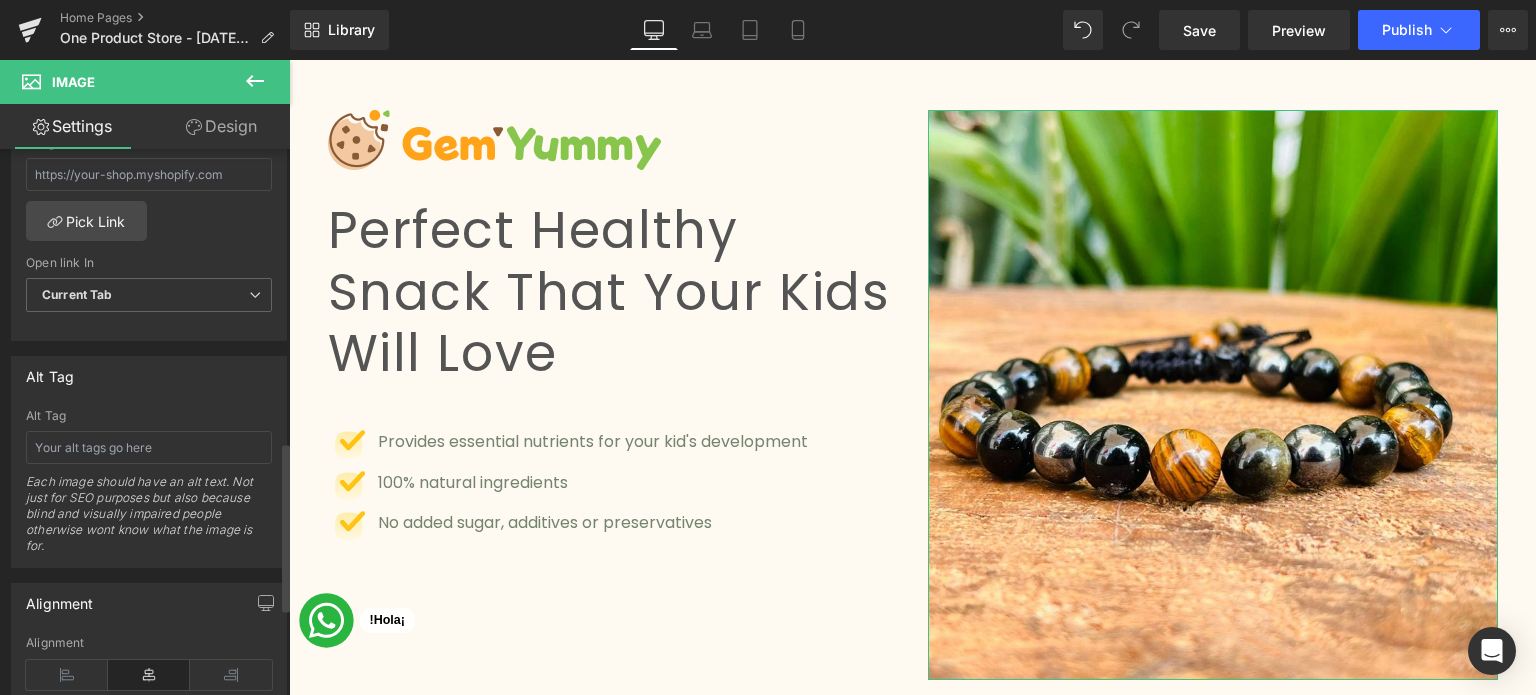 scroll, scrollTop: 725, scrollLeft: 0, axis: vertical 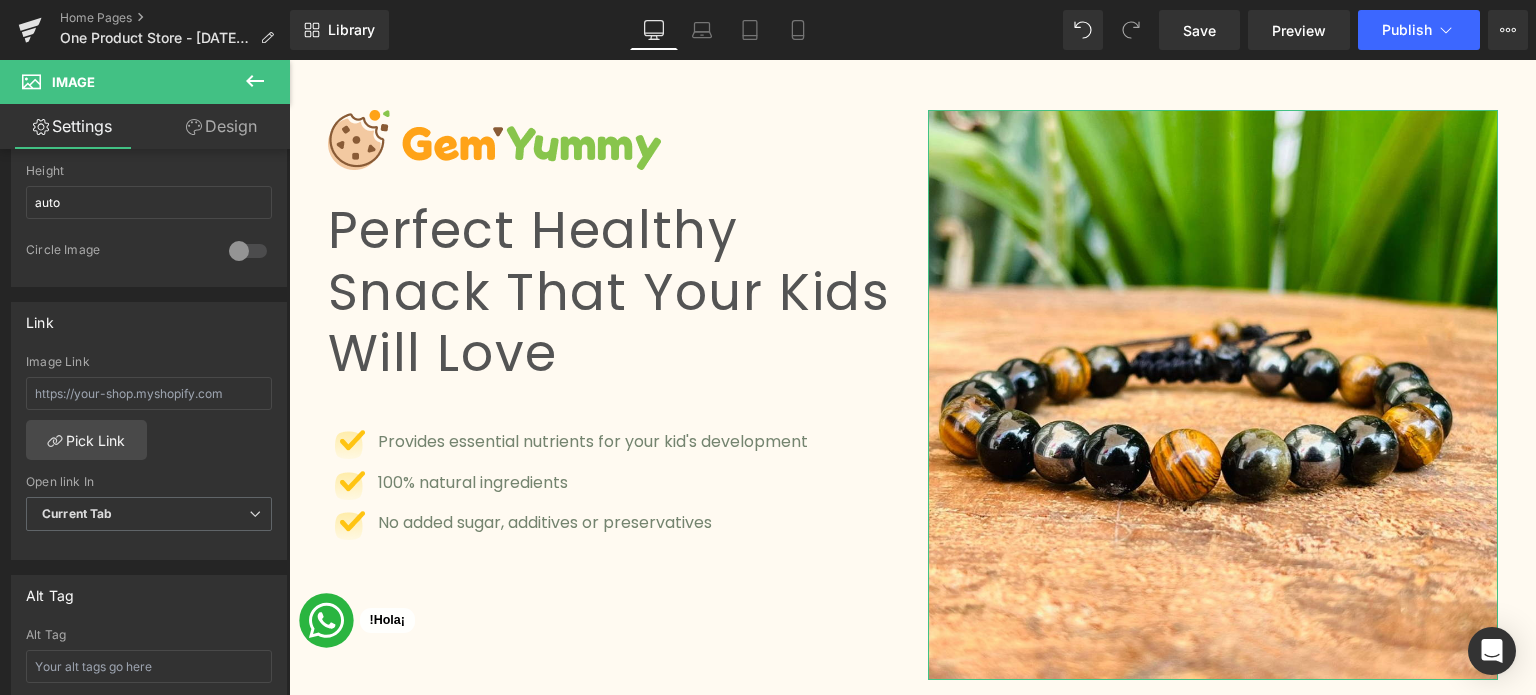 click on "Design" at bounding box center (221, 126) 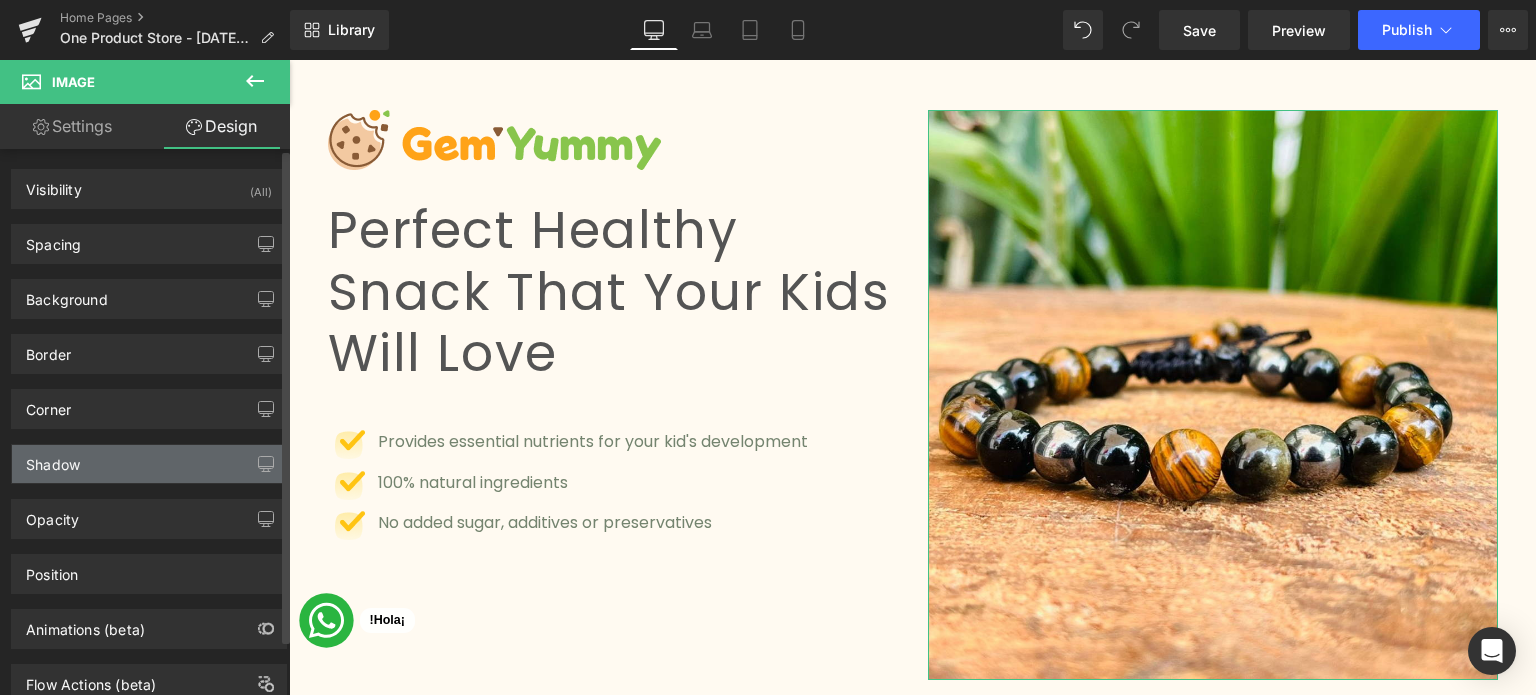 scroll, scrollTop: 60, scrollLeft: 0, axis: vertical 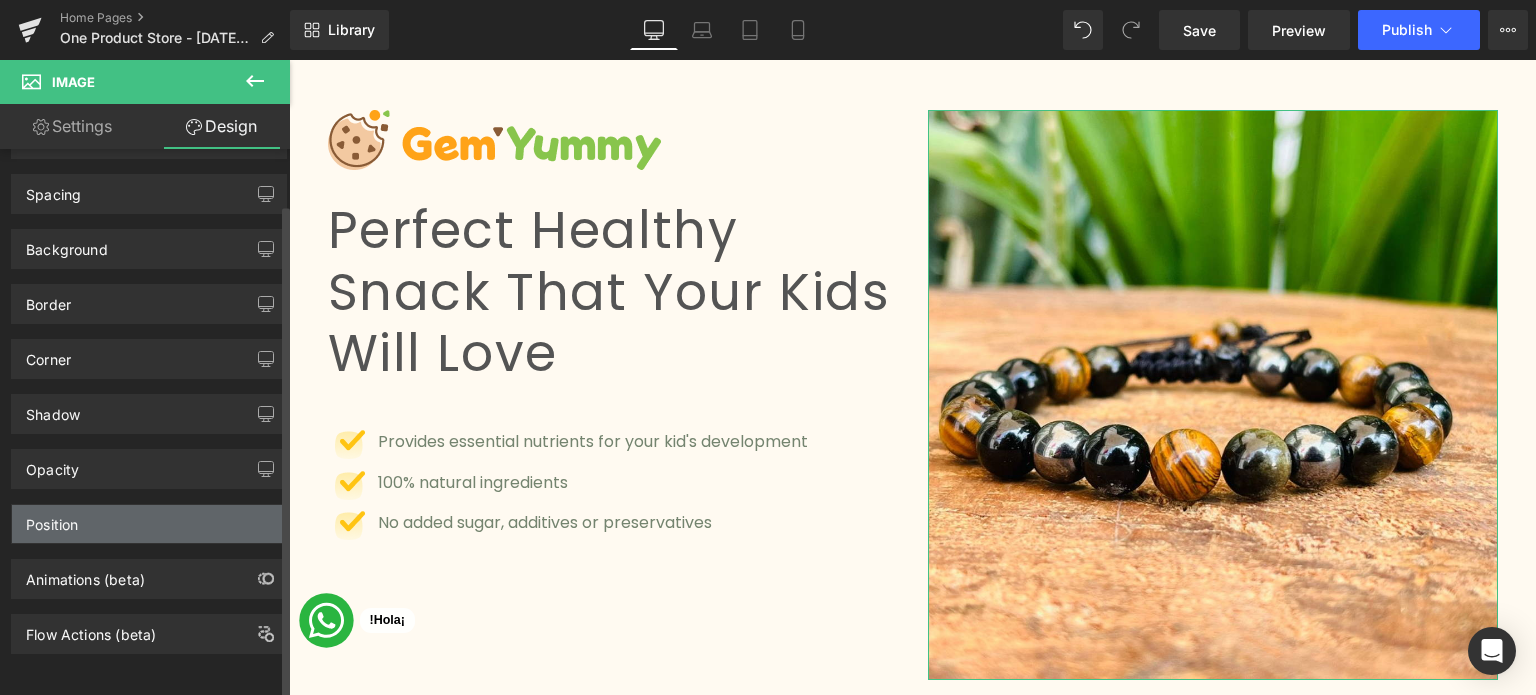 click on "Position" at bounding box center [149, 524] 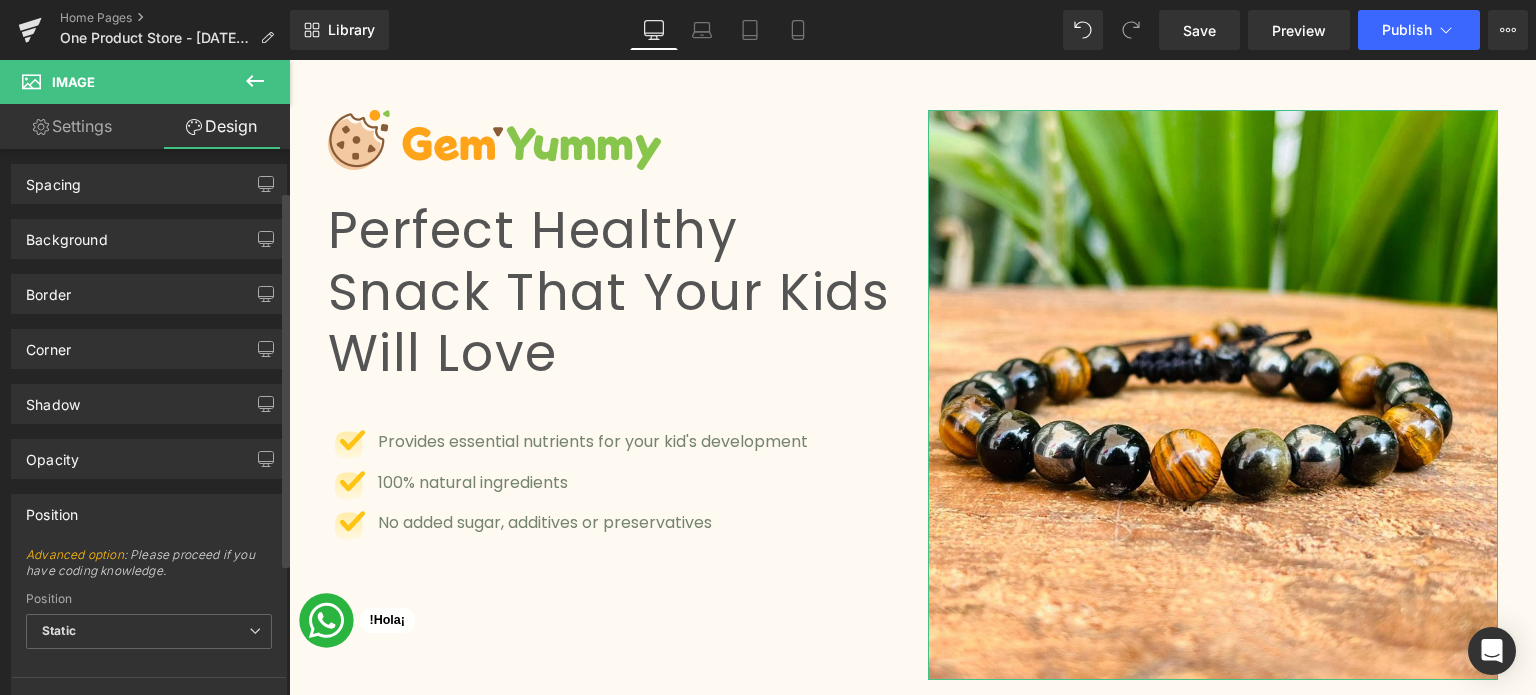 click on "Position" at bounding box center (149, 514) 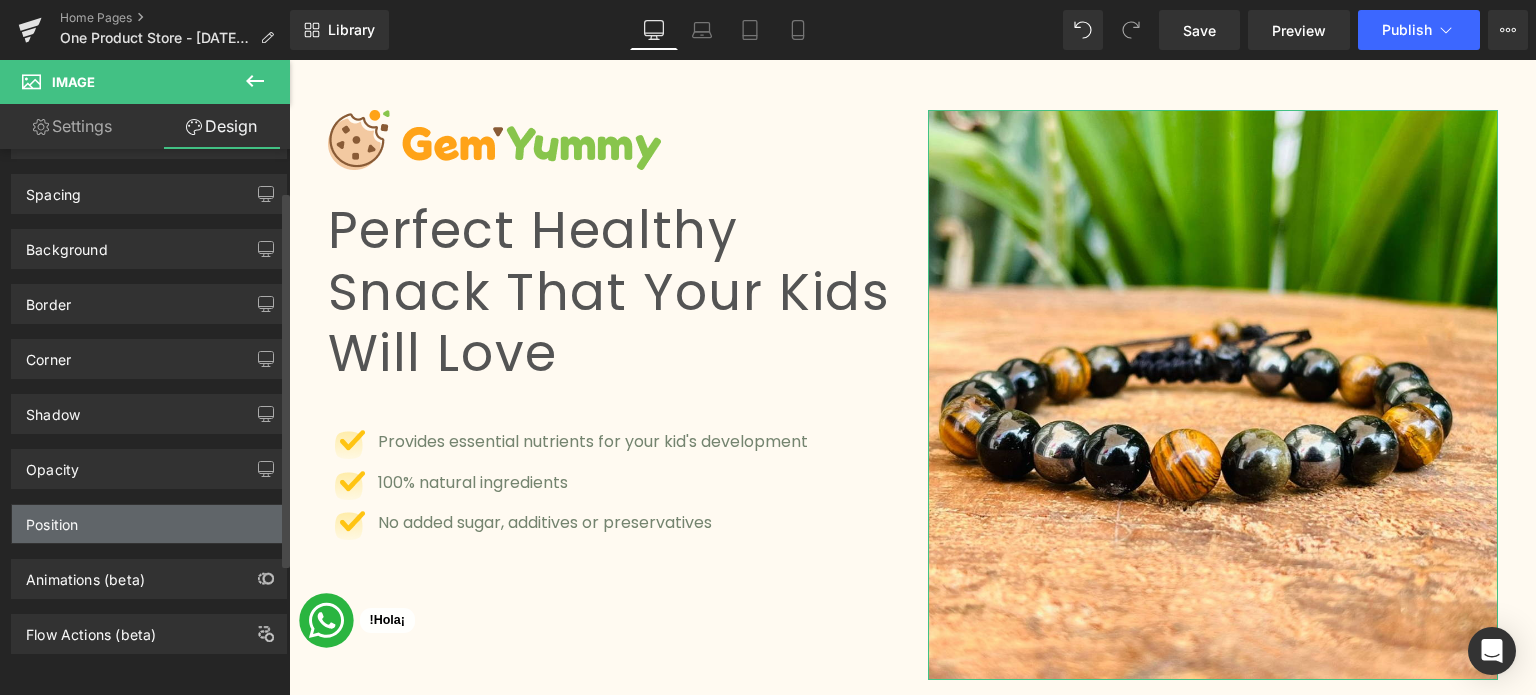 click on "Position" at bounding box center (149, 524) 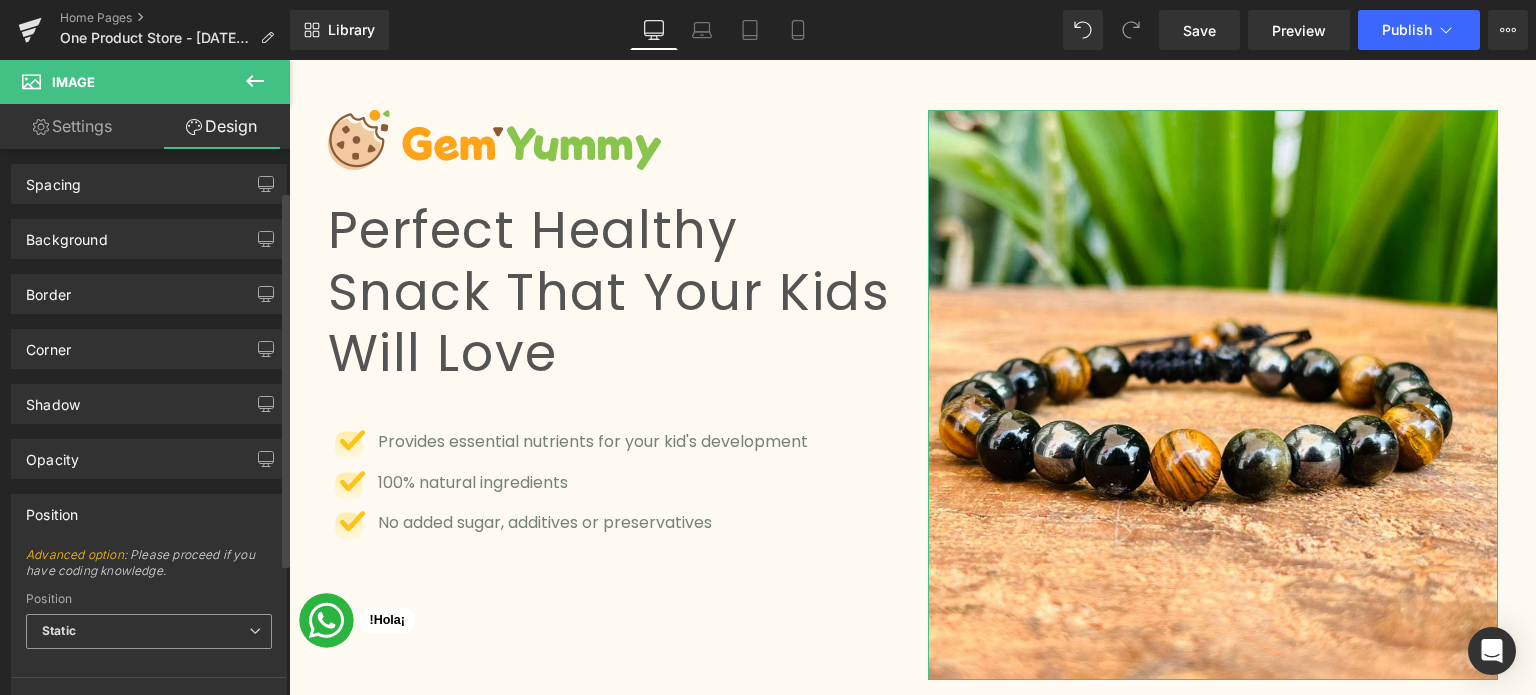 click on "Static" at bounding box center [149, 631] 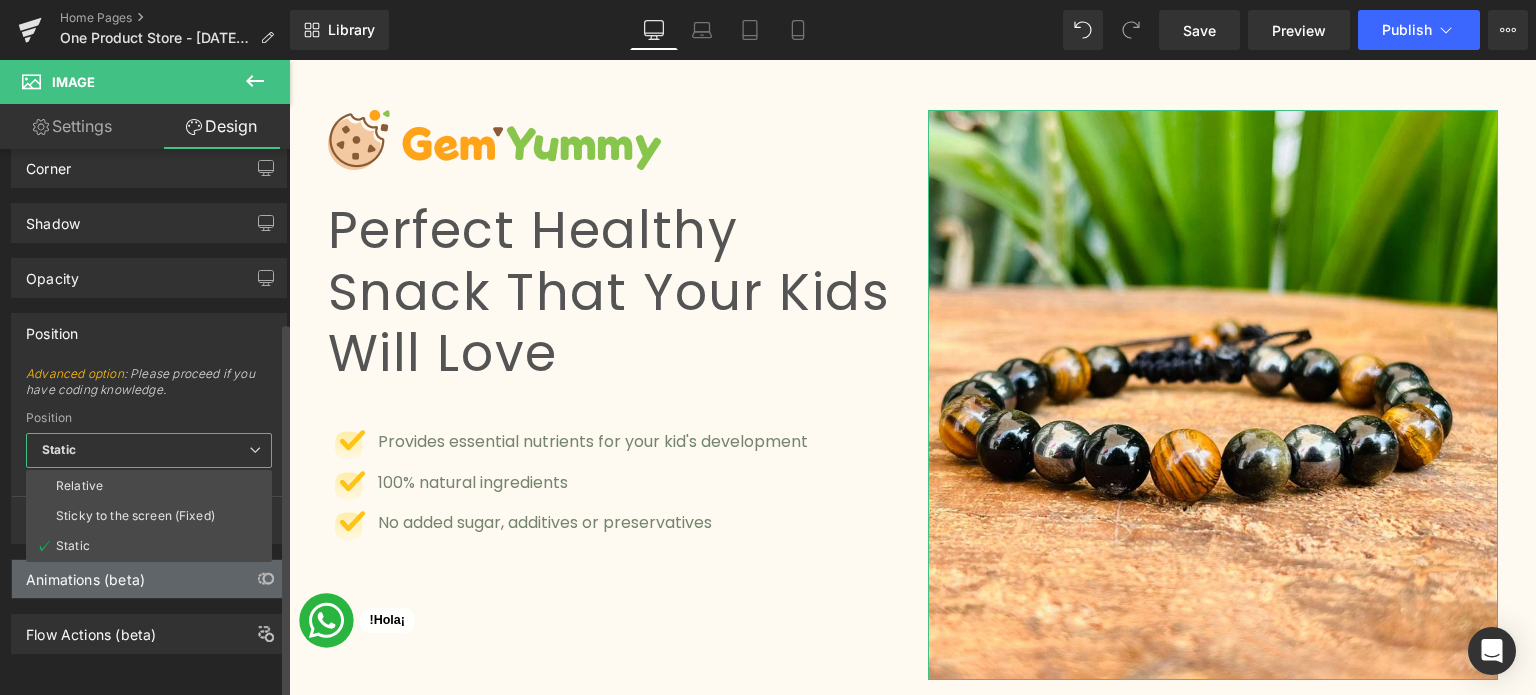 scroll, scrollTop: 251, scrollLeft: 0, axis: vertical 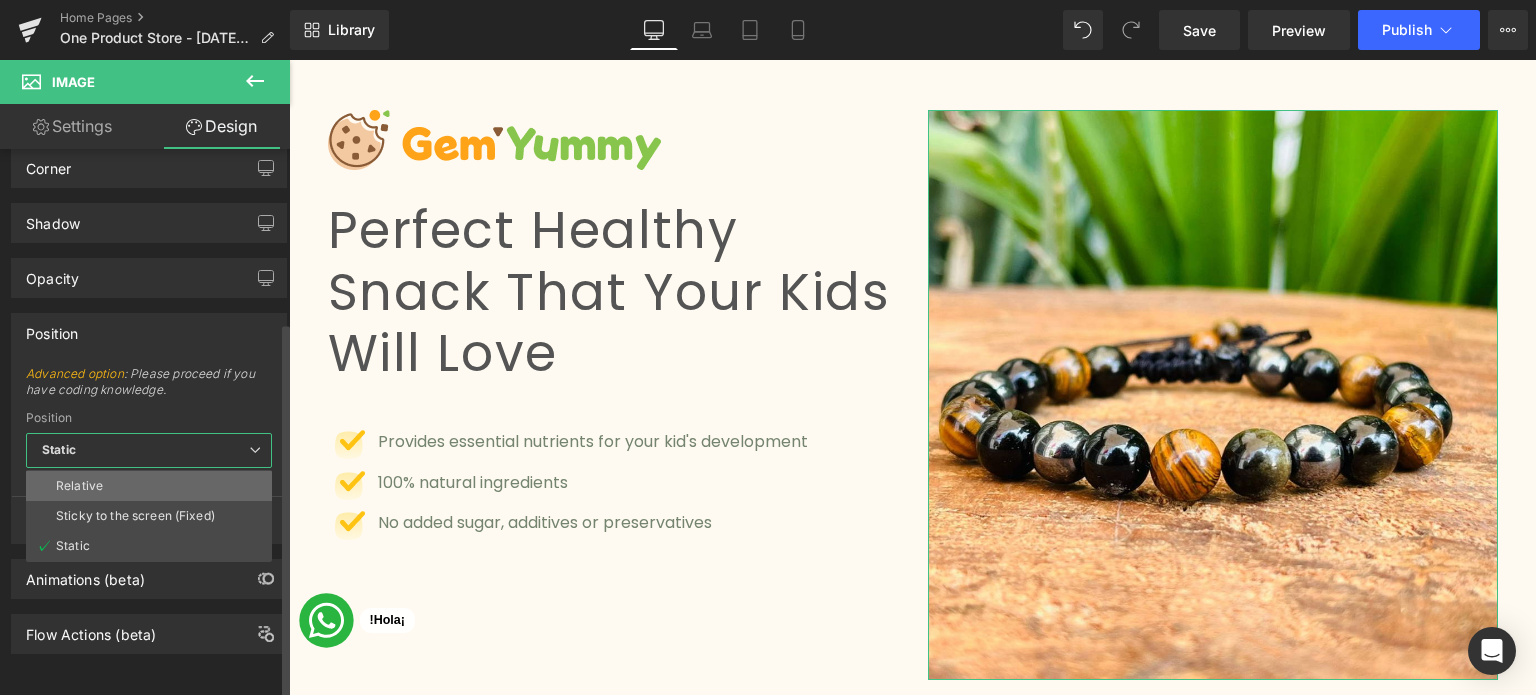 click on "Relative" at bounding box center [149, 486] 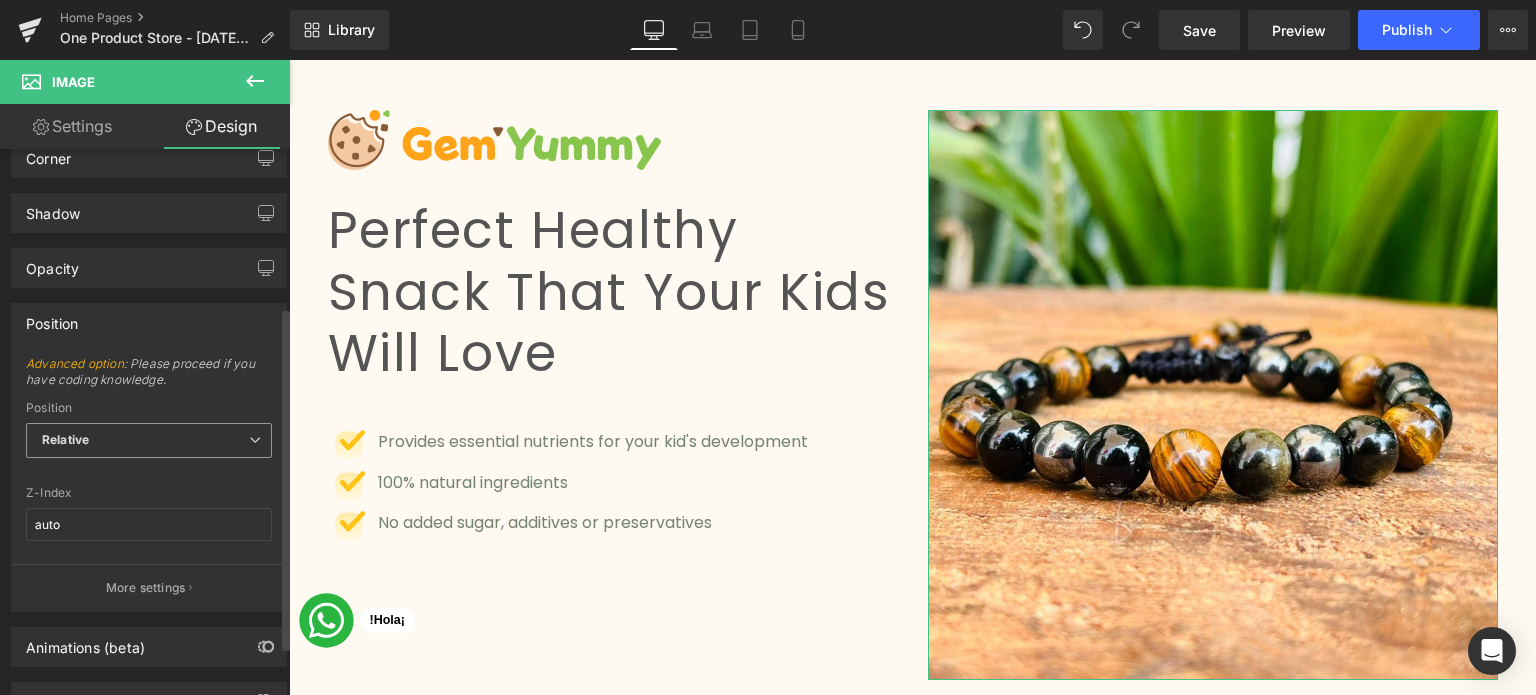 click on "Relative" at bounding box center [149, 440] 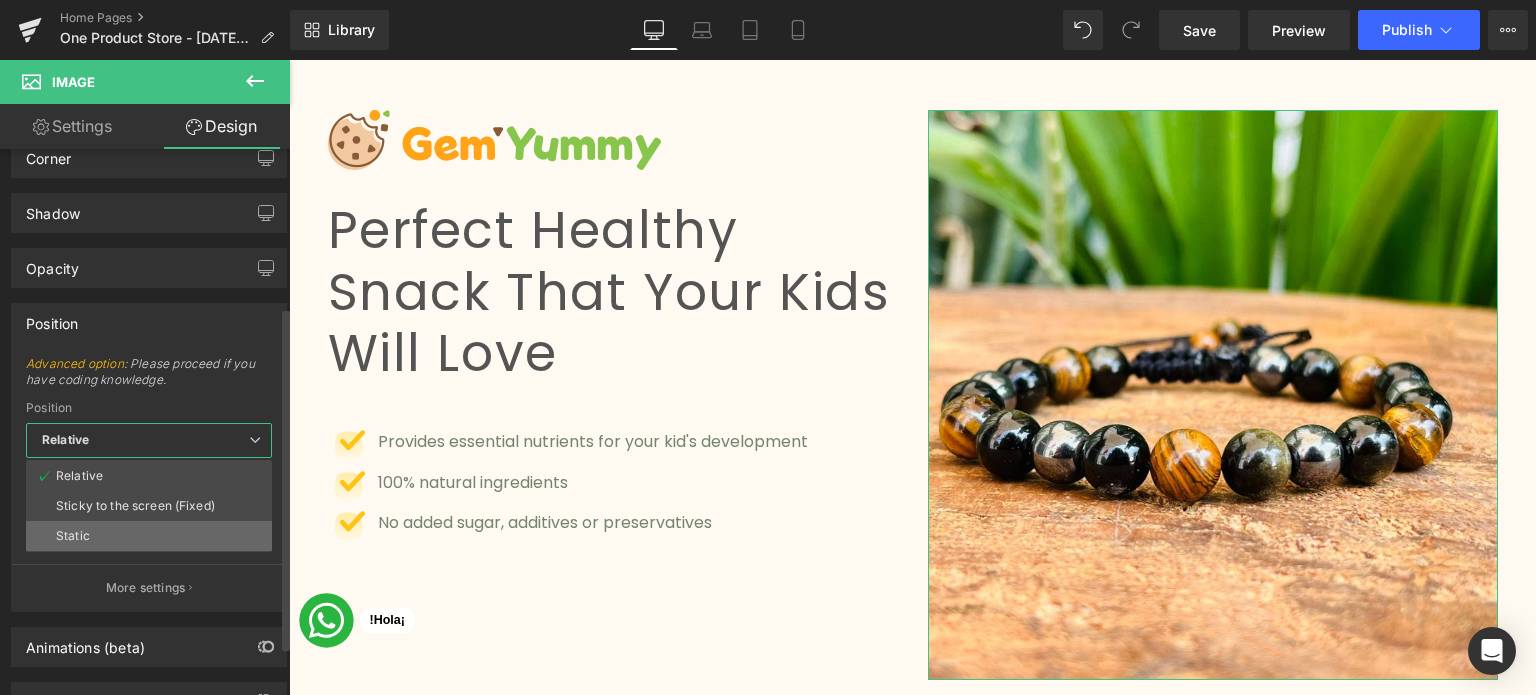 click on "Static" at bounding box center [73, 536] 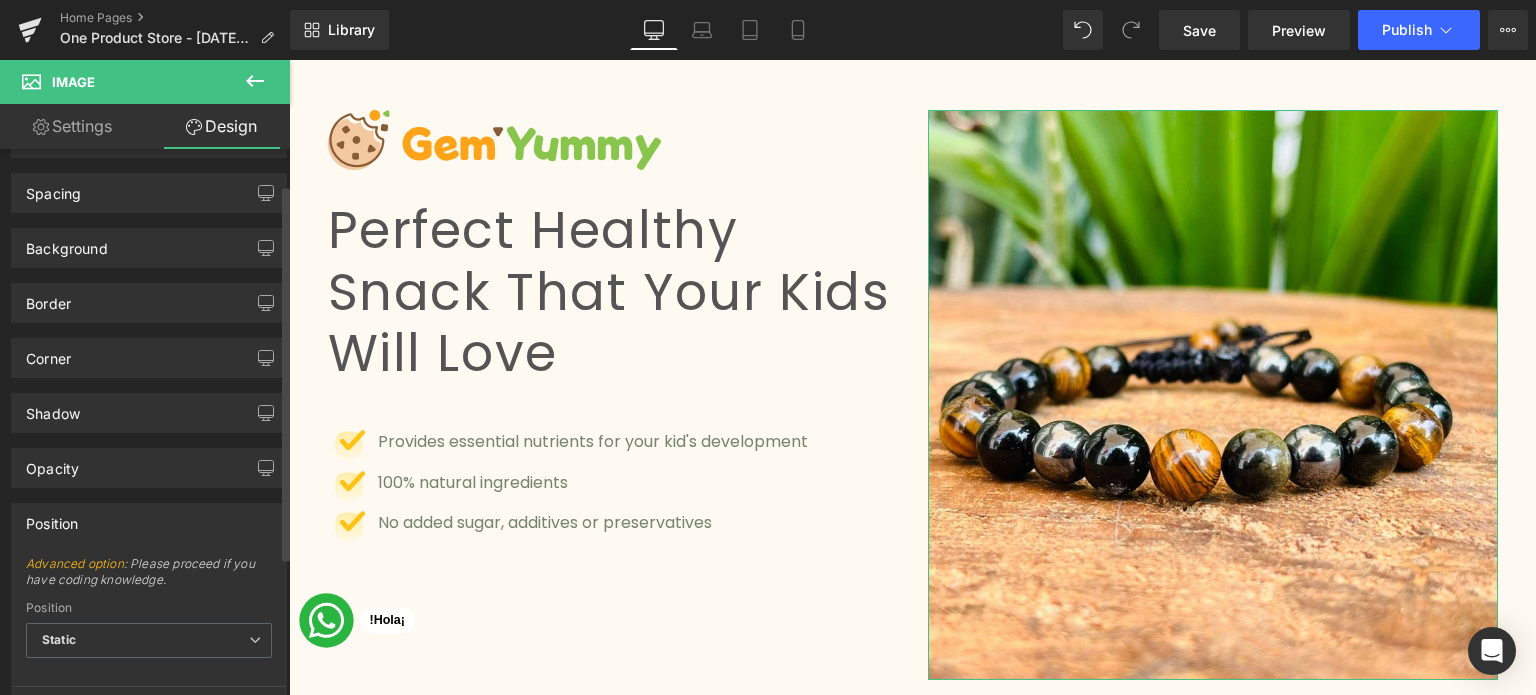 scroll, scrollTop: 0, scrollLeft: 0, axis: both 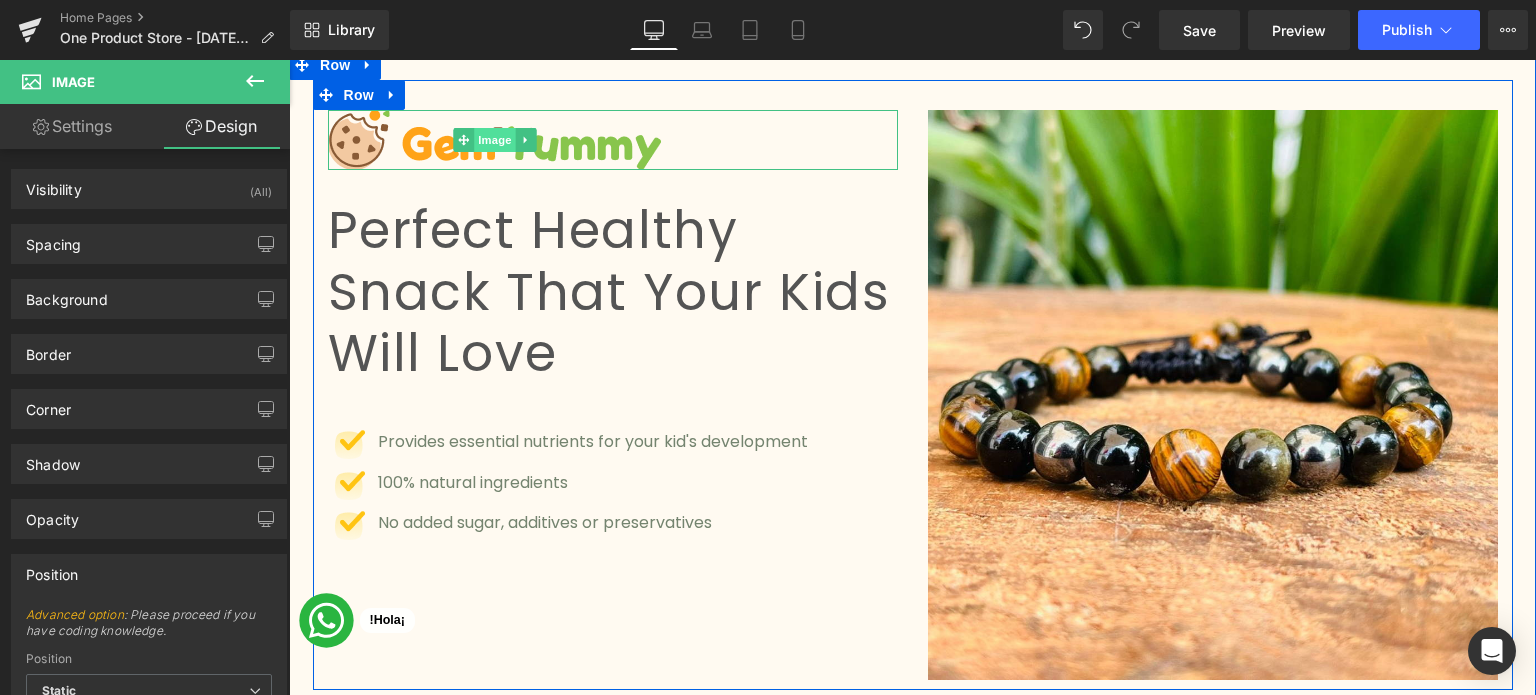 click on "Image" at bounding box center (495, 140) 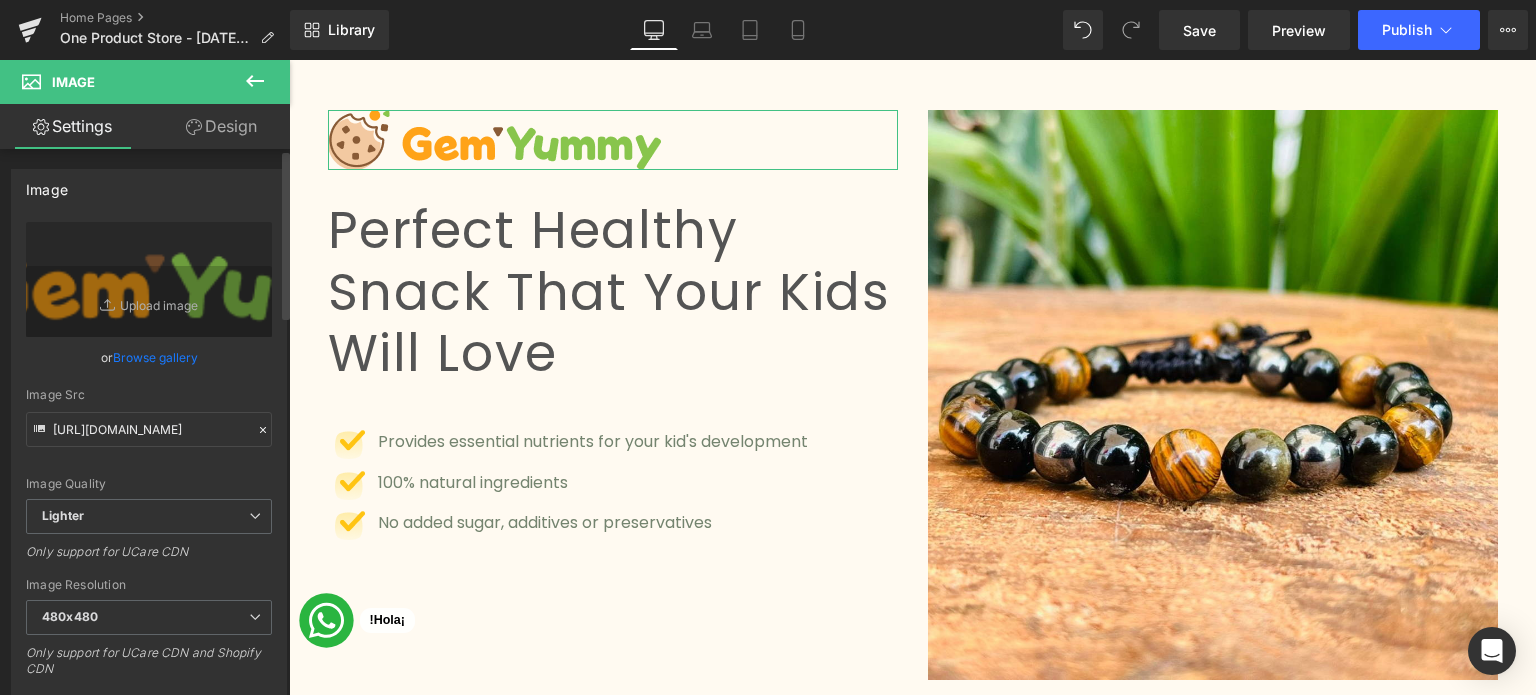 click on "Browse gallery" at bounding box center [155, 357] 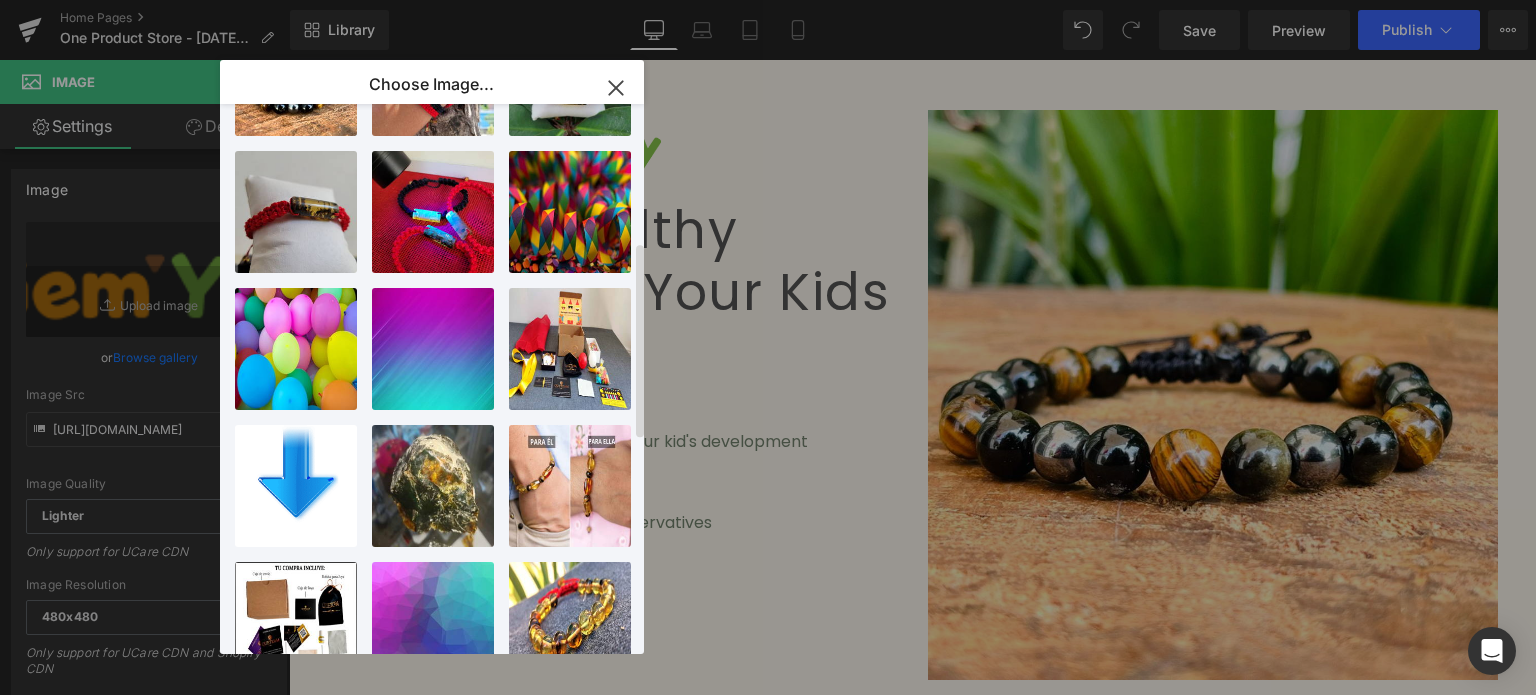 scroll, scrollTop: 0, scrollLeft: 0, axis: both 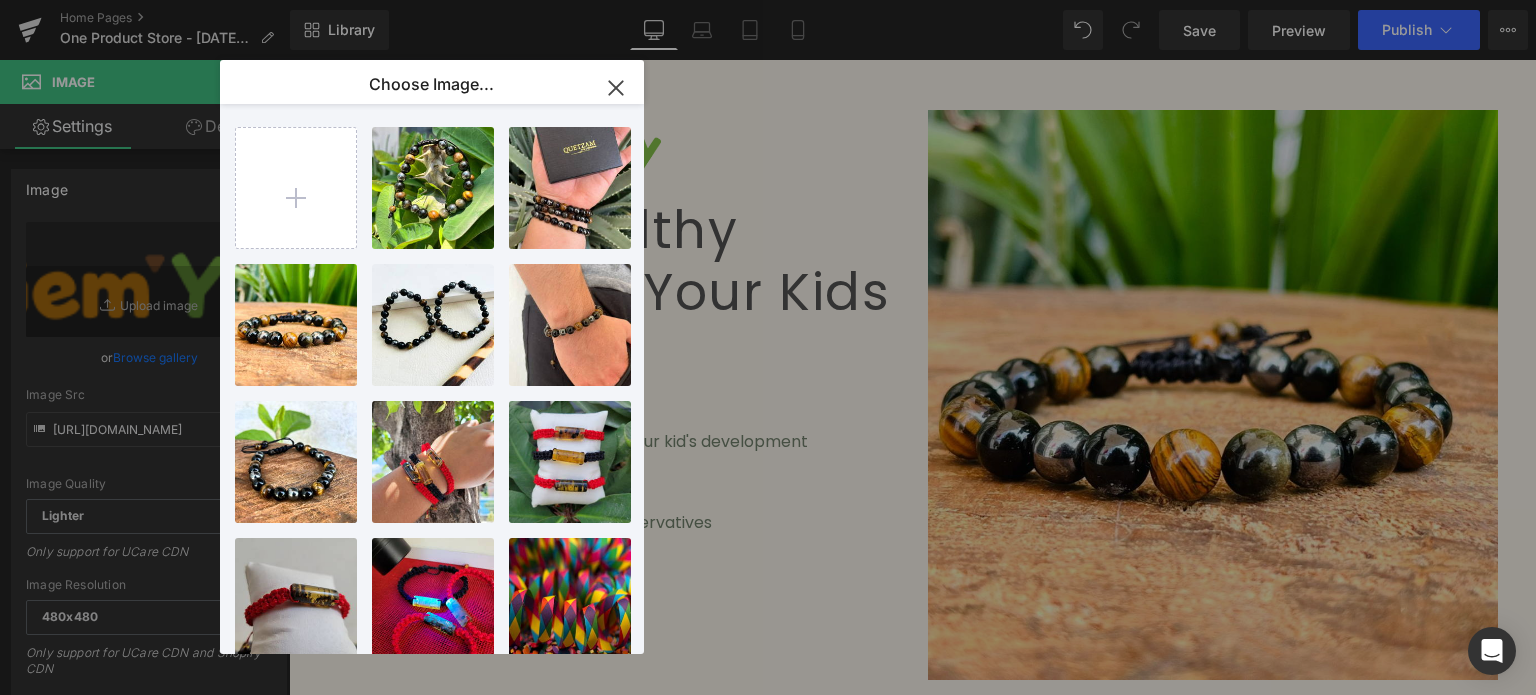 click 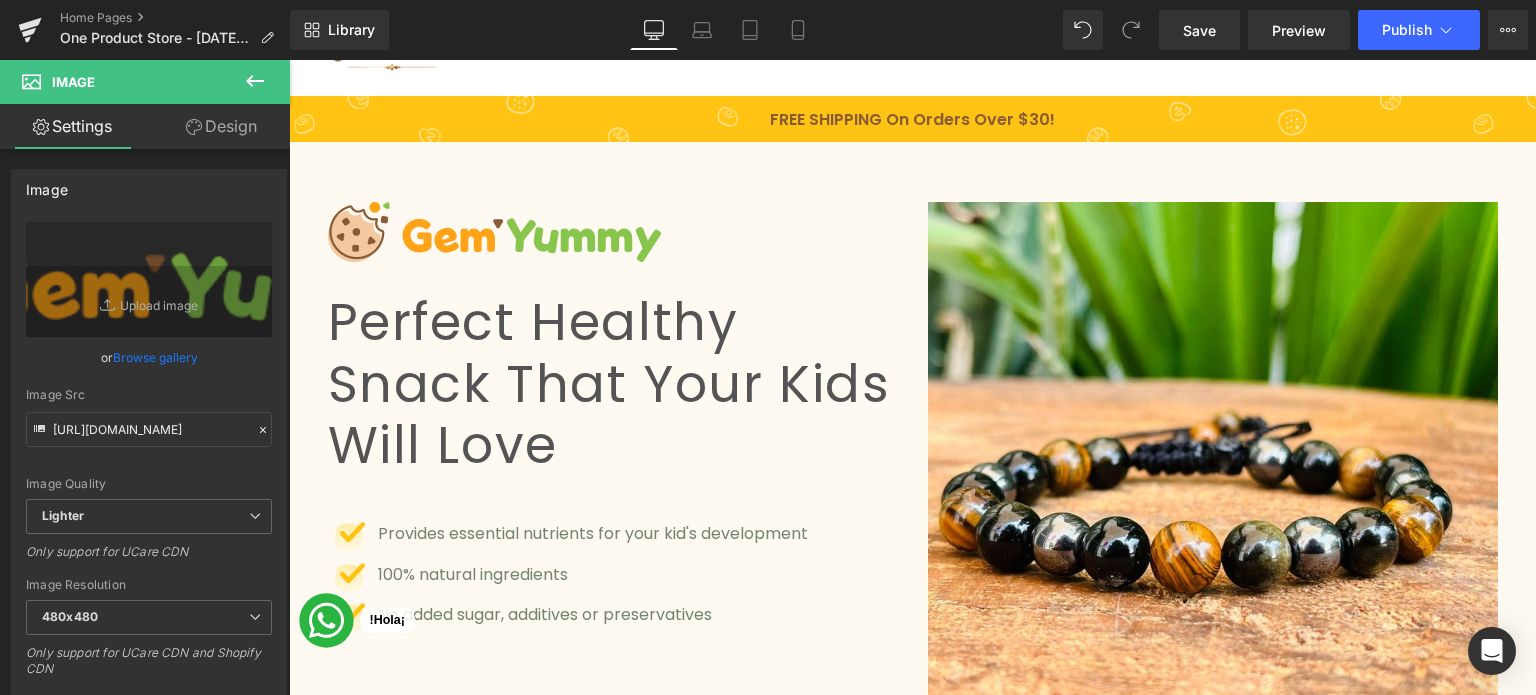 scroll, scrollTop: 100, scrollLeft: 0, axis: vertical 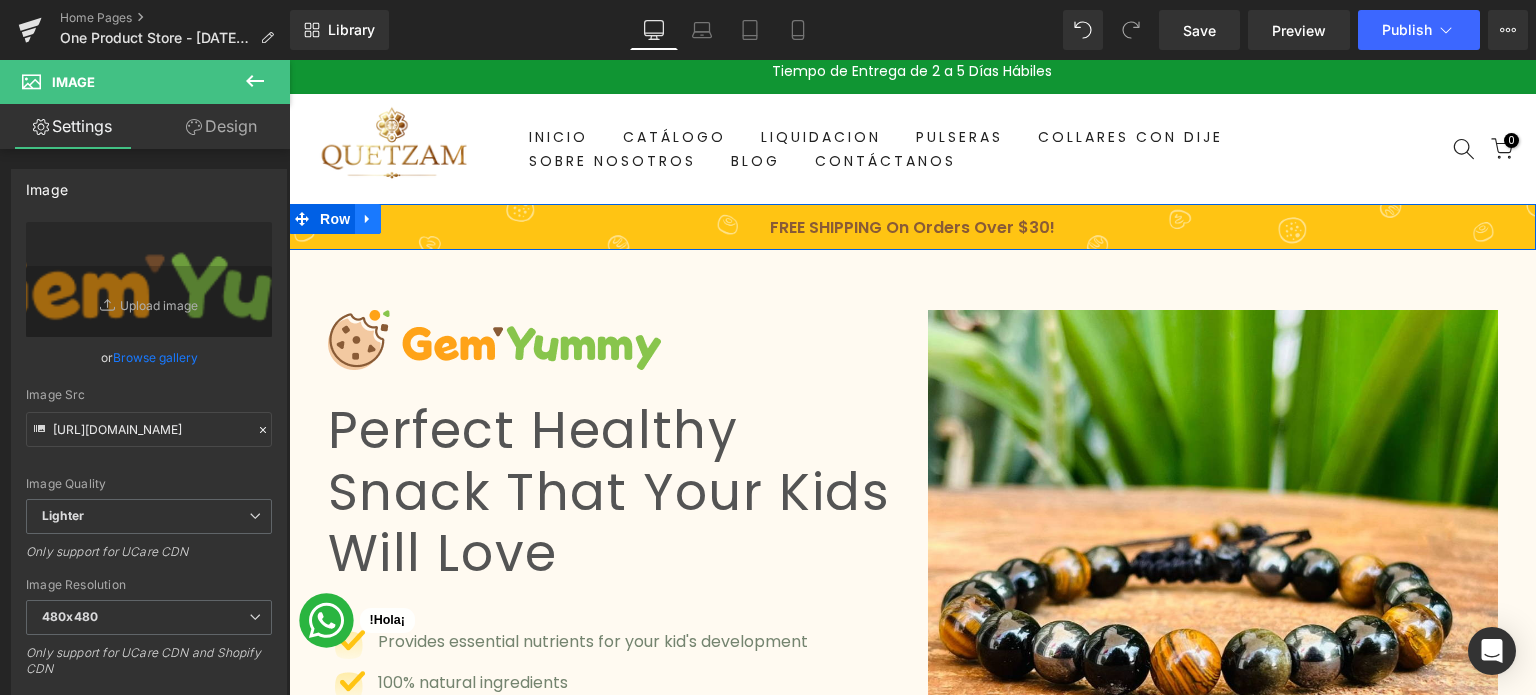 click 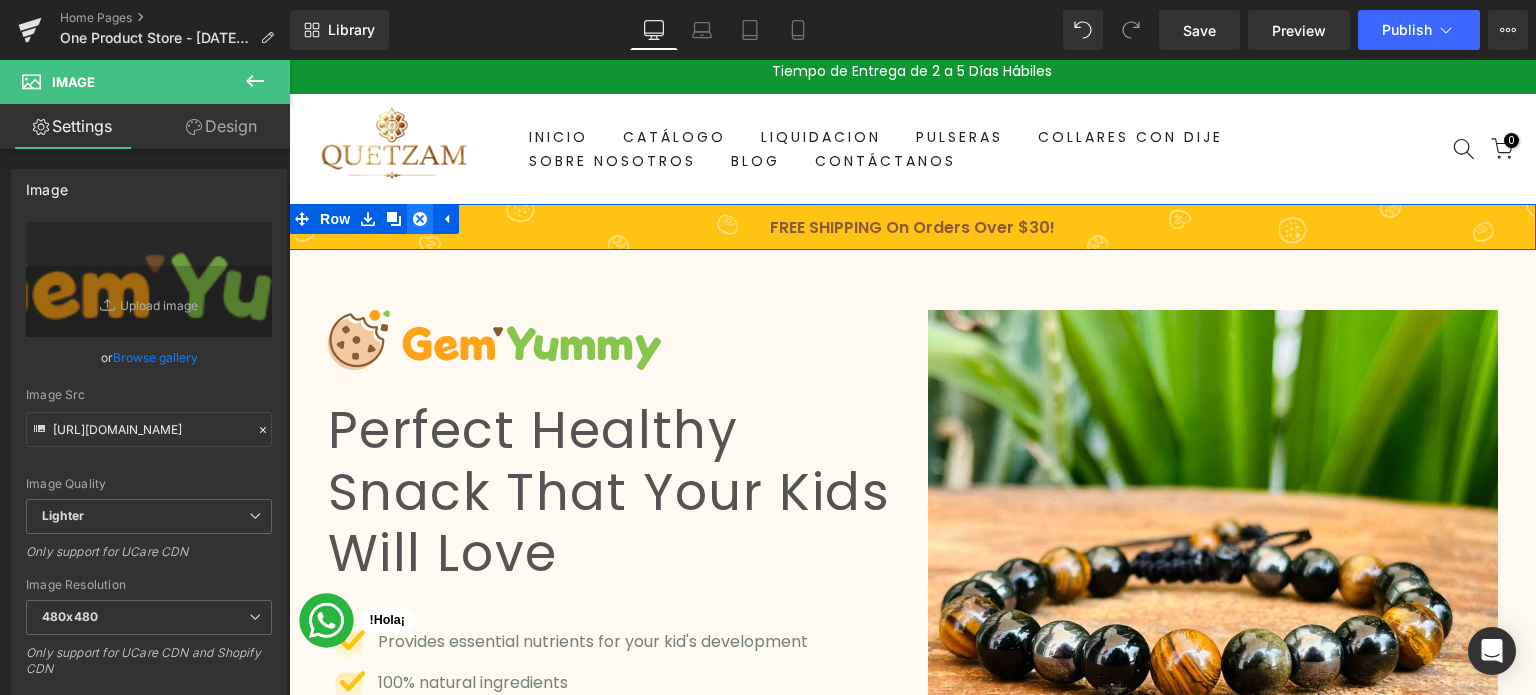 click 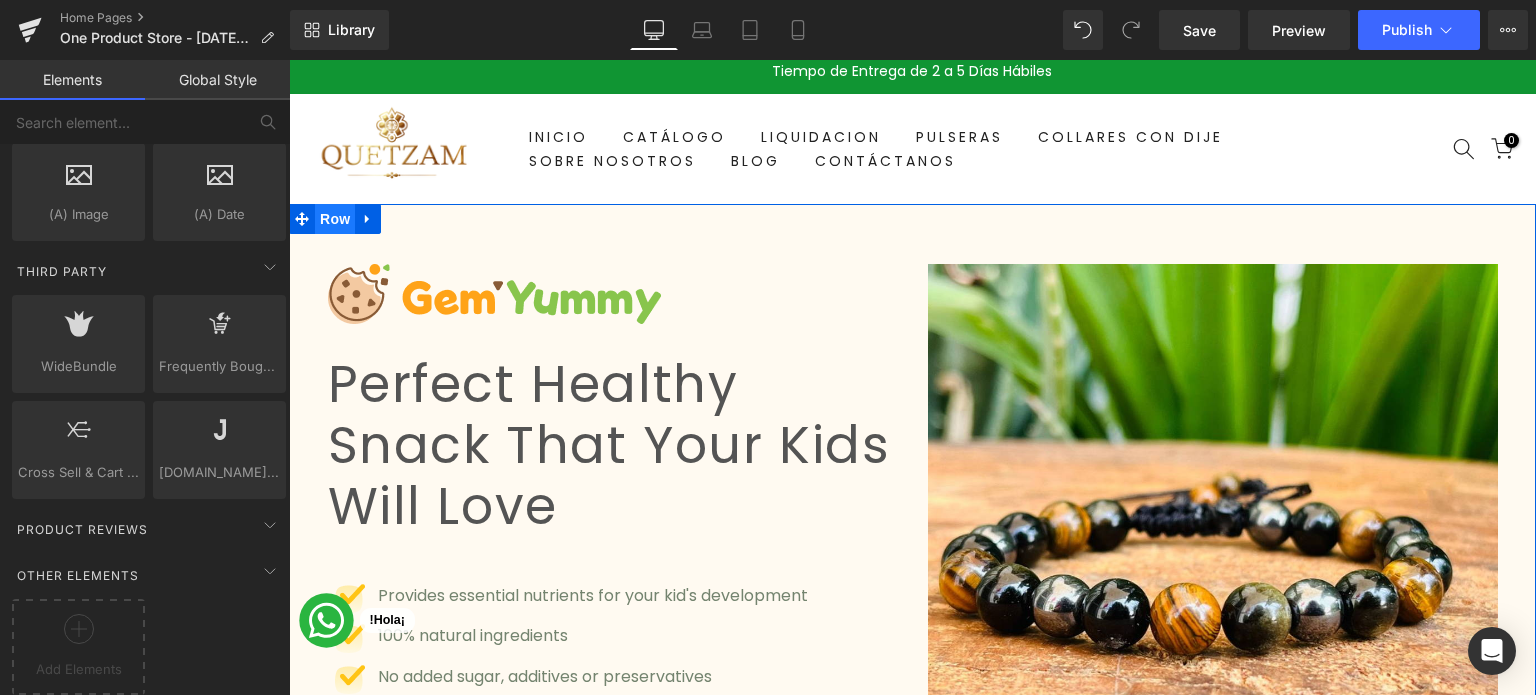 click on "Row" at bounding box center (335, 219) 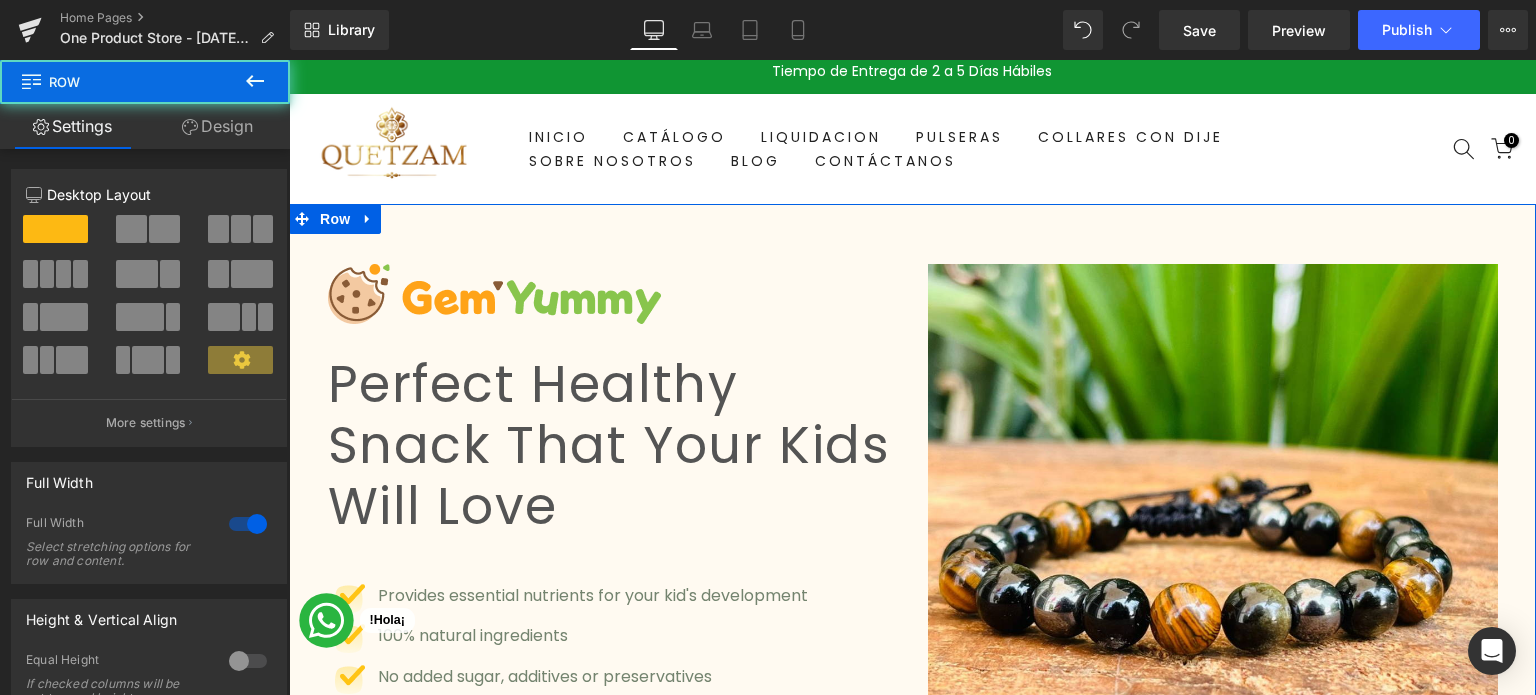 click on "Design" at bounding box center [217, 126] 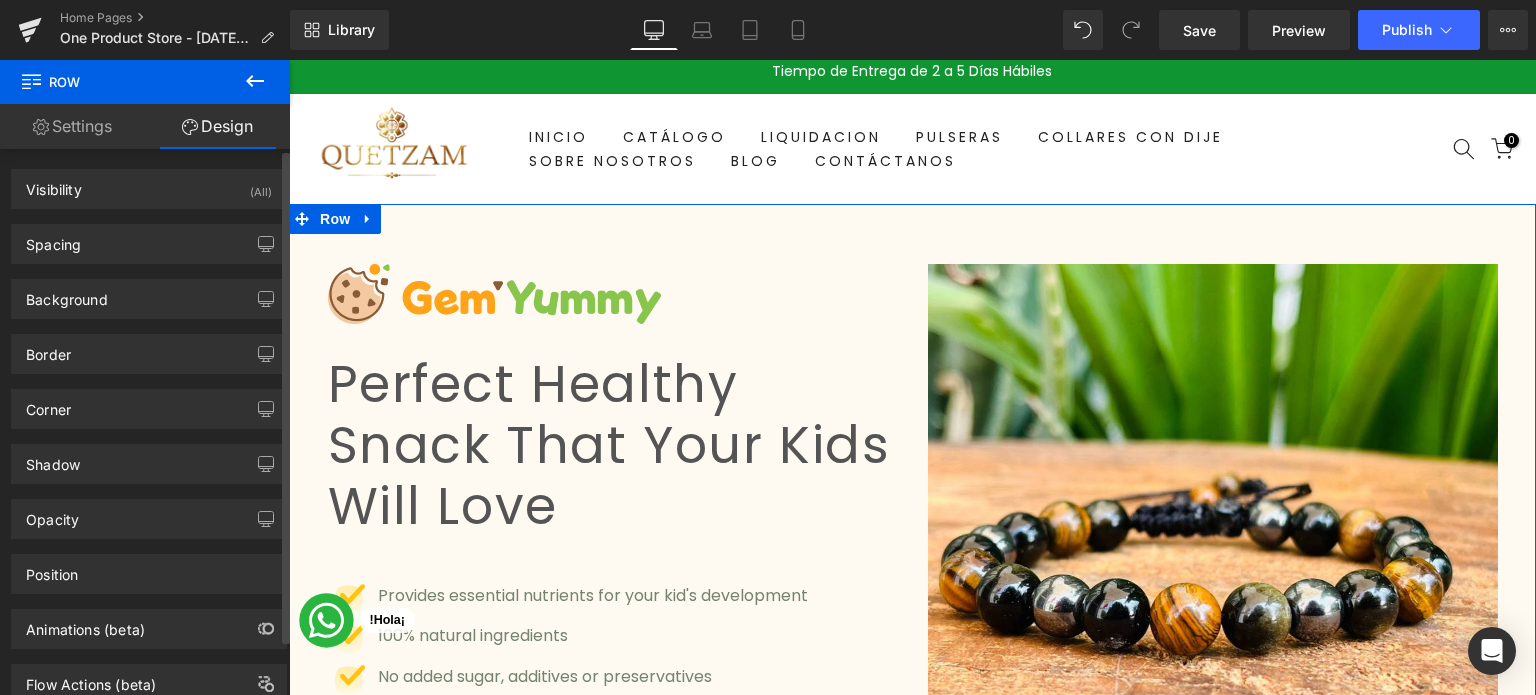 click on "Background
Color & Image color
Color #fffaf1 100 %
Image  Replace Image  Upload image or  Browse gallery Image Src Image Quality Lighter Lightest
Lighter
Lighter Lightest Only support for UCare CDN
More settings" at bounding box center [149, 291] 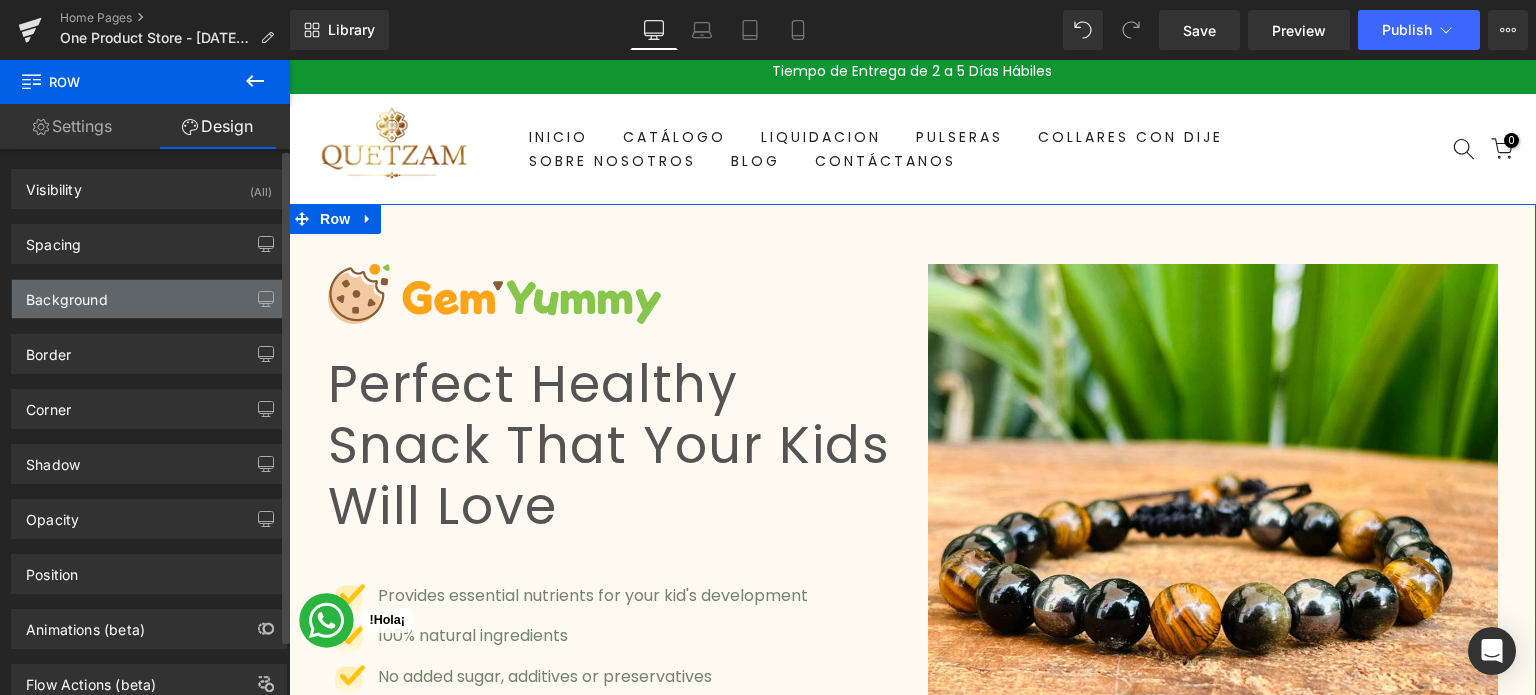 click on "Background" at bounding box center (149, 299) 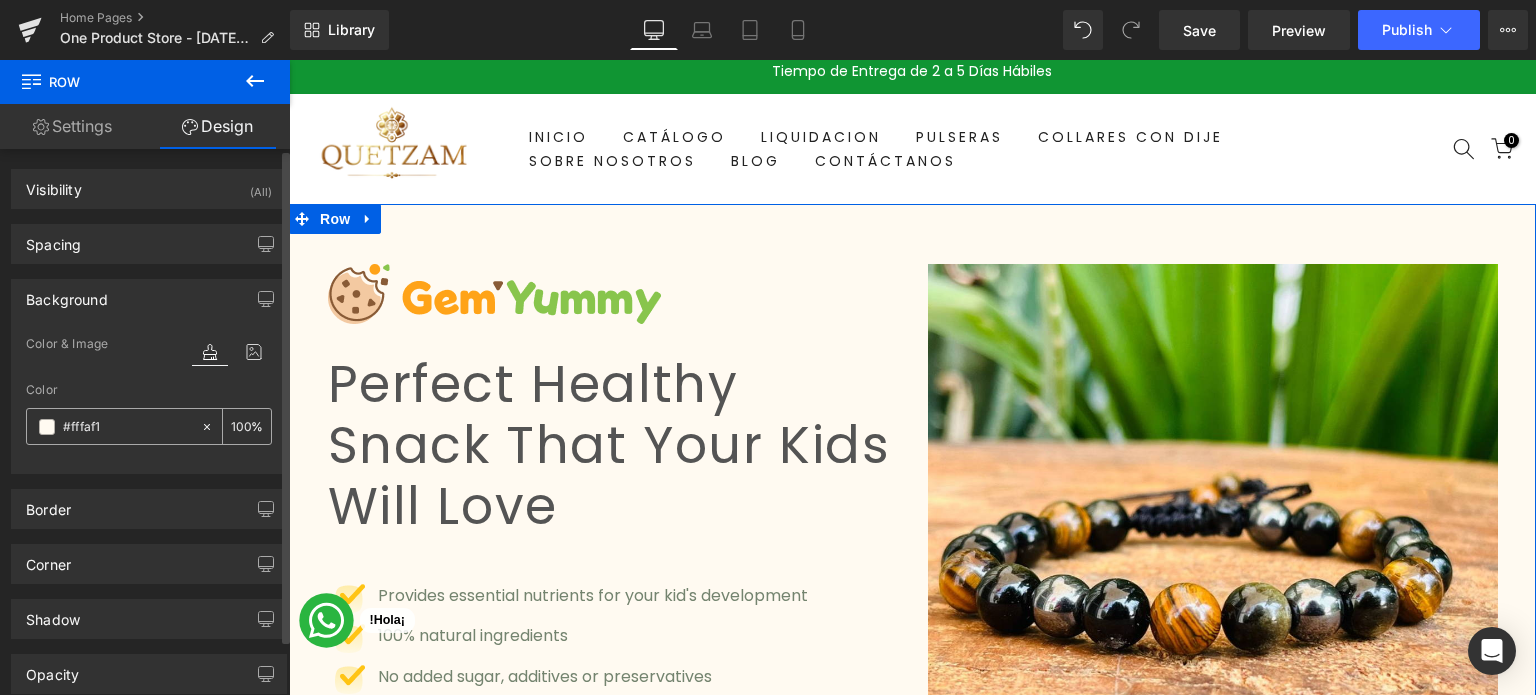 click on "#fffaf1" at bounding box center [127, 427] 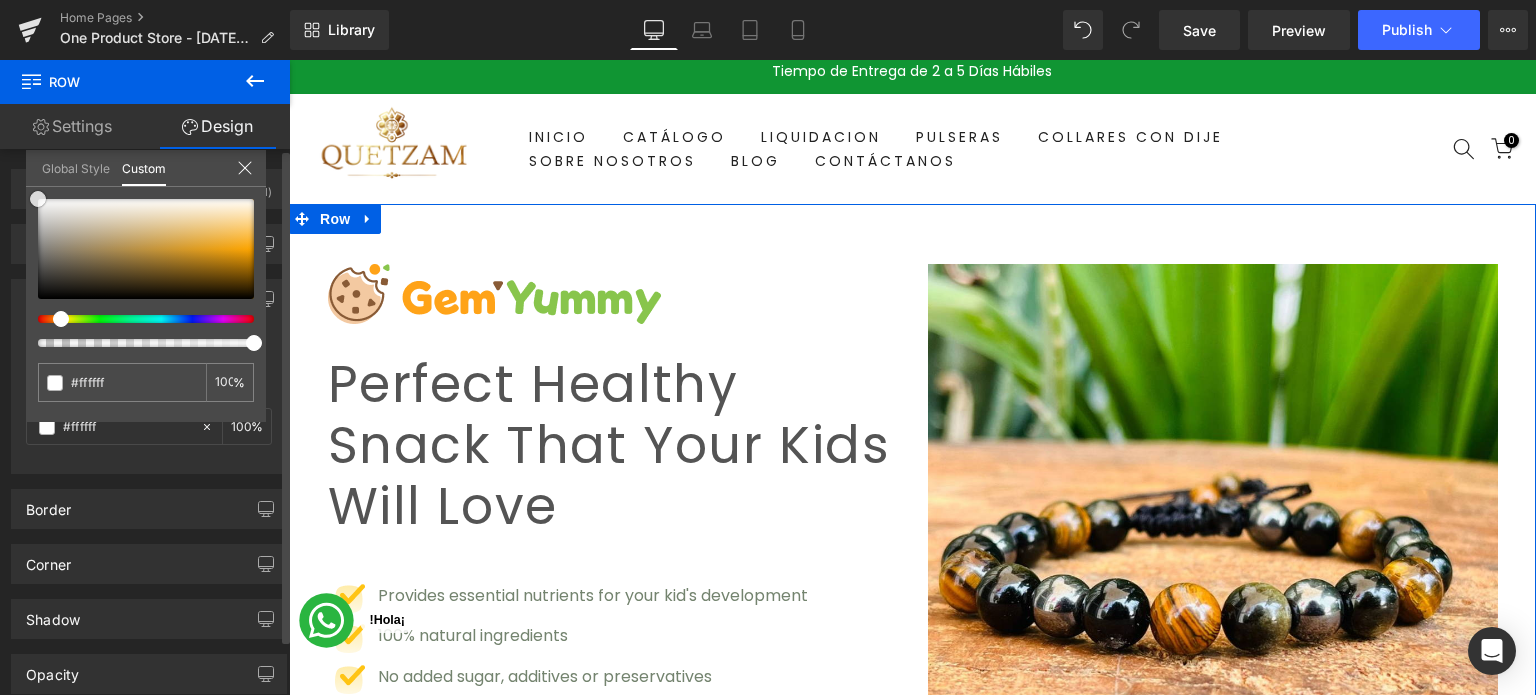 drag, startPoint x: 252, startPoint y: 203, endPoint x: 16, endPoint y: 176, distance: 237.53947 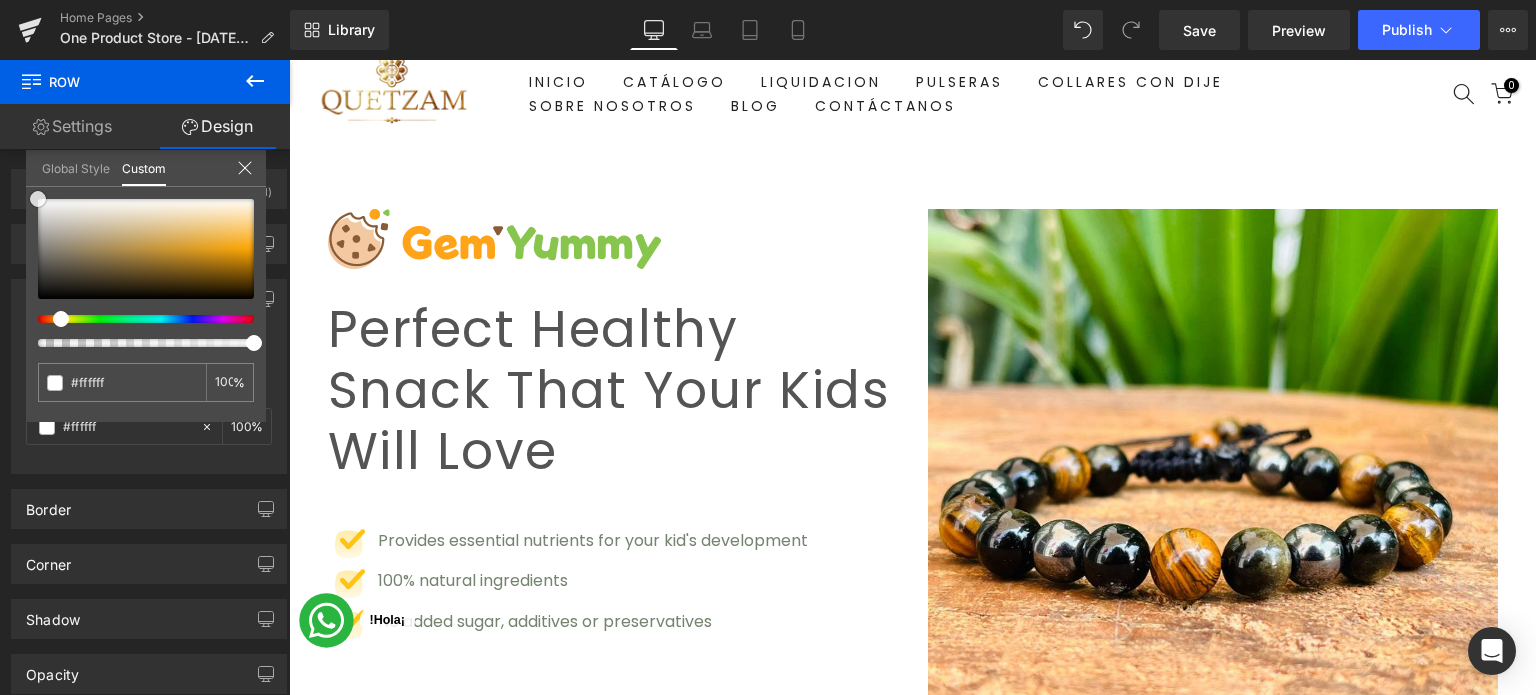 scroll, scrollTop: 200, scrollLeft: 0, axis: vertical 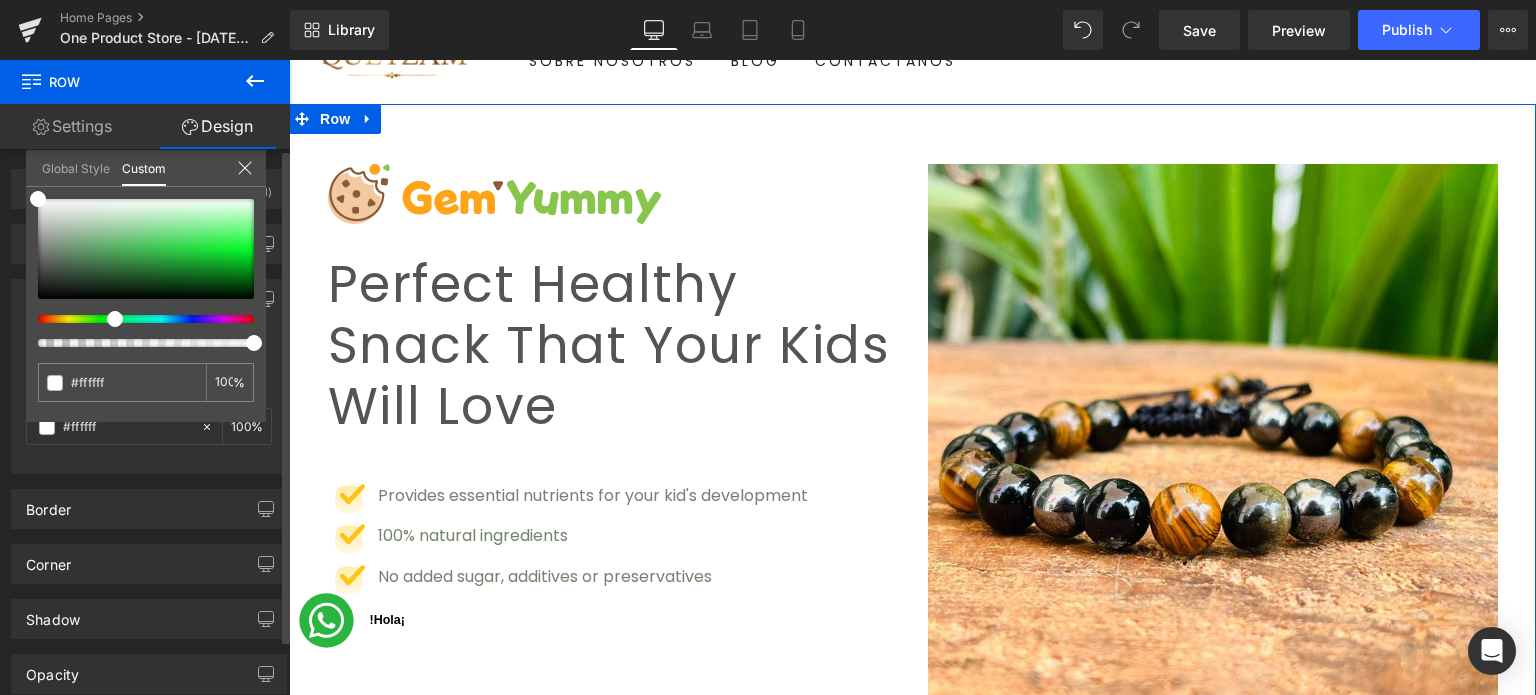 drag, startPoint x: 57, startPoint y: 317, endPoint x: 116, endPoint y: 323, distance: 59.3043 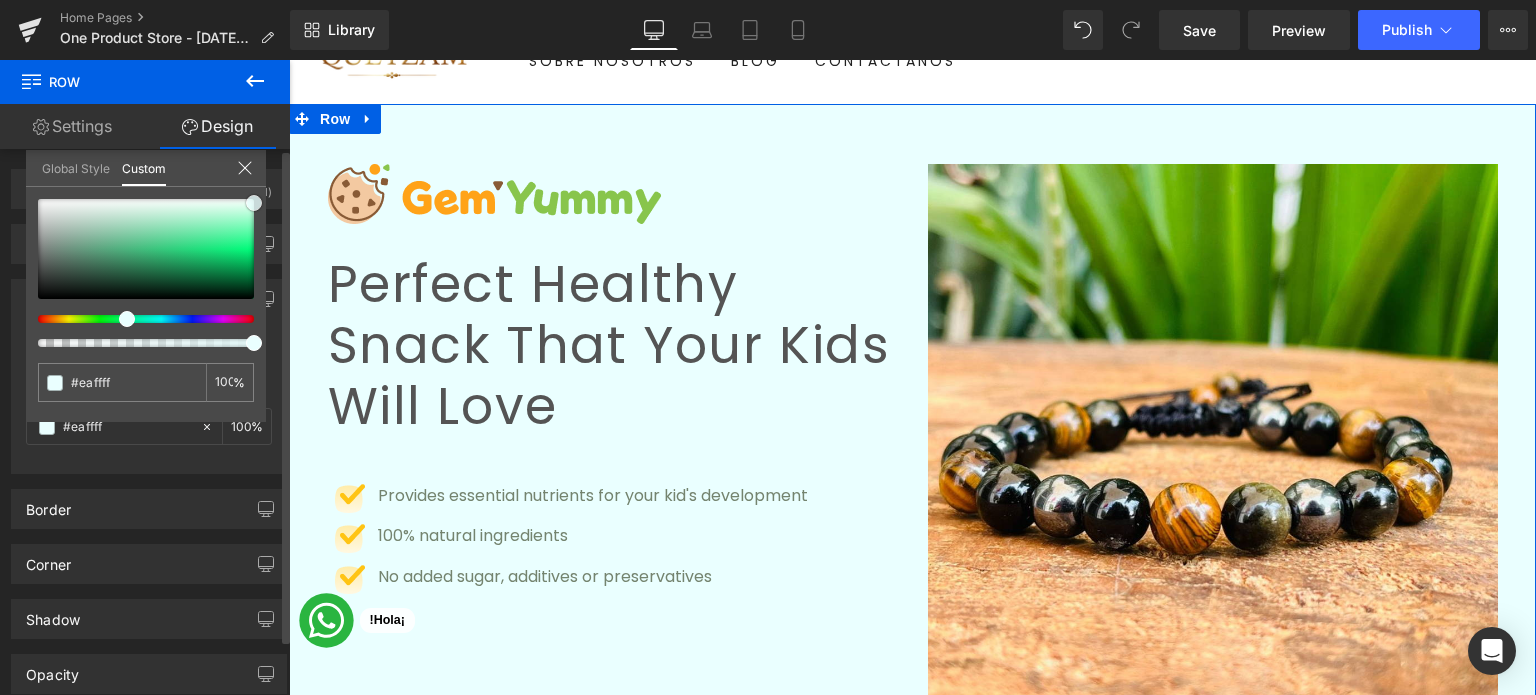drag, startPoint x: 40, startPoint y: 194, endPoint x: 270, endPoint y: 205, distance: 230.2629 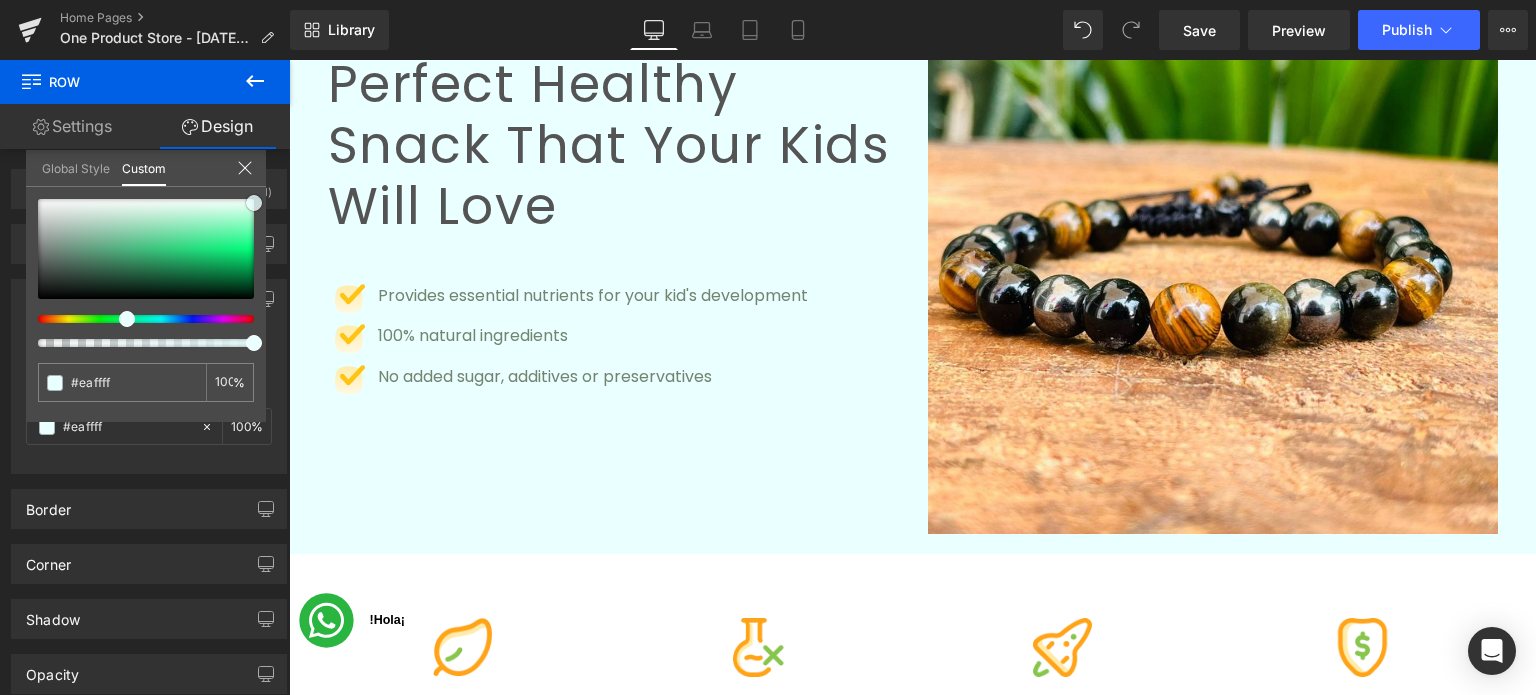 scroll, scrollTop: 400, scrollLeft: 0, axis: vertical 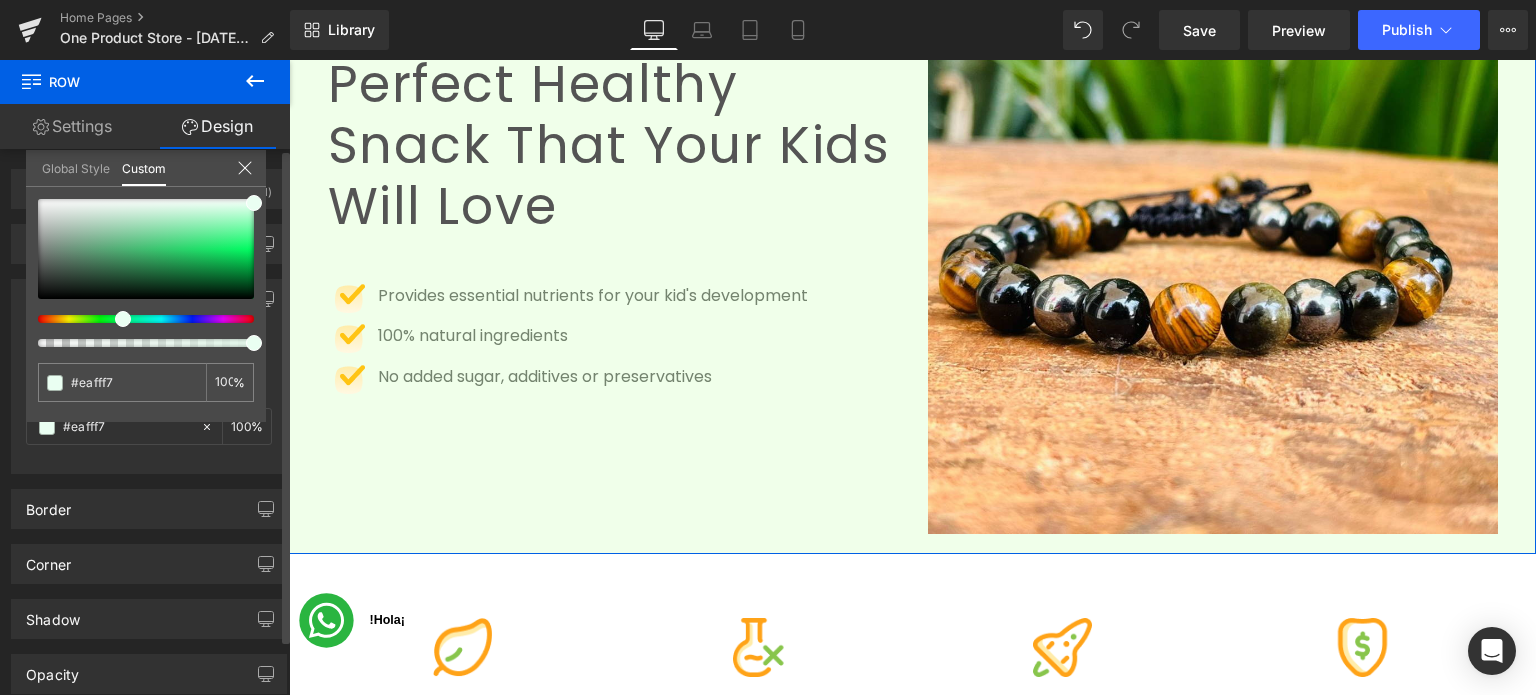 drag, startPoint x: 128, startPoint y: 318, endPoint x: 93, endPoint y: 317, distance: 35.014282 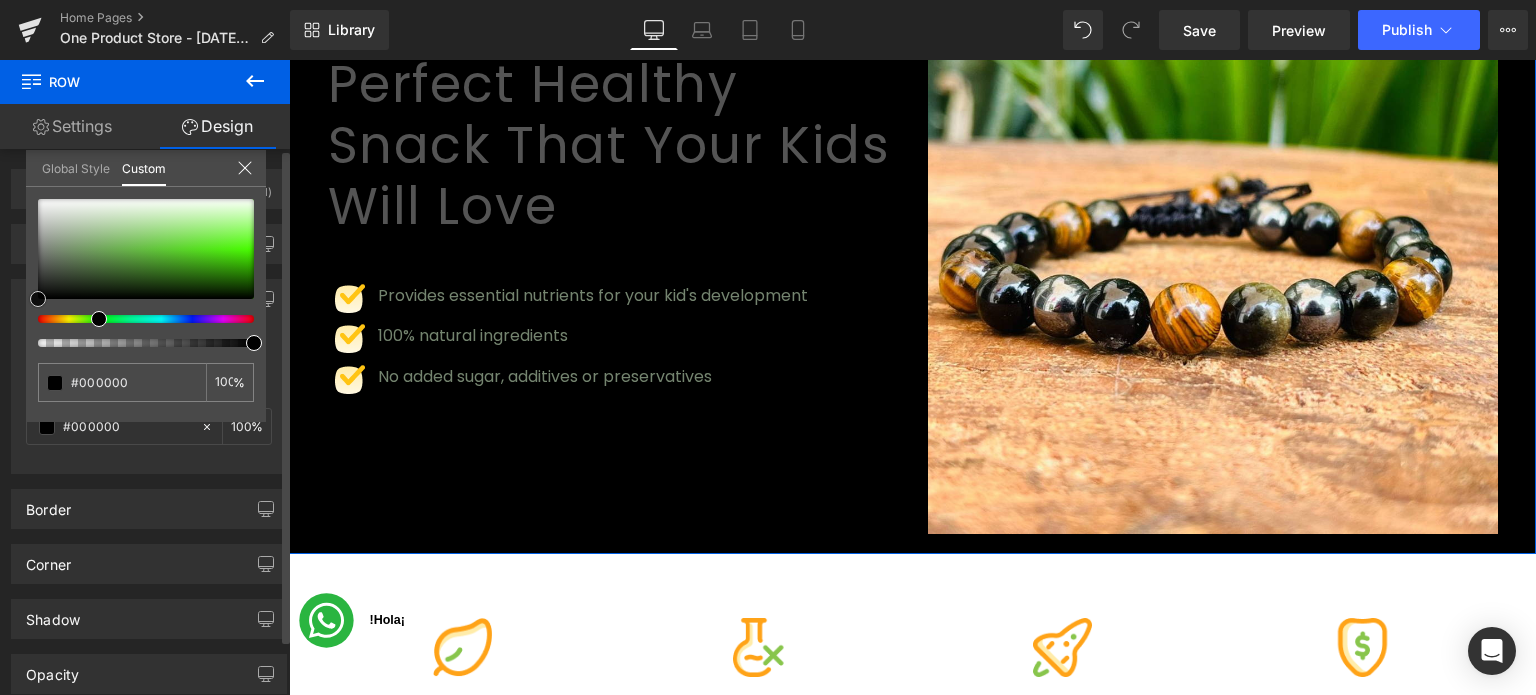 drag, startPoint x: 248, startPoint y: 199, endPoint x: 16, endPoint y: 318, distance: 260.73932 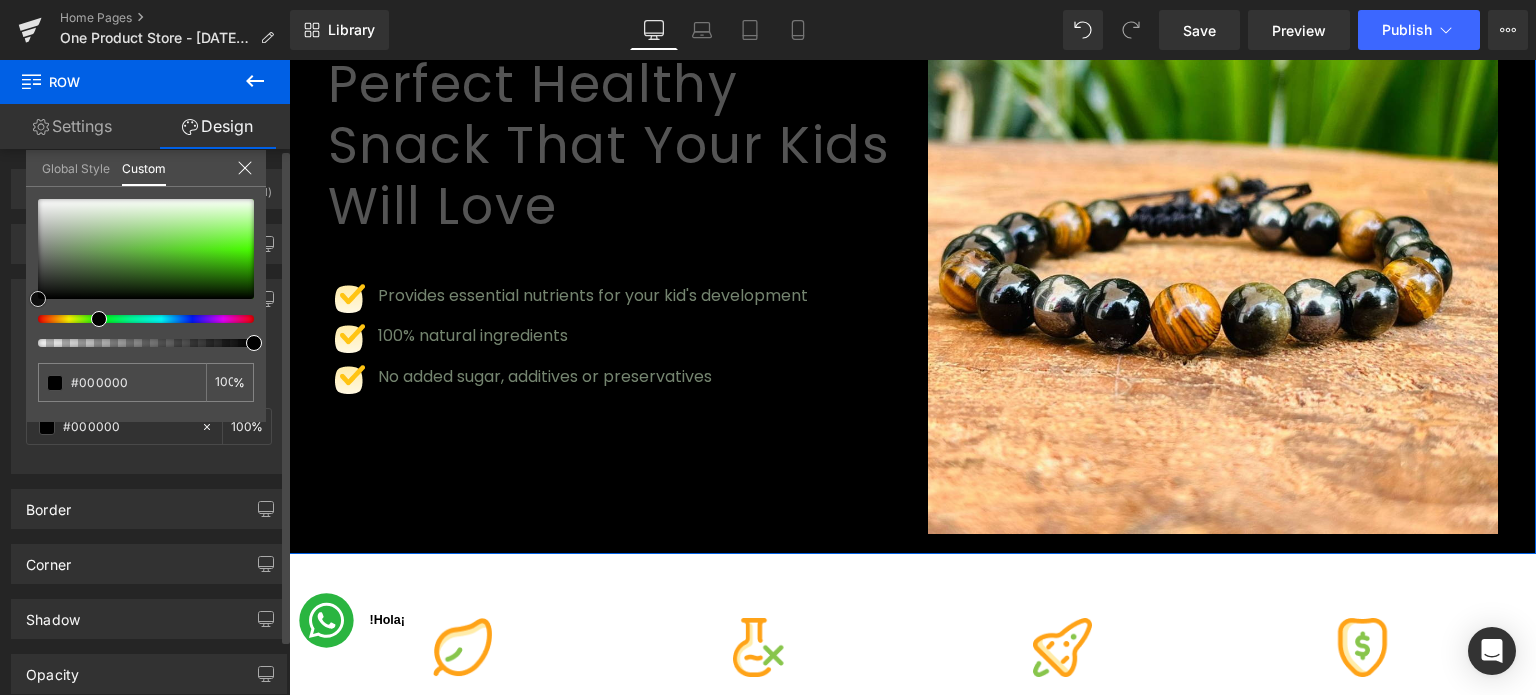 click on "Background
Color & Image color
Color #fffaf1 100 %
Image  Replace Image  Upload image or  Browse gallery Image Src Image Quality Lighter Lightest
Lighter
Lighter Lightest Only support for UCare CDN
More settings
Global Style Custom Setup Global Style #fffaf1 100 %" at bounding box center (149, 369) 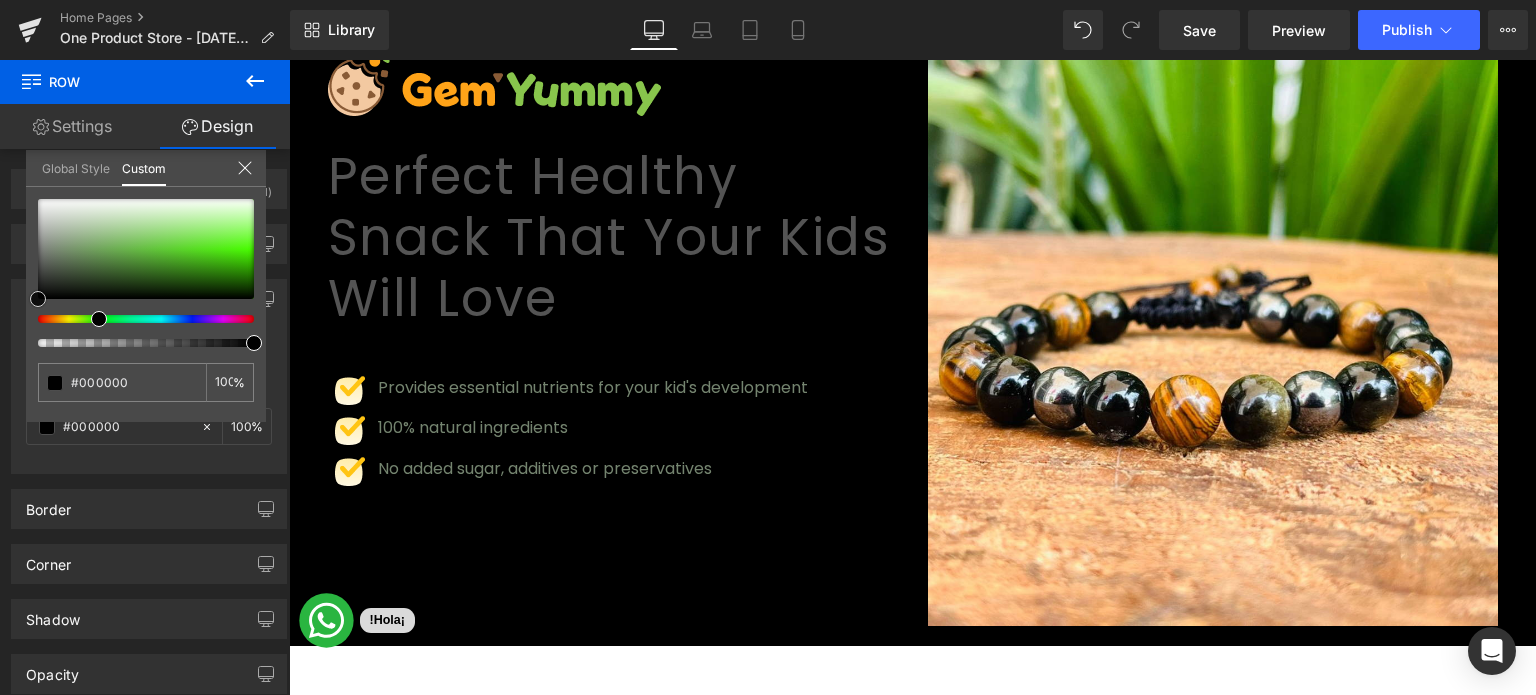 scroll, scrollTop: 200, scrollLeft: 0, axis: vertical 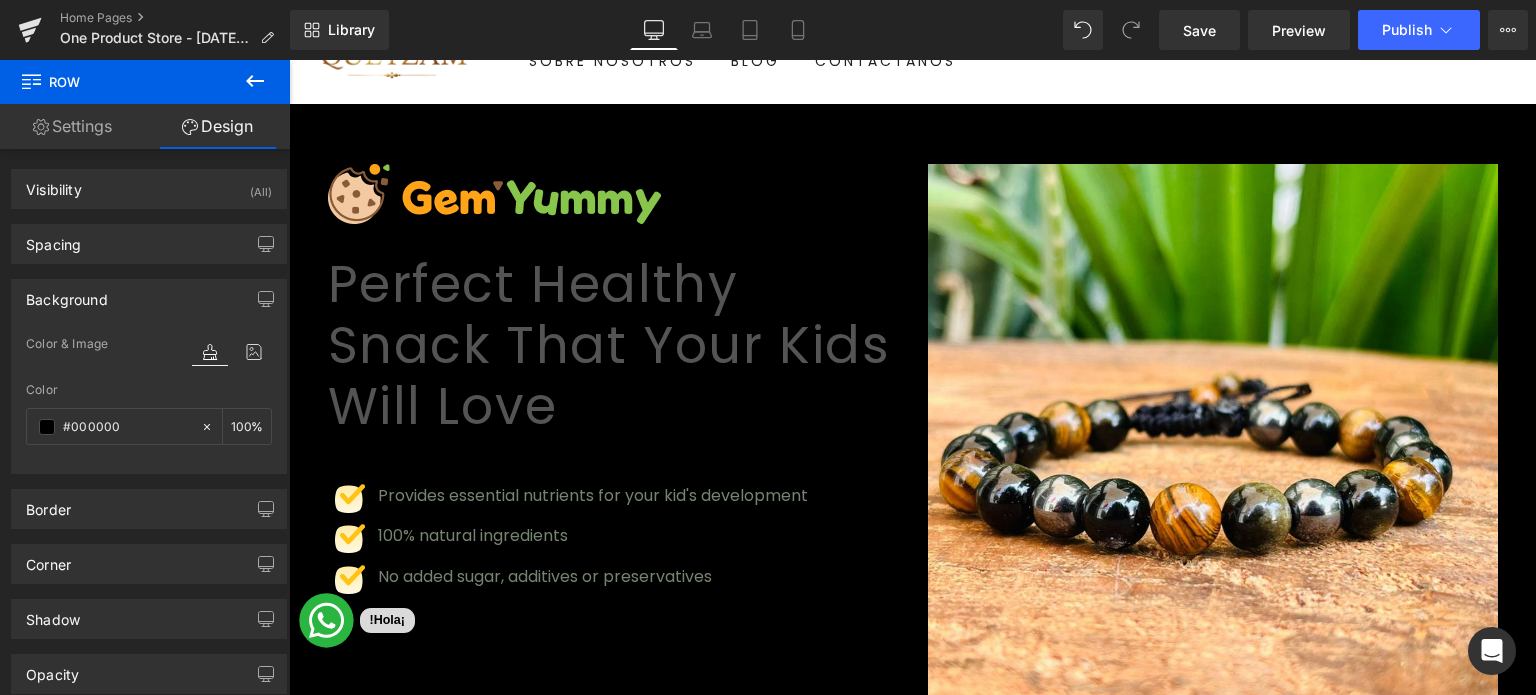click on "Cupón del 5% de descuento  QUETZAM5
Saltar al contenido
Costos de Envío: $99.00 MXN GRATIS en Pedidos Mayores a $798.00 MXN Tiempo de Entrega de 2 a 5 [PERSON_NAME] Hábiles
INICIO CATÁLOGO
LIQUIDACION PULSERAS COLLARES CON DIJE SOBRE NOSOTROS BLOG CONTÁCTANOS
0
/
$ 0.00
Image         Perfect Healthy Snack That Your Kids Will Love Heading
Image
Provides essential nutrients for your kid's development
Text Block
Image" at bounding box center (912, 4655) 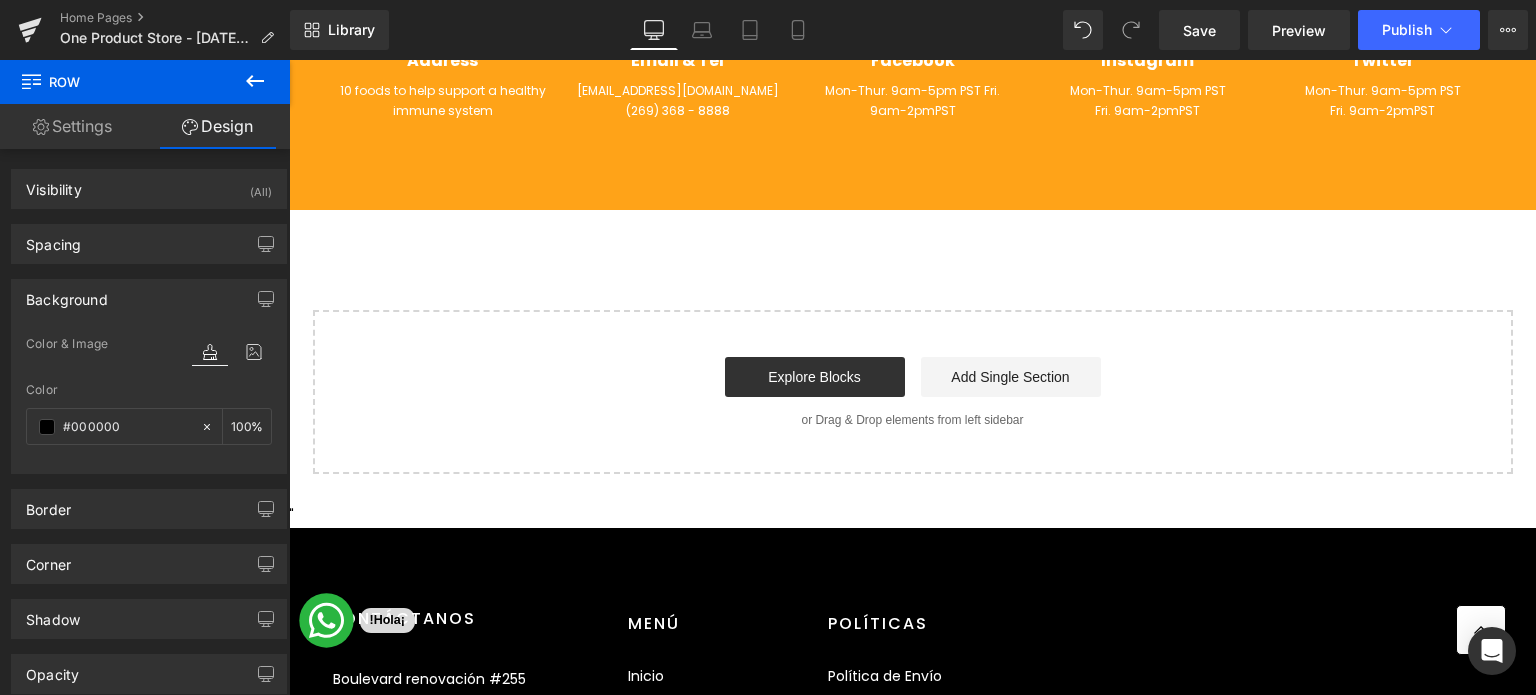 scroll, scrollTop: 8600, scrollLeft: 0, axis: vertical 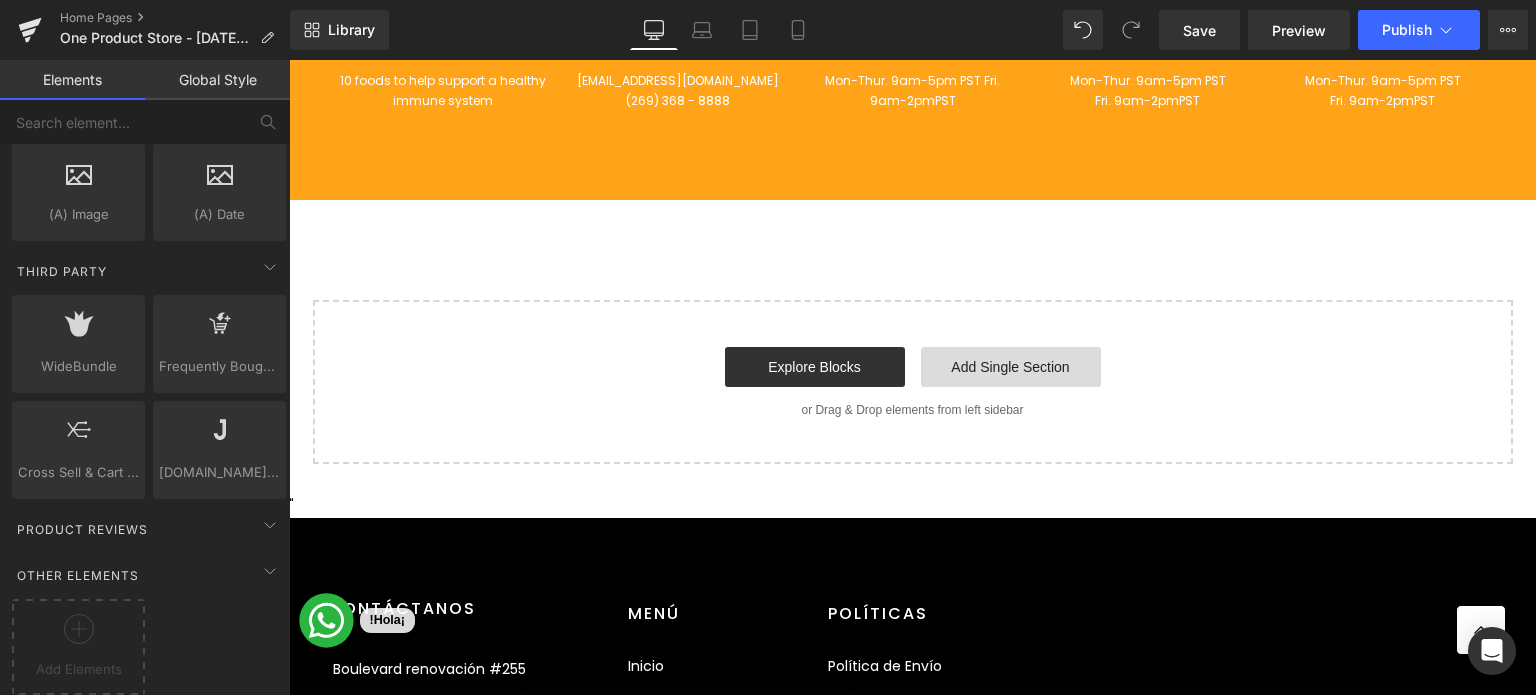 click on "Add Single Section" at bounding box center [1011, 367] 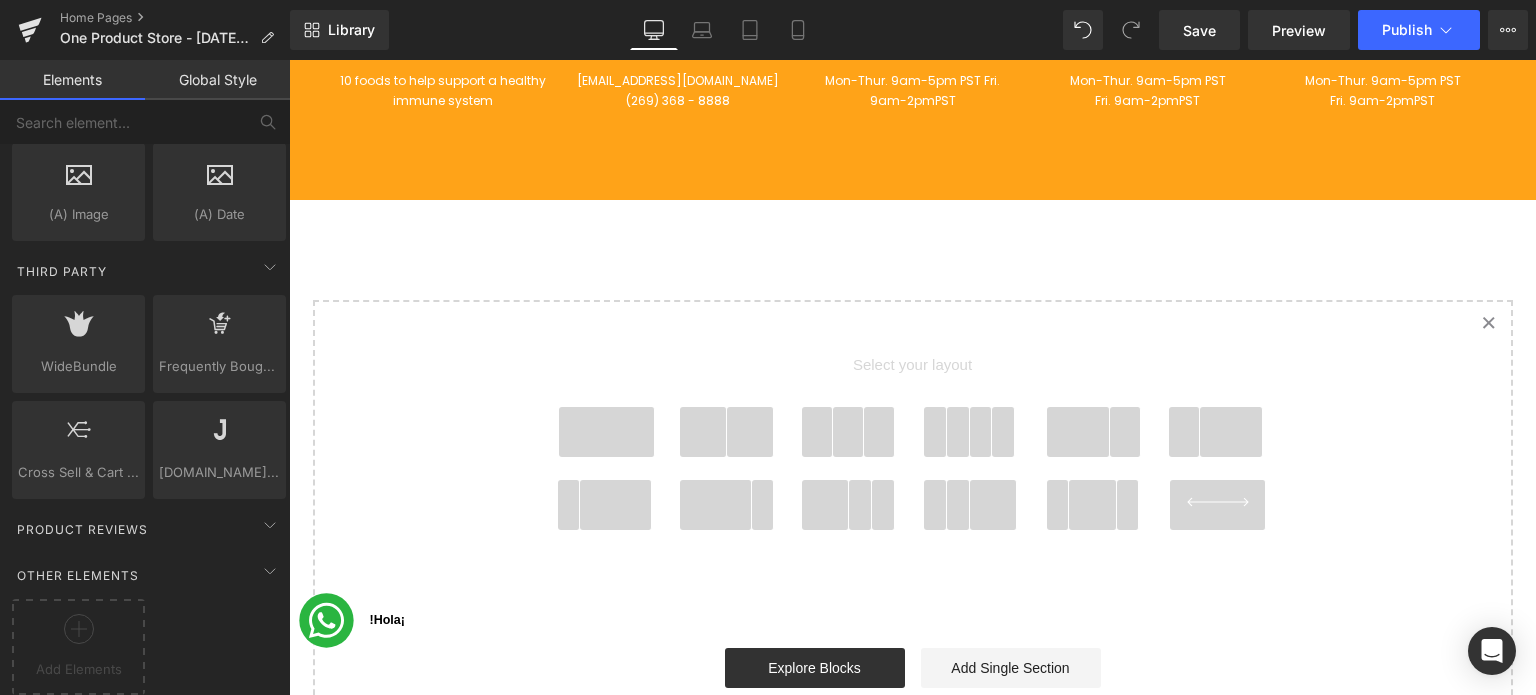 click on "Loading Product" at bounding box center [768, 616] 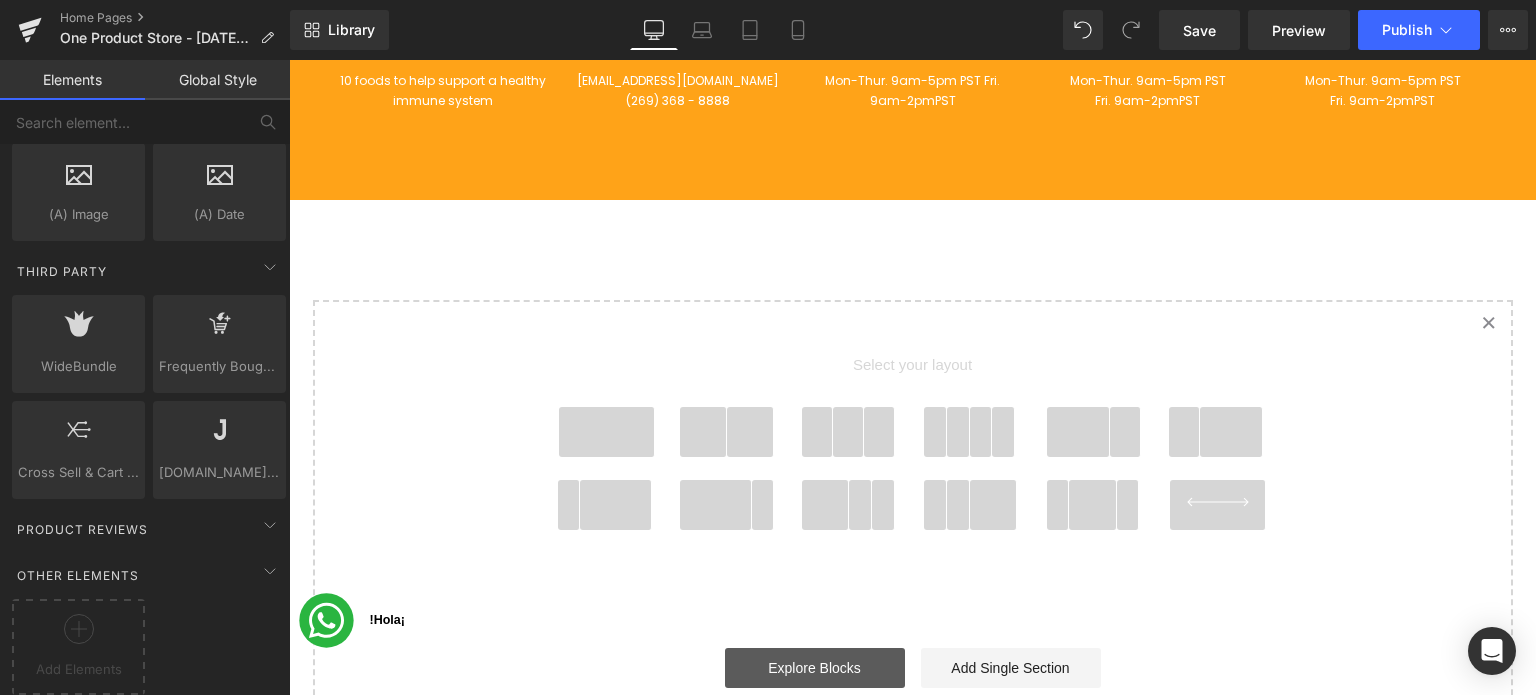 click on "Explore Blocks" at bounding box center (815, 668) 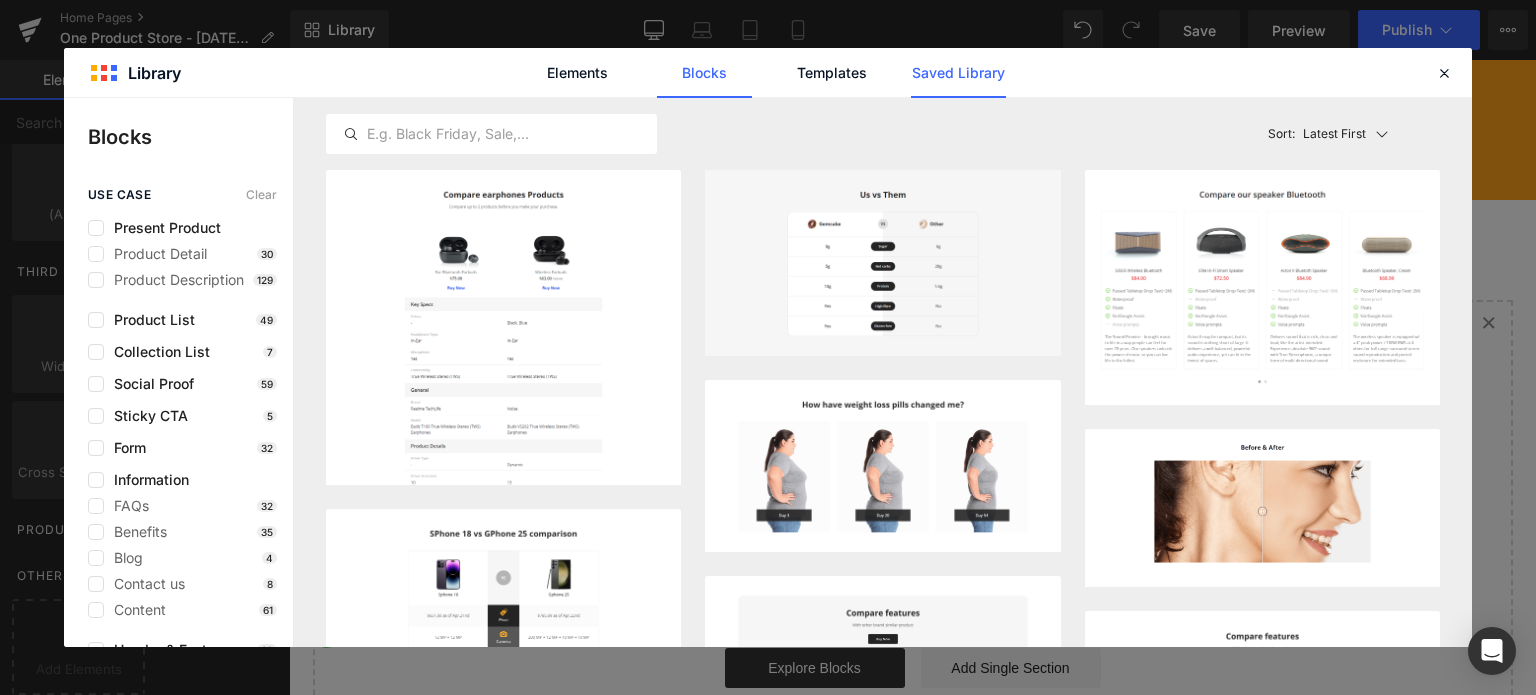 click on "Saved Library" 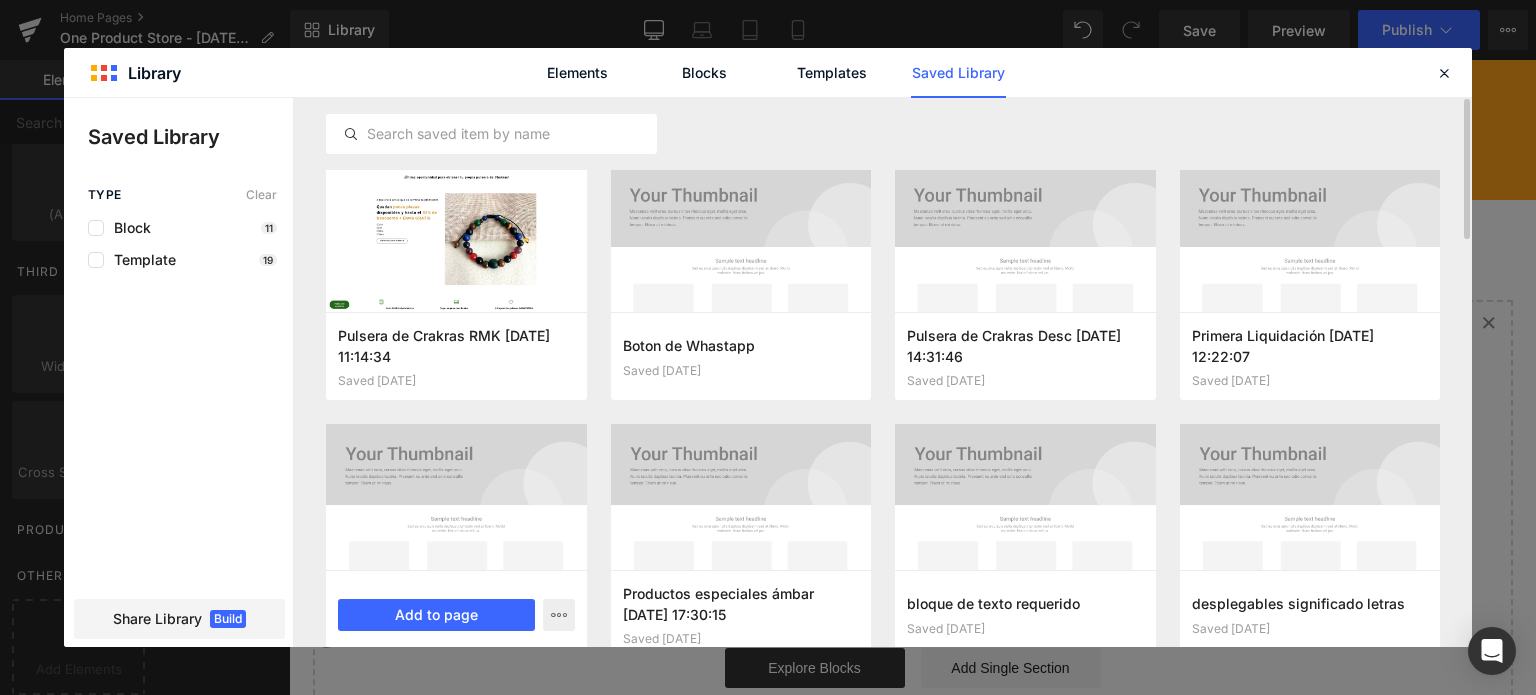 scroll, scrollTop: 0, scrollLeft: 0, axis: both 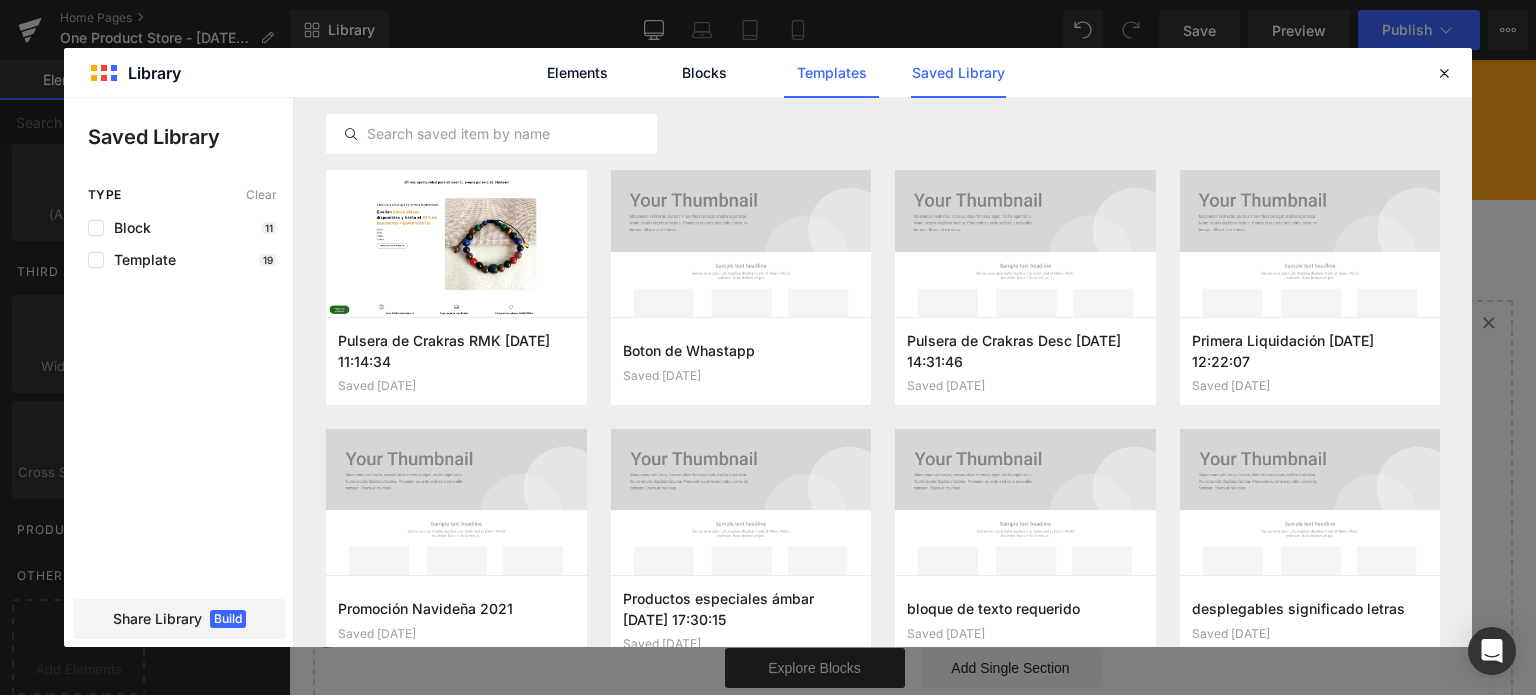click on "Templates" 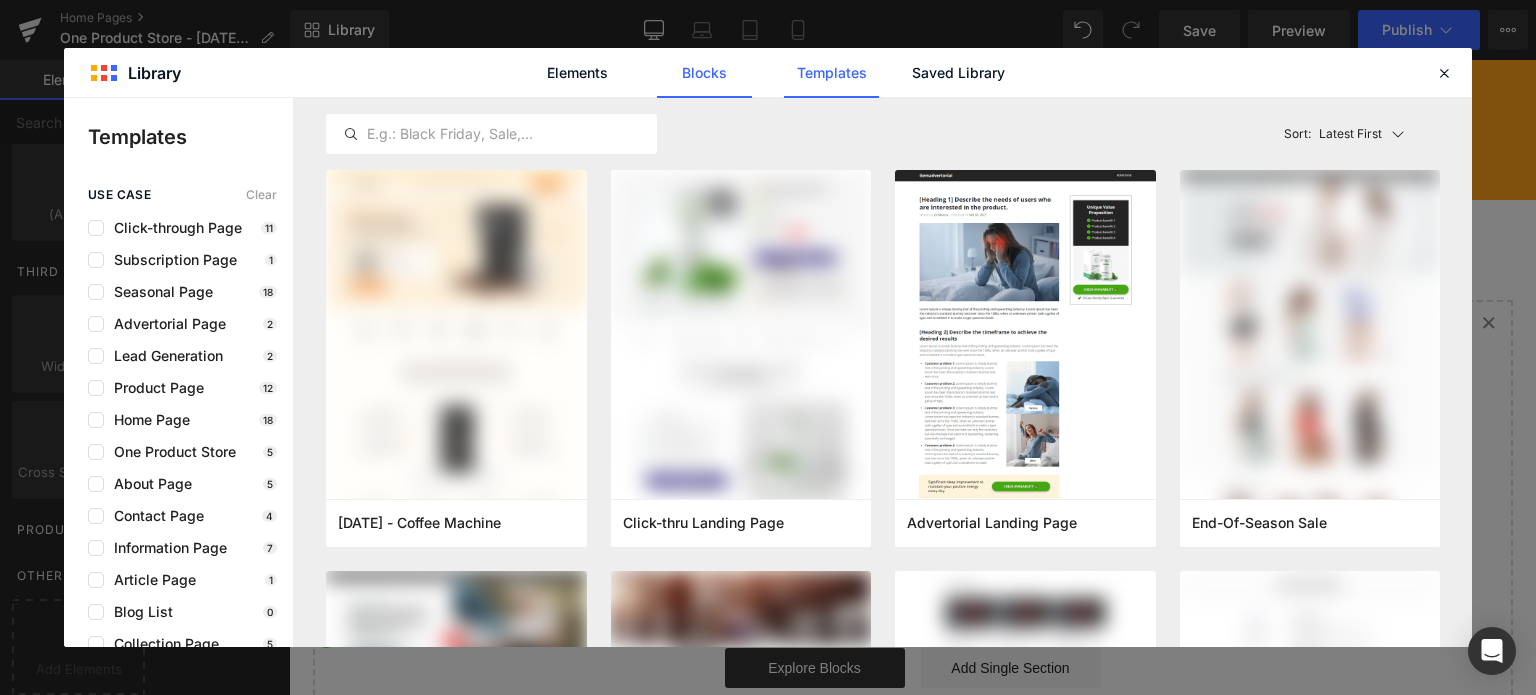click on "Blocks" 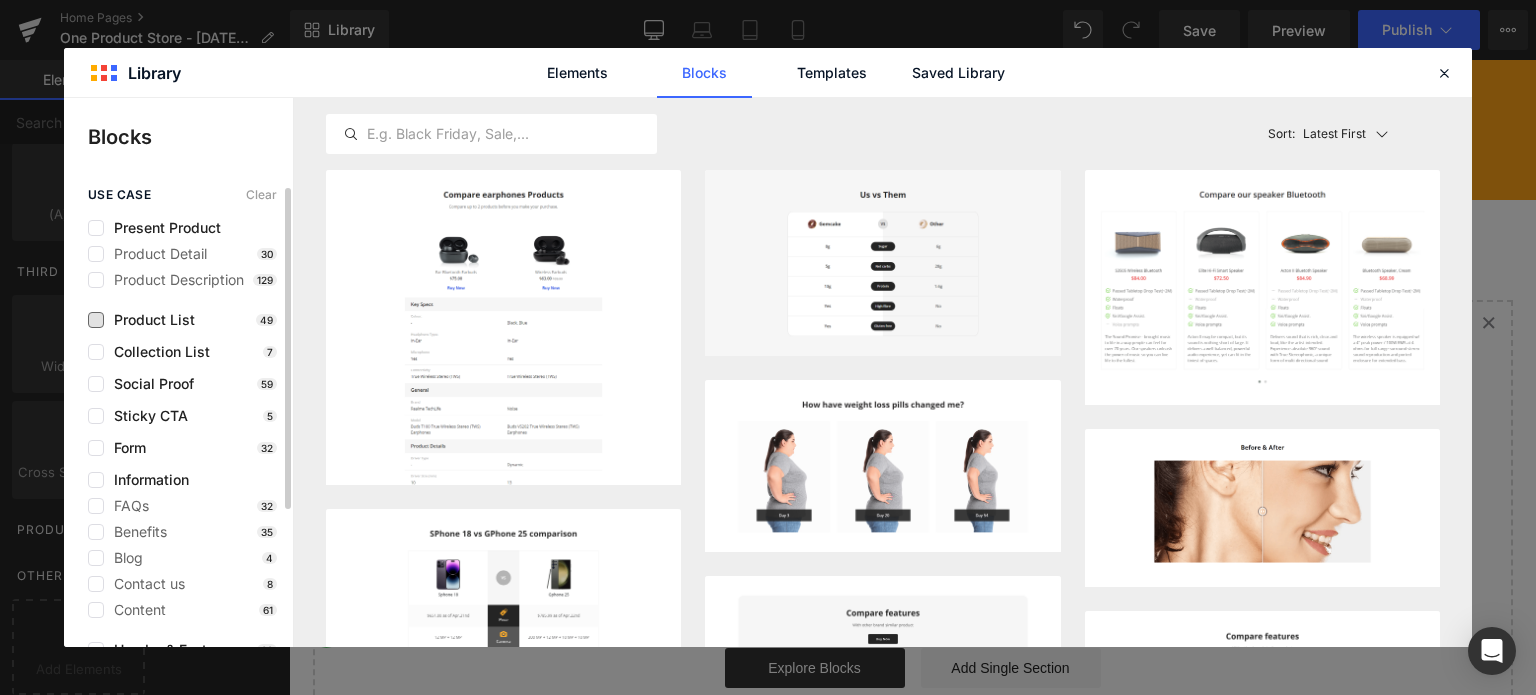 click on "Product List" at bounding box center [149, 320] 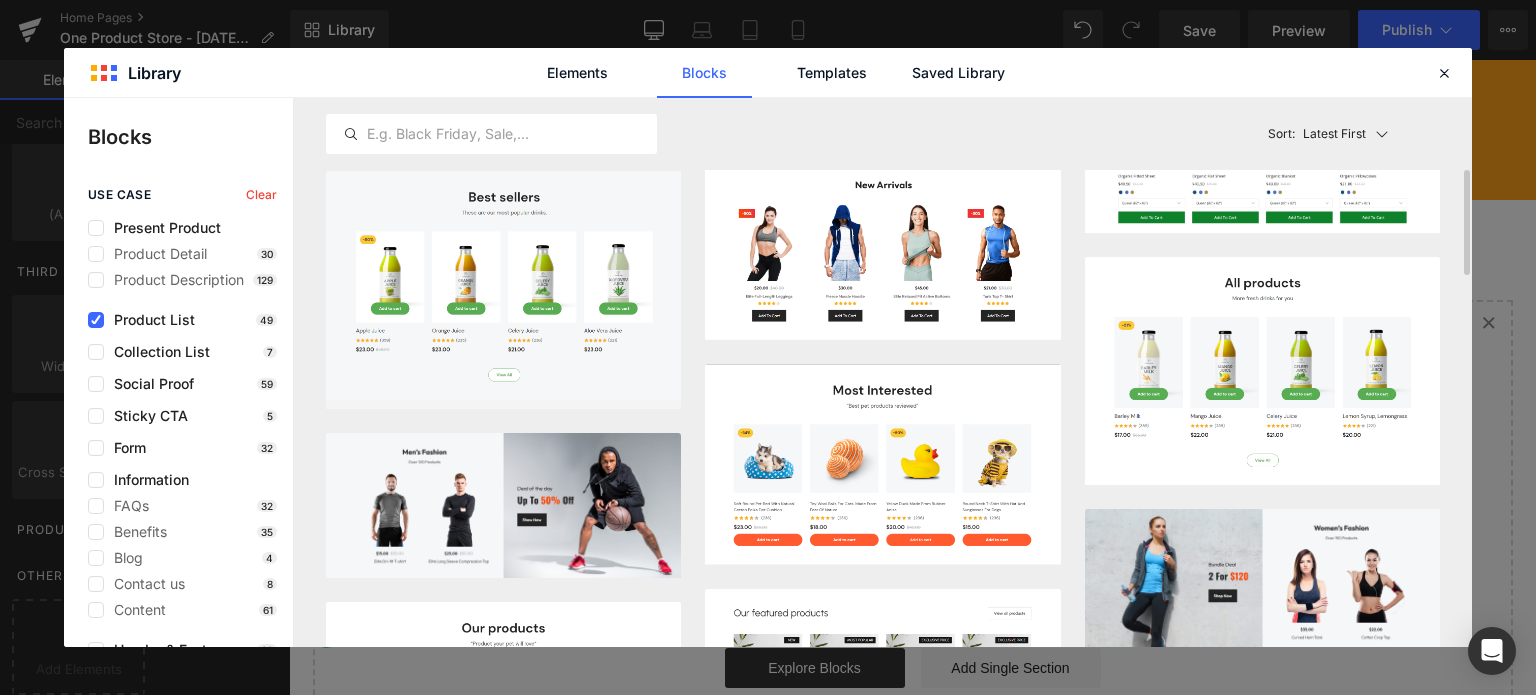 scroll, scrollTop: 600, scrollLeft: 0, axis: vertical 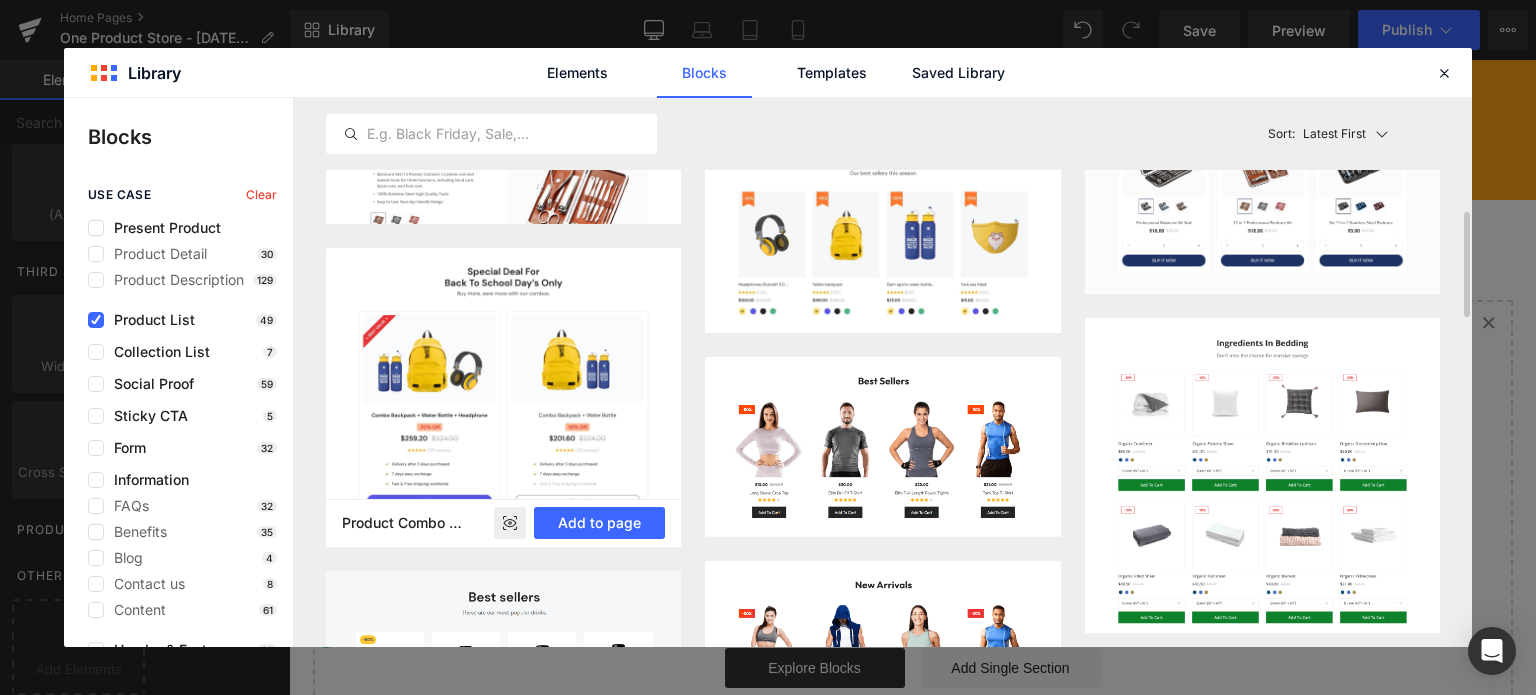 click 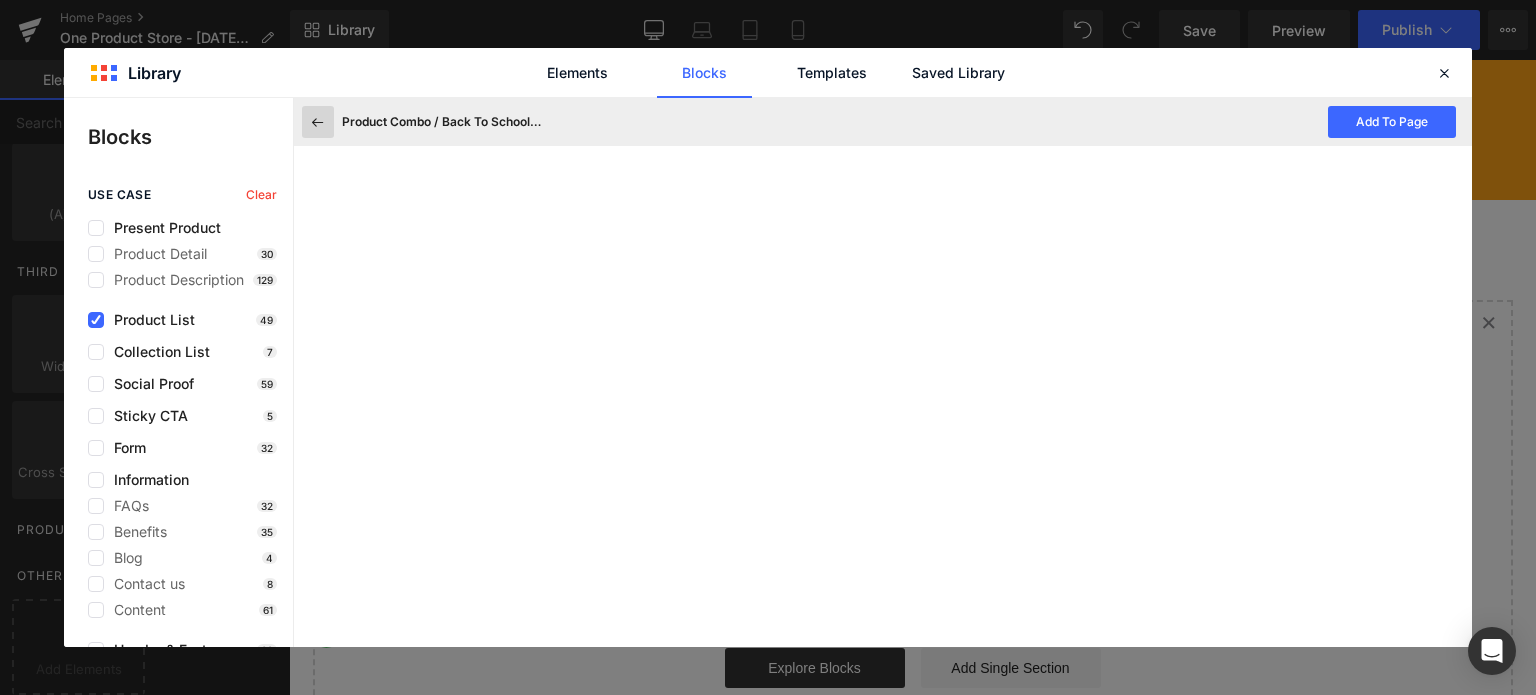 click at bounding box center (318, 122) 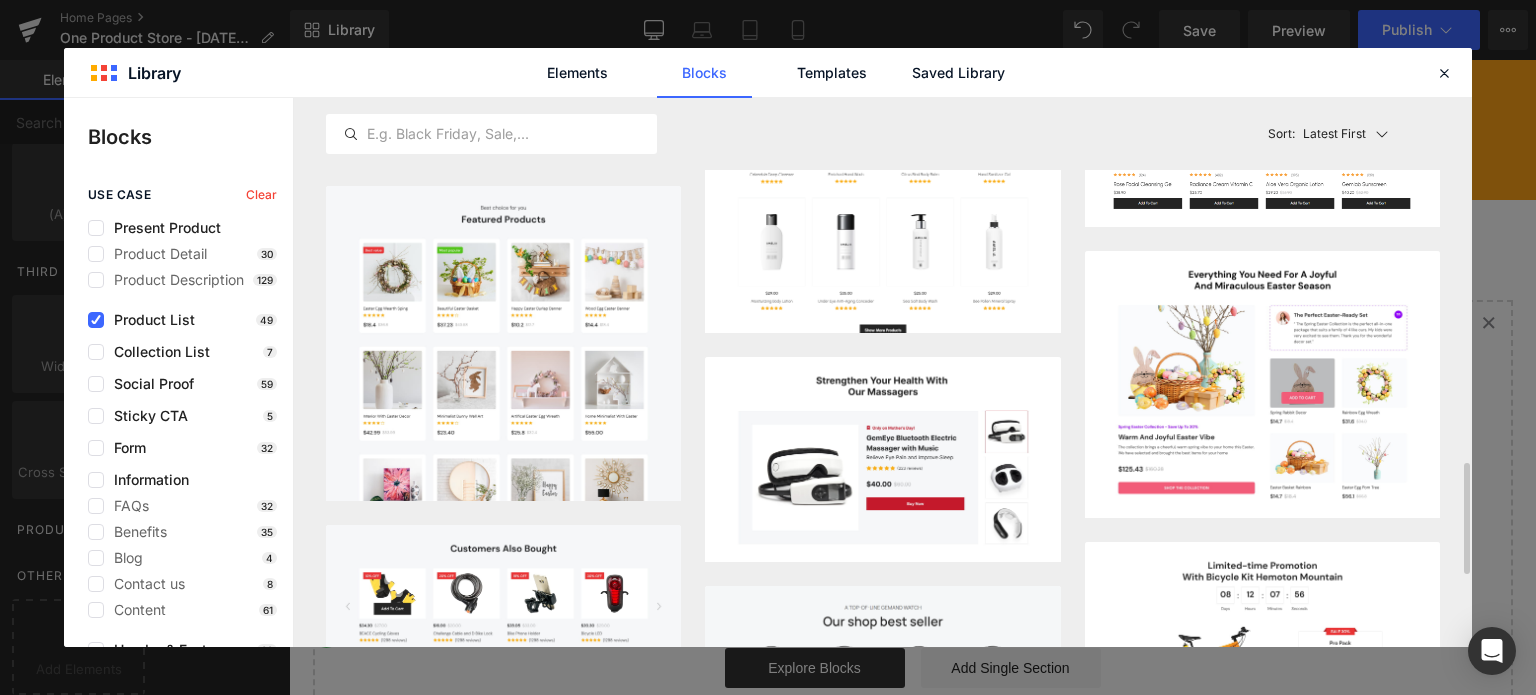 scroll, scrollTop: 2000, scrollLeft: 0, axis: vertical 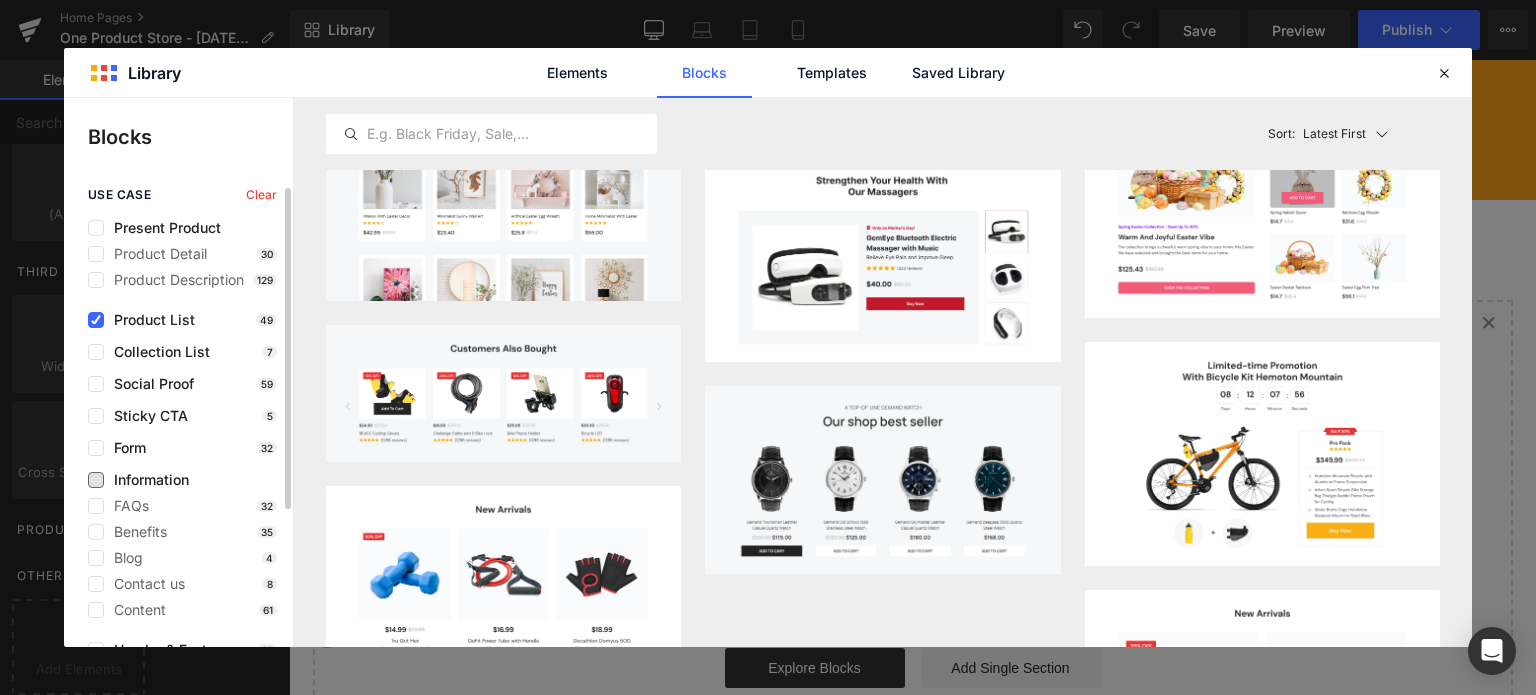 click on "Information" at bounding box center (146, 480) 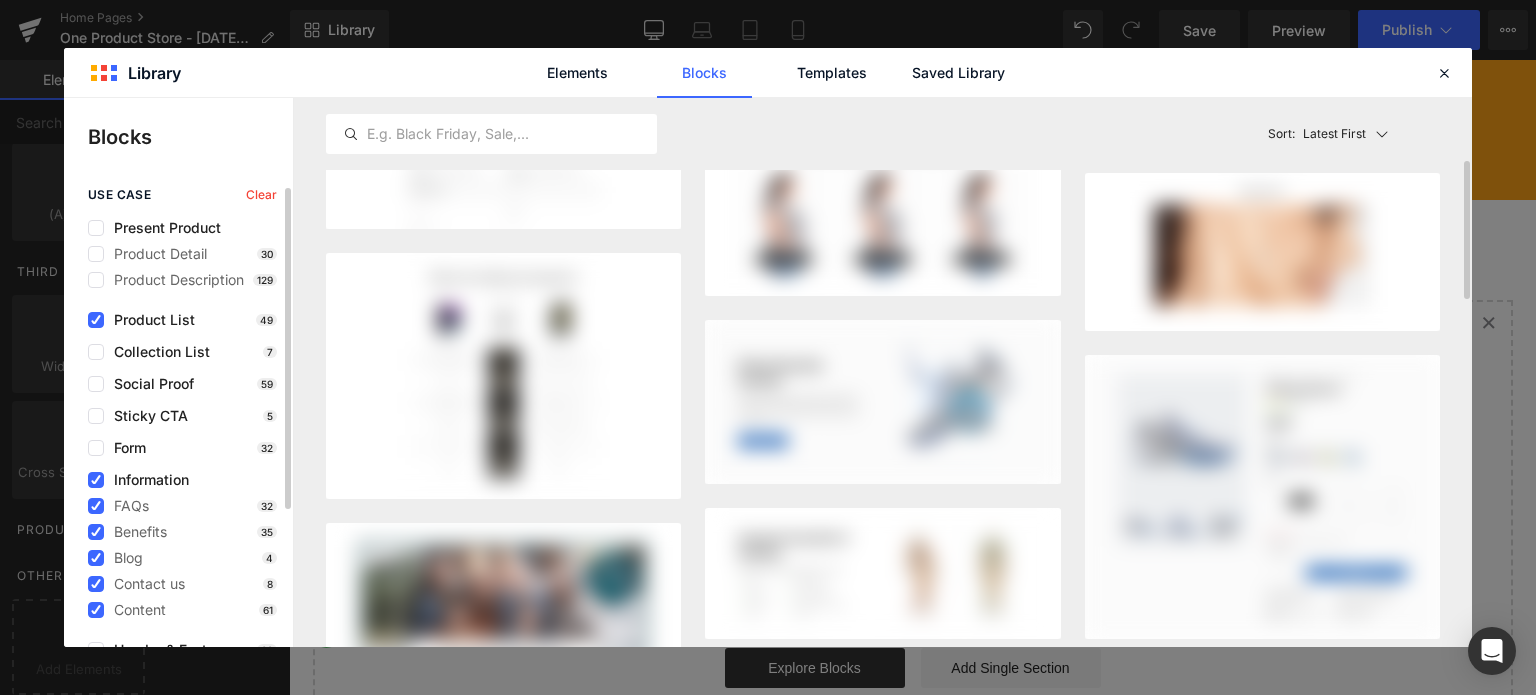 scroll, scrollTop: 255, scrollLeft: 0, axis: vertical 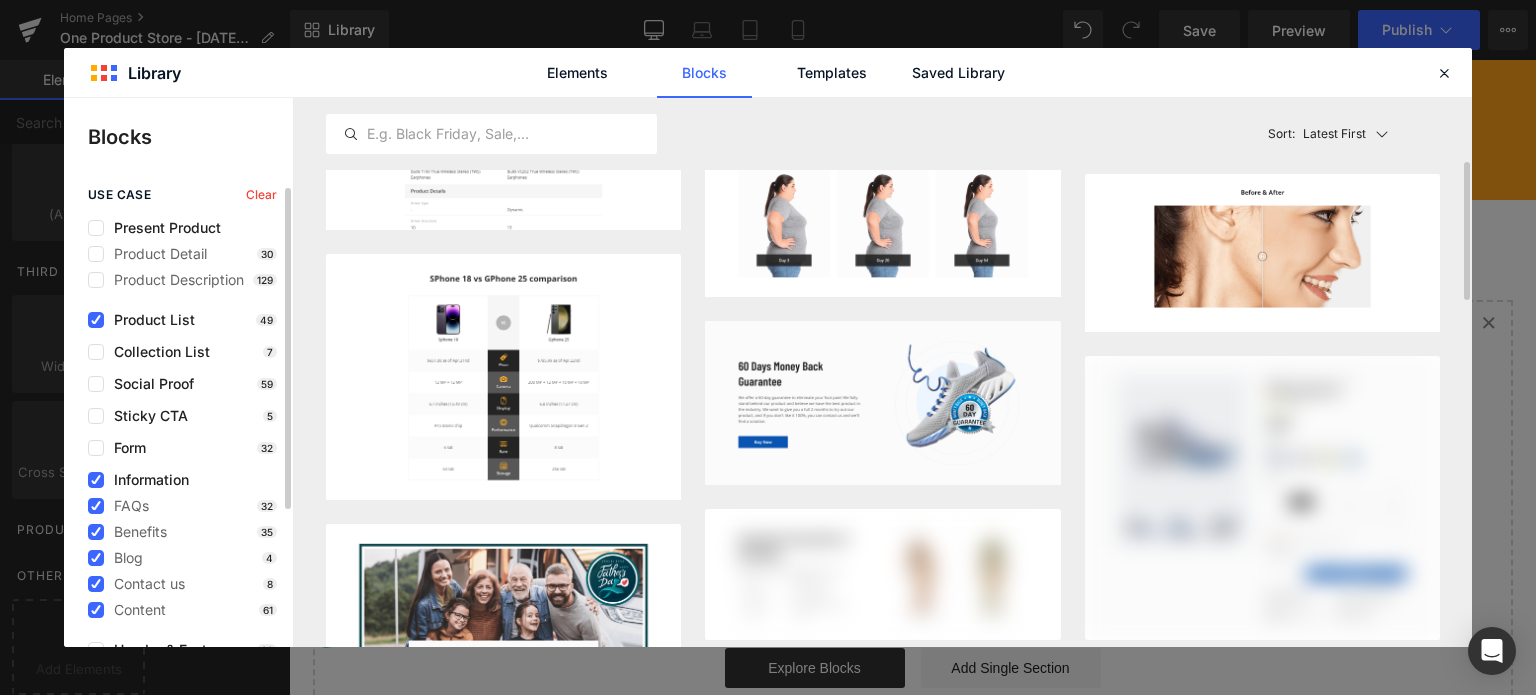 click on "Information" at bounding box center (146, 480) 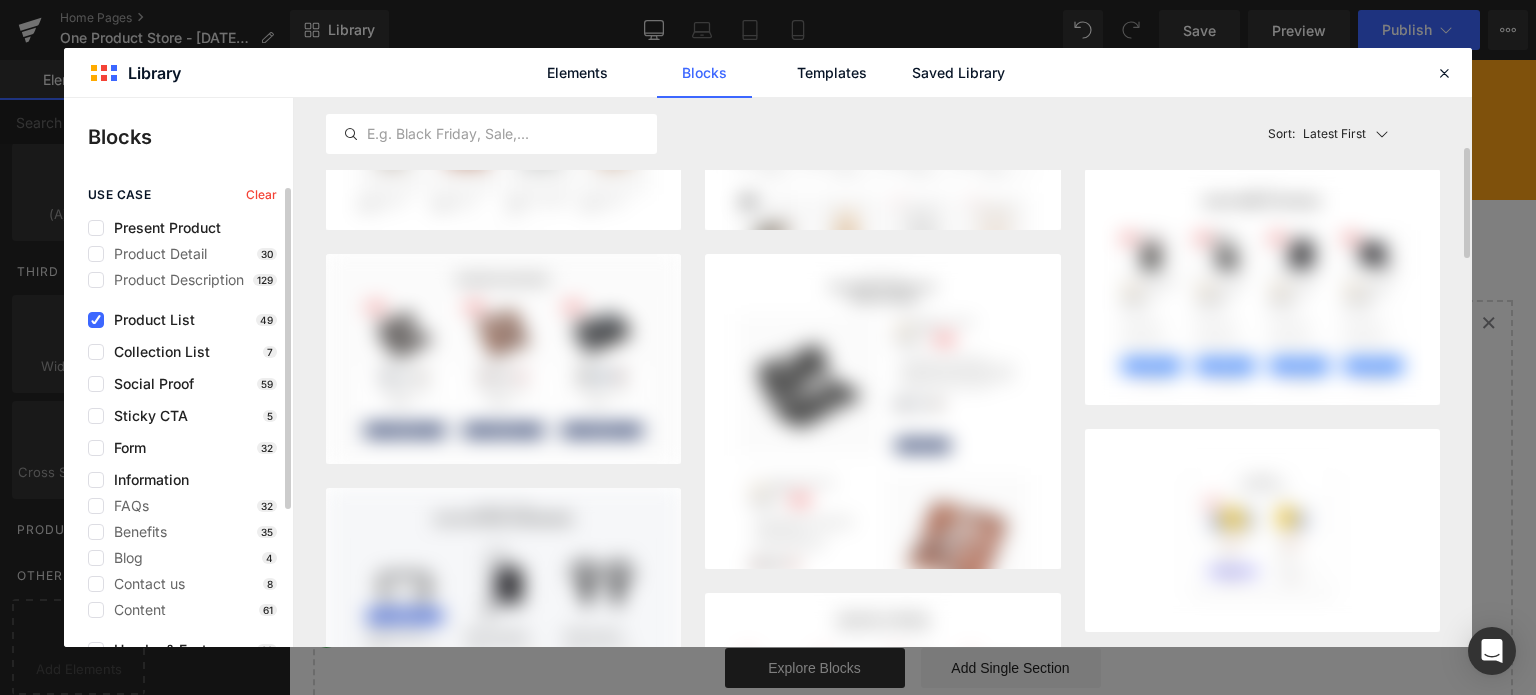 scroll, scrollTop: 254, scrollLeft: 0, axis: vertical 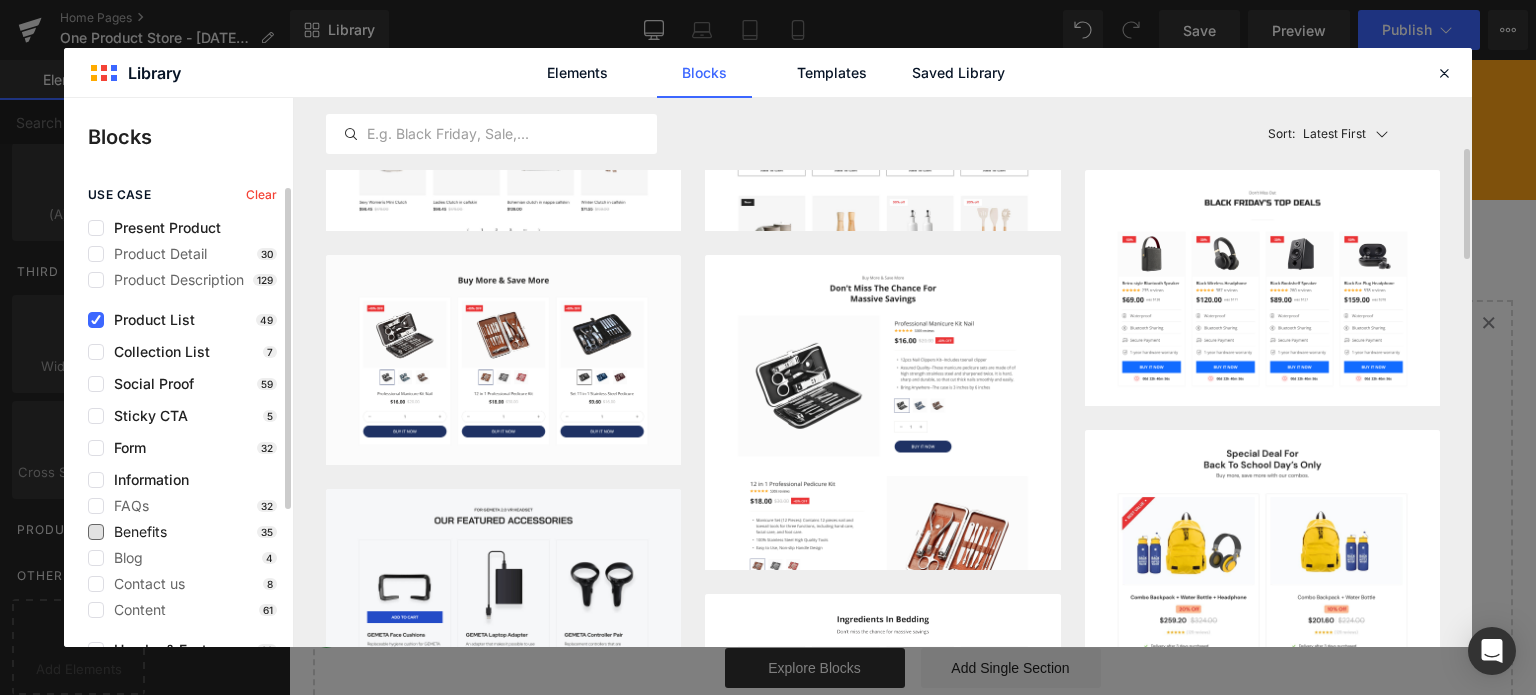 click on "Benefits" at bounding box center [135, 532] 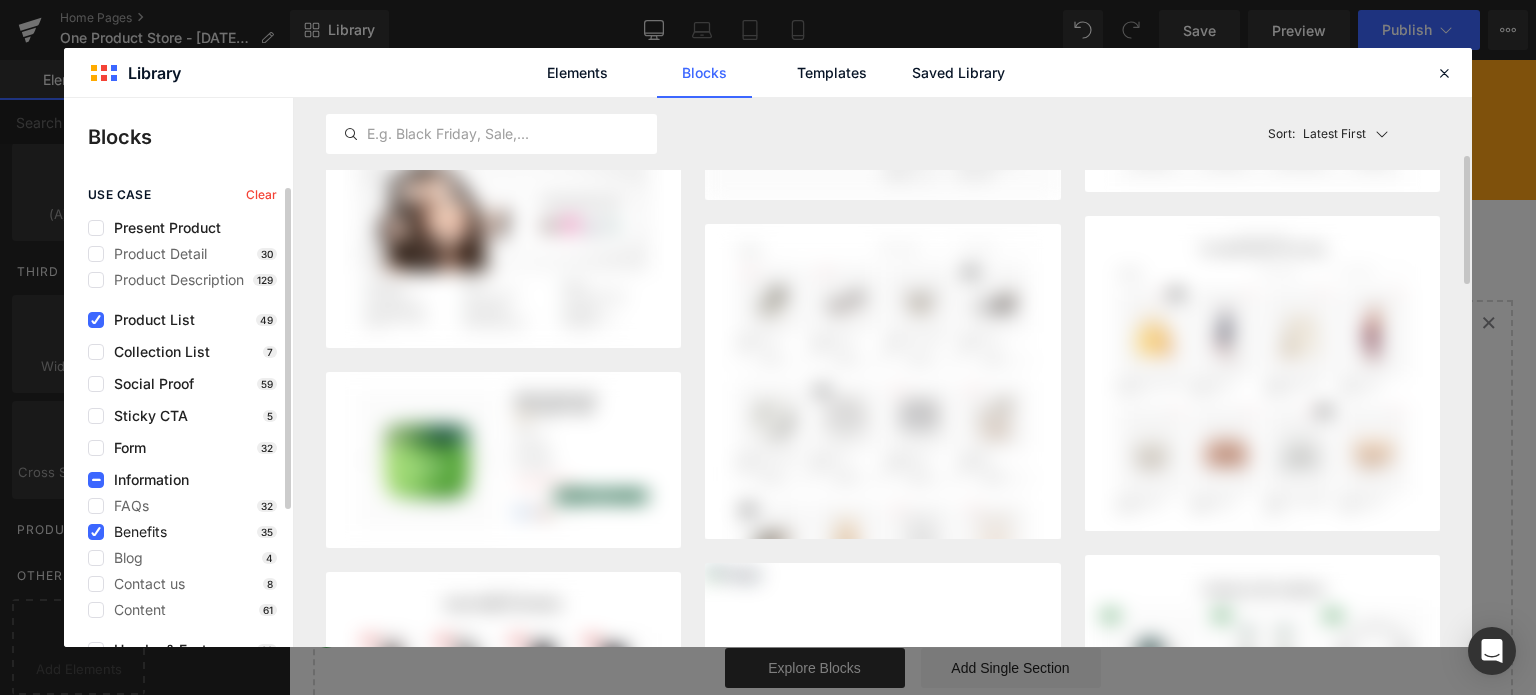 scroll, scrollTop: 253, scrollLeft: 0, axis: vertical 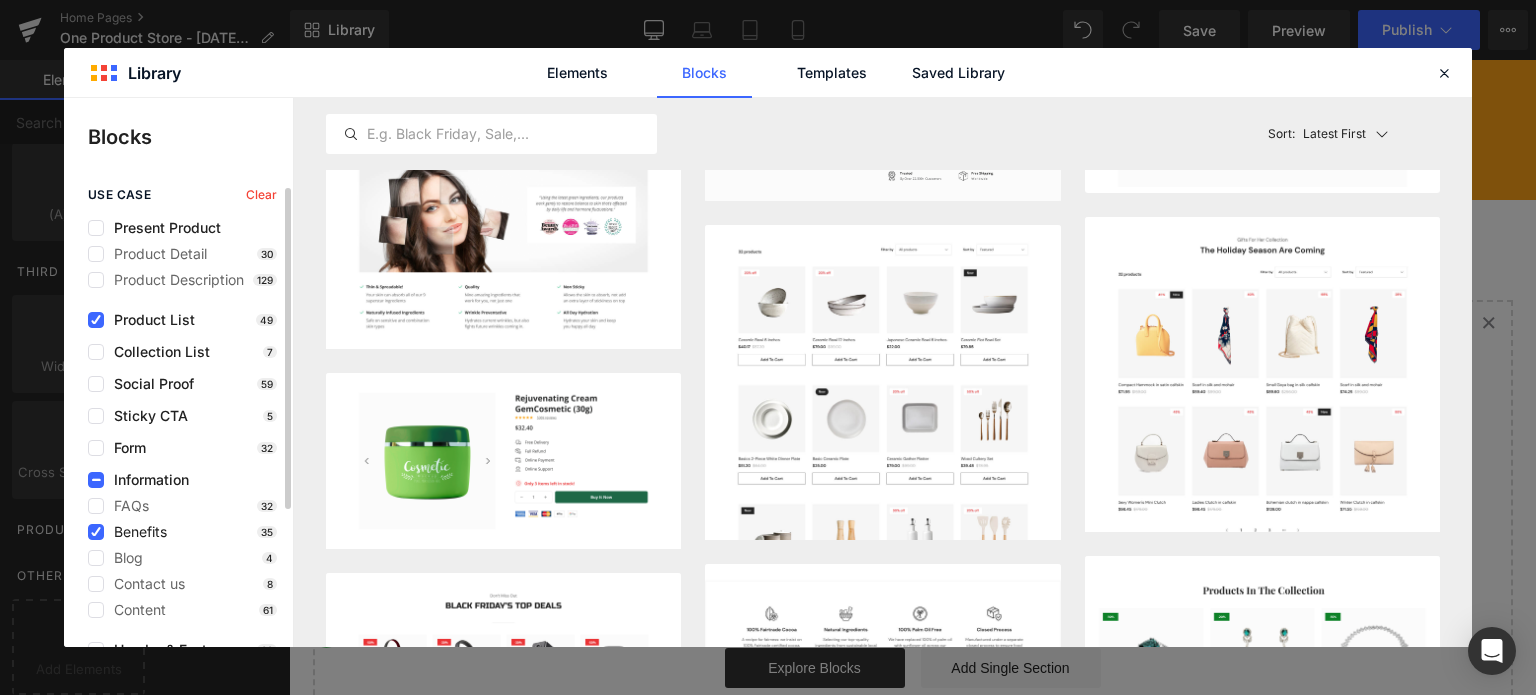 click on "Benefits" at bounding box center [135, 532] 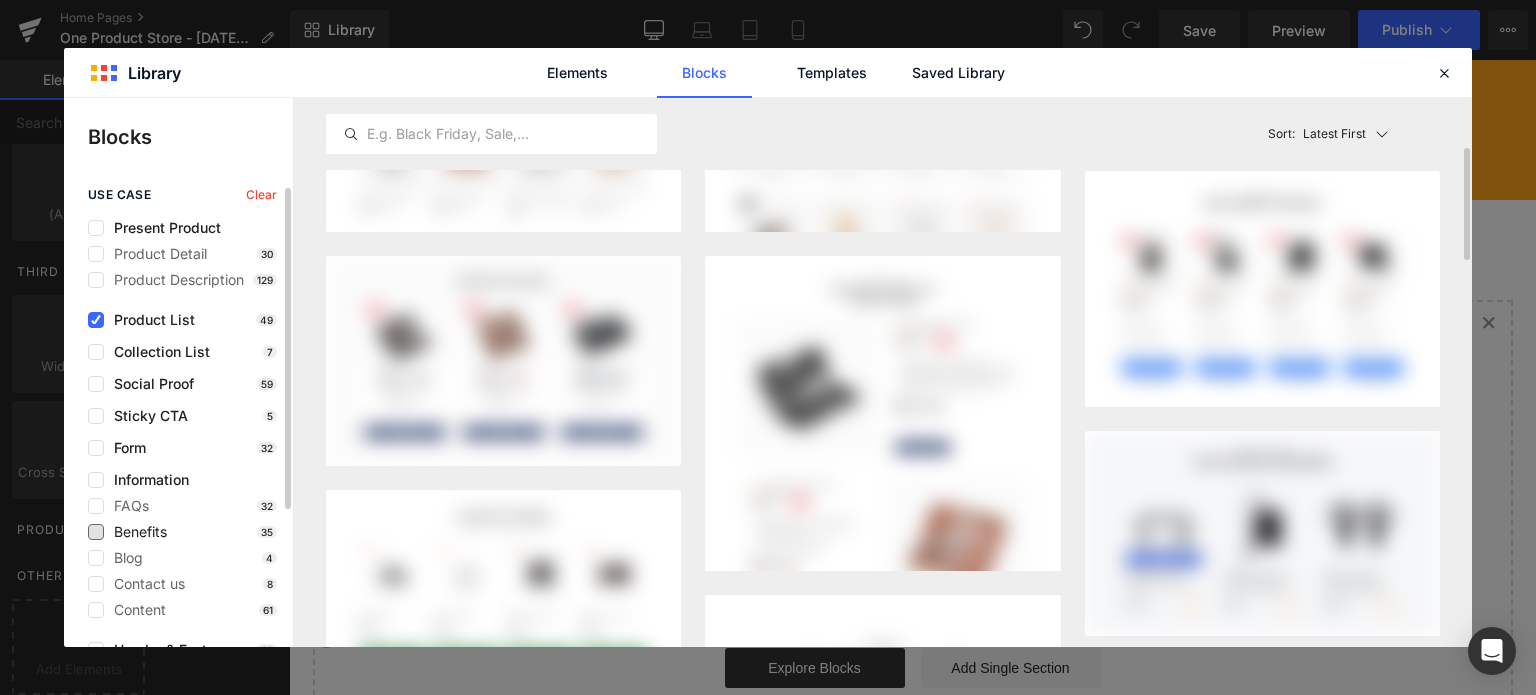 scroll, scrollTop: 252, scrollLeft: 0, axis: vertical 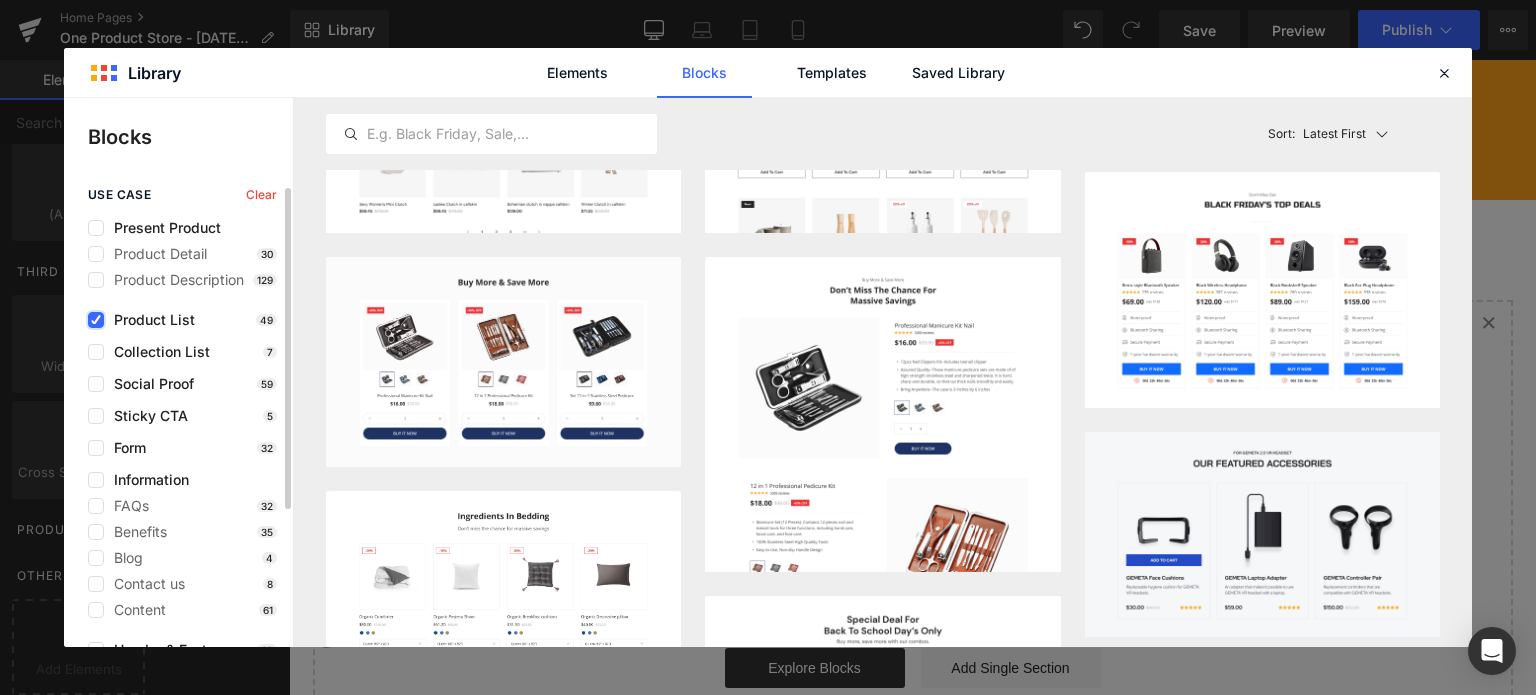 click at bounding box center [96, 320] 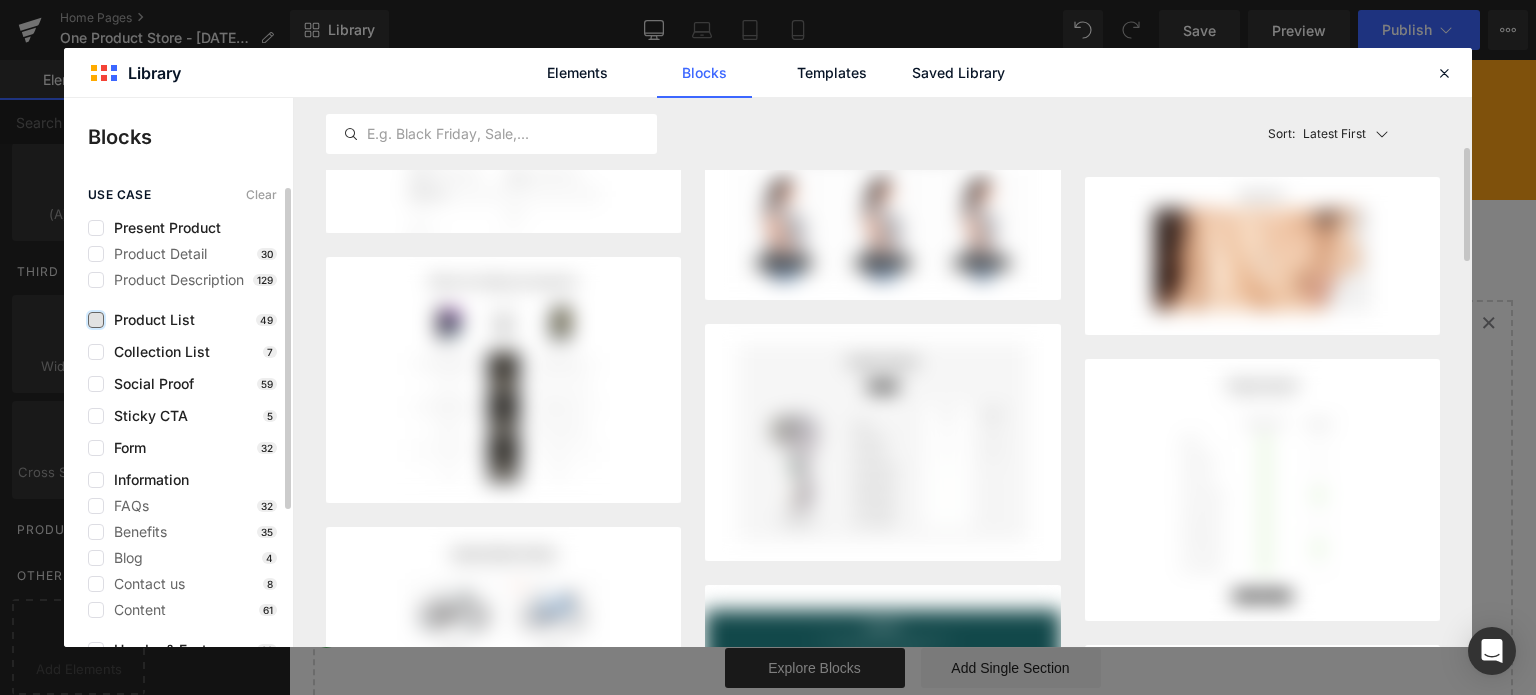 scroll, scrollTop: 251, scrollLeft: 0, axis: vertical 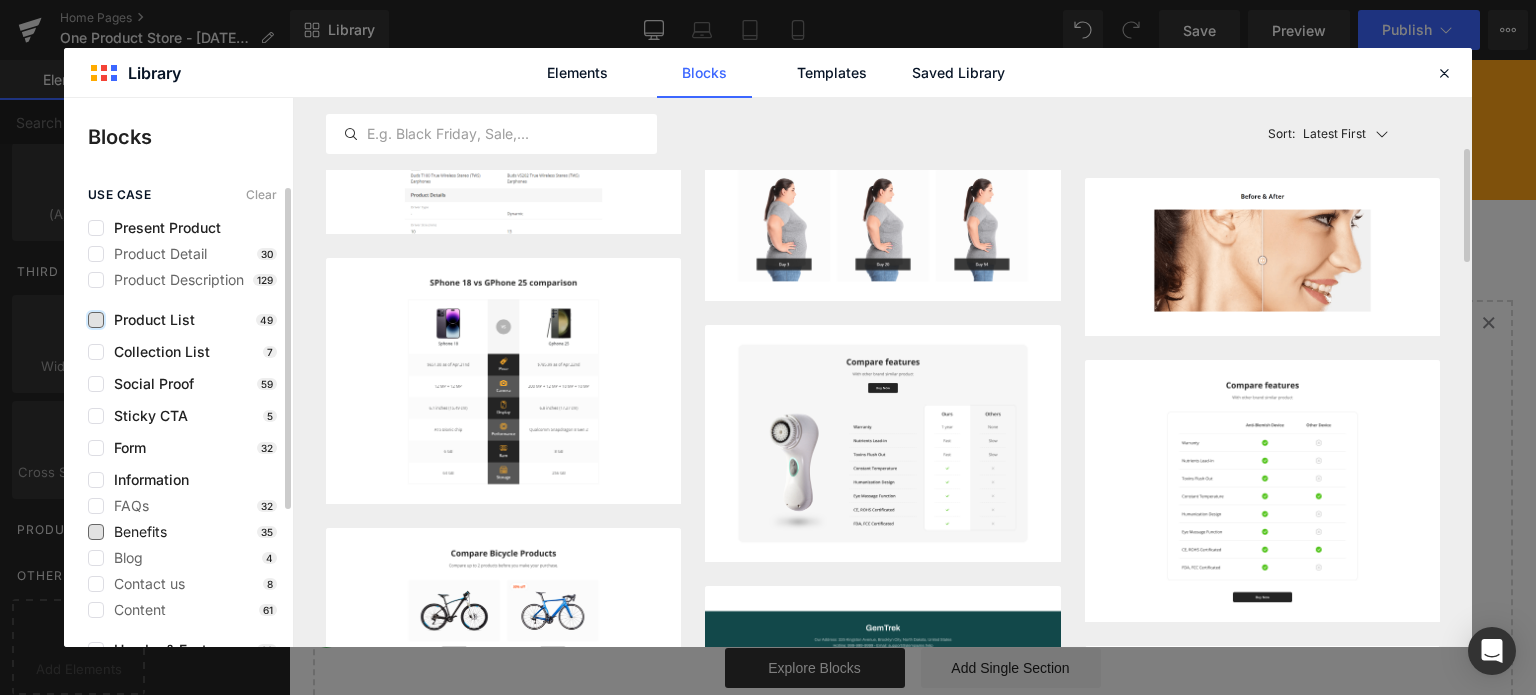click on "Benefits" at bounding box center (135, 532) 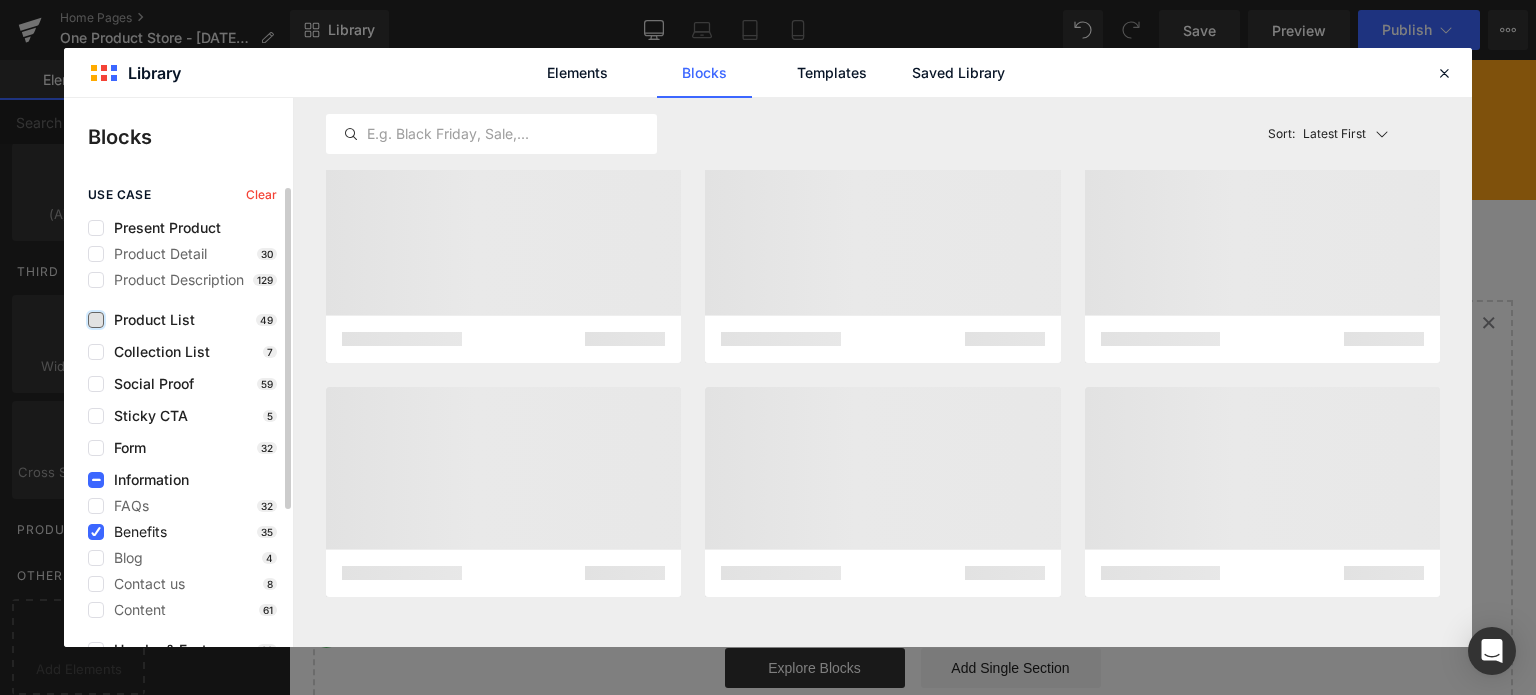 scroll, scrollTop: 250, scrollLeft: 0, axis: vertical 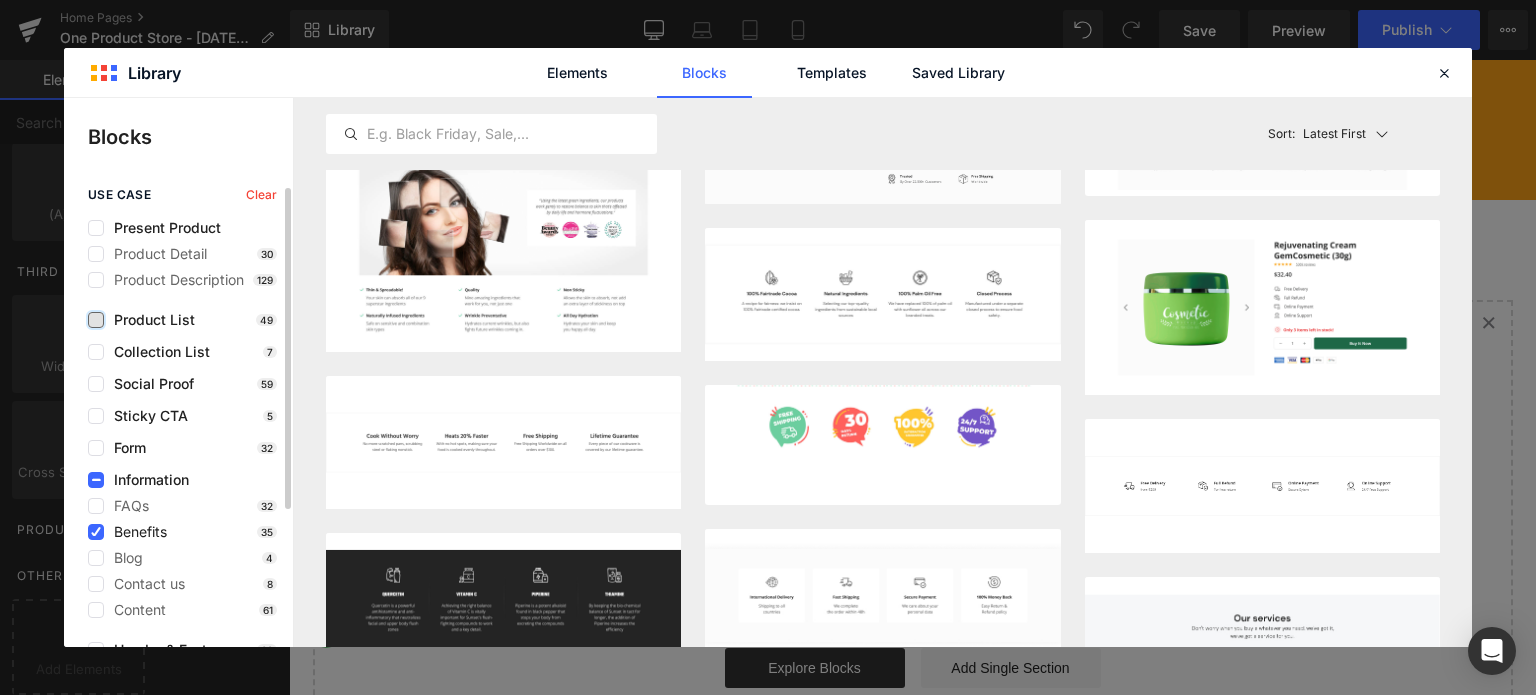 click on "Benefits" at bounding box center (135, 532) 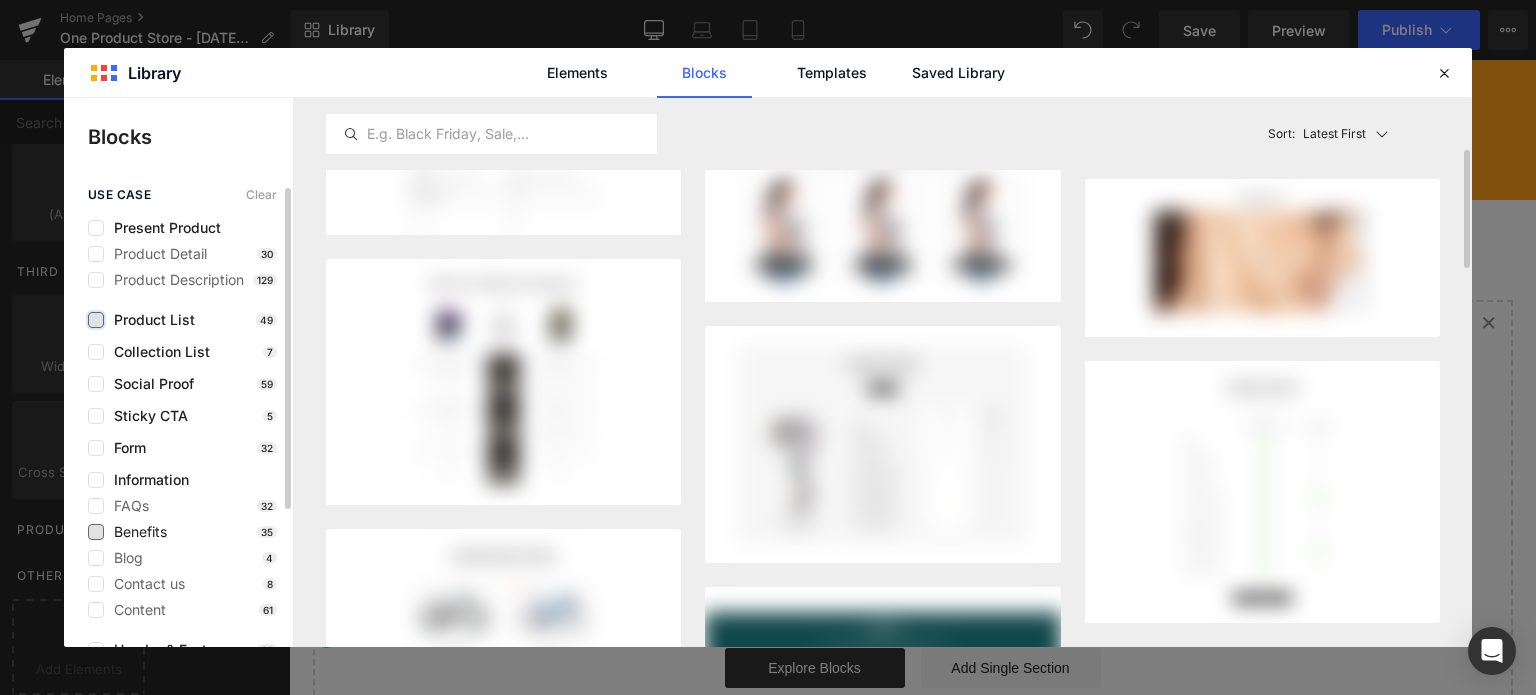 scroll, scrollTop: 249, scrollLeft: 0, axis: vertical 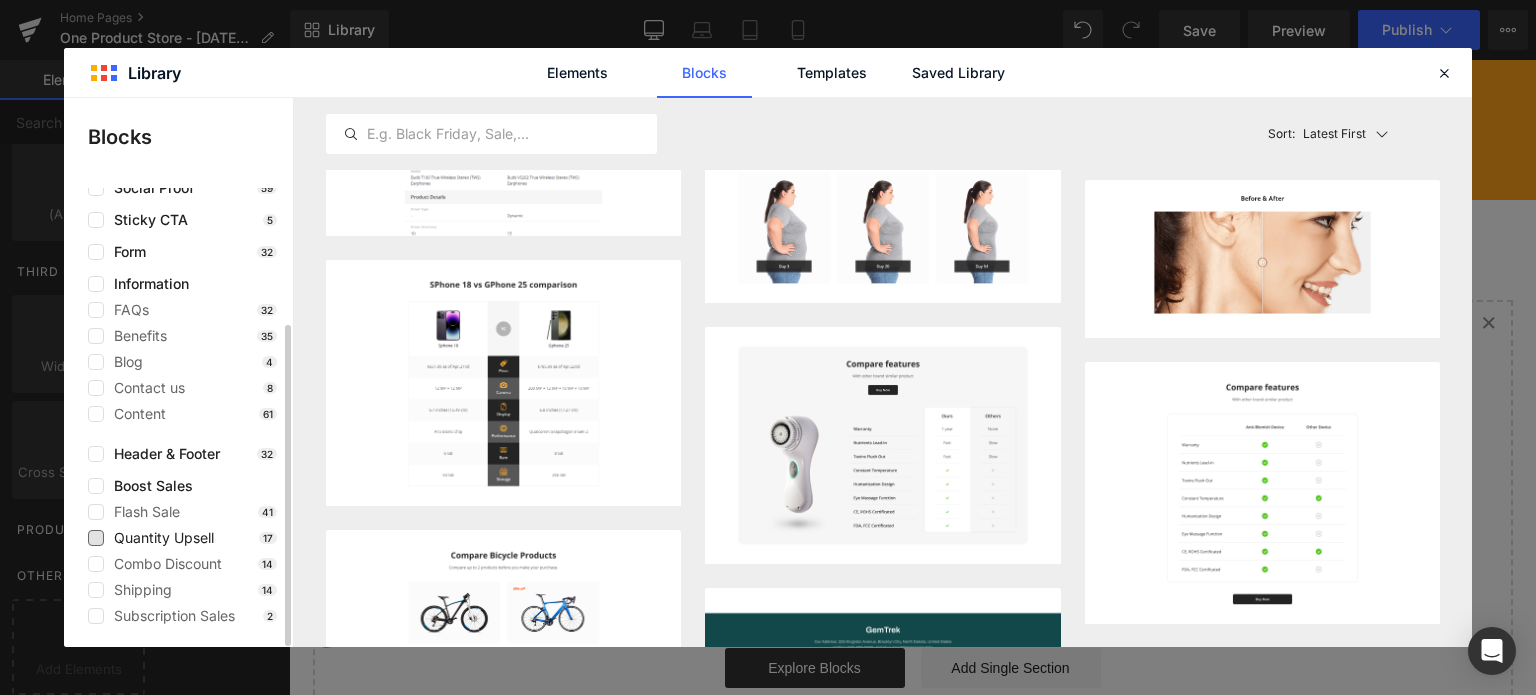 click on "Quantity Upsell" at bounding box center (159, 538) 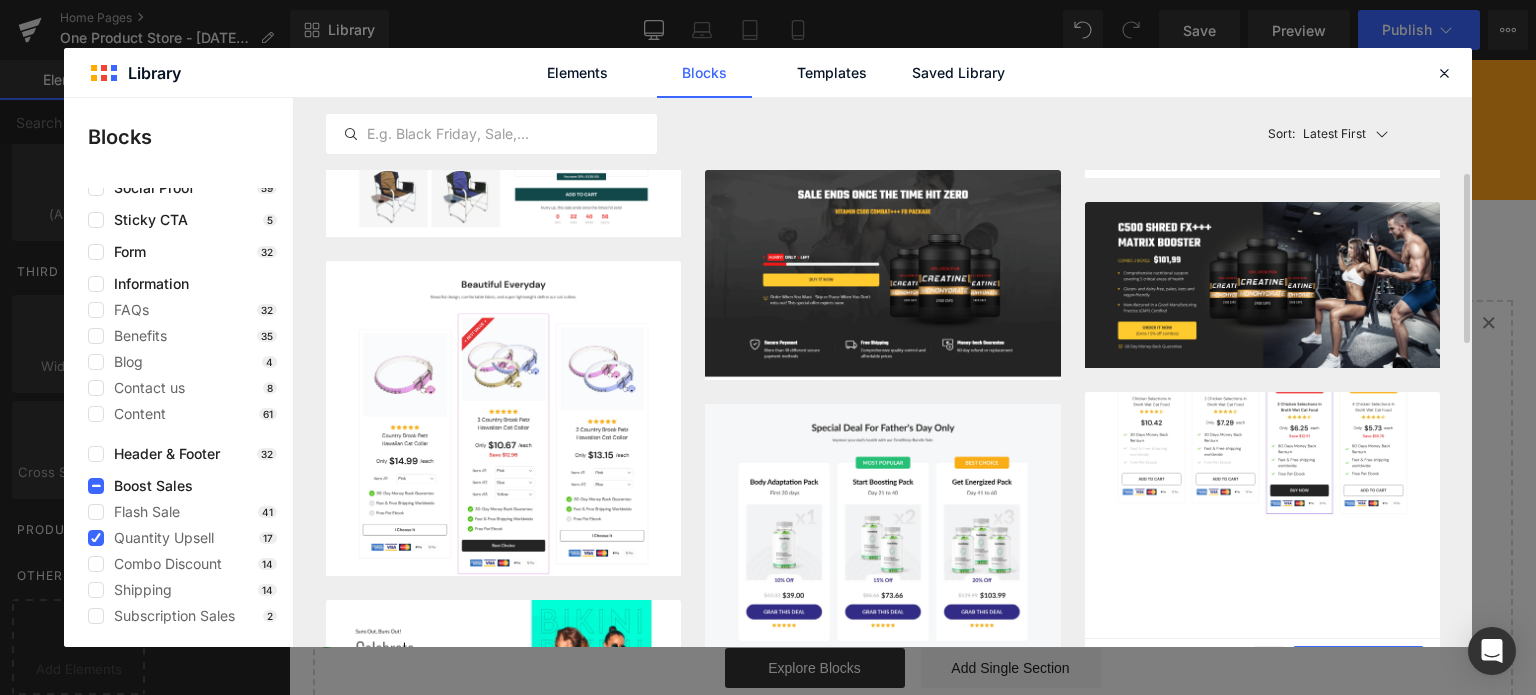 scroll, scrollTop: 448, scrollLeft: 0, axis: vertical 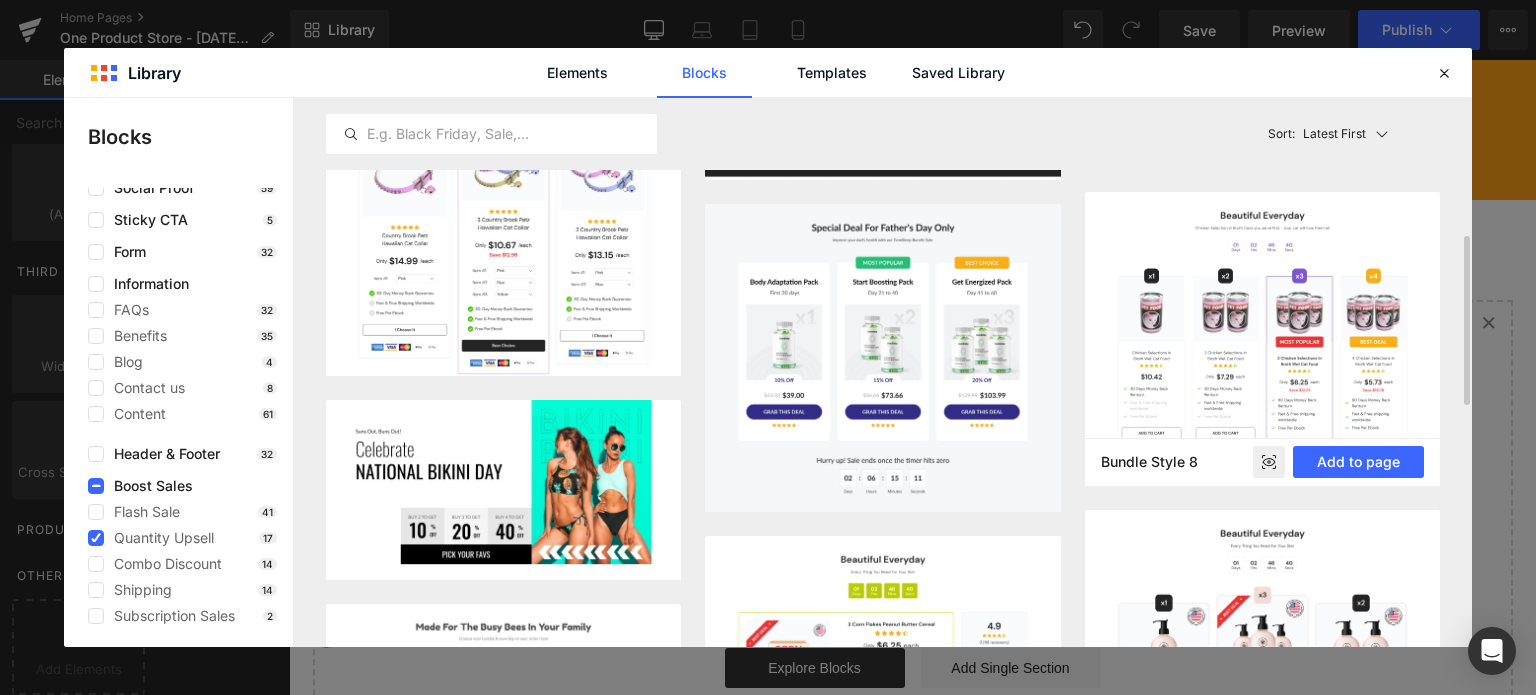 click 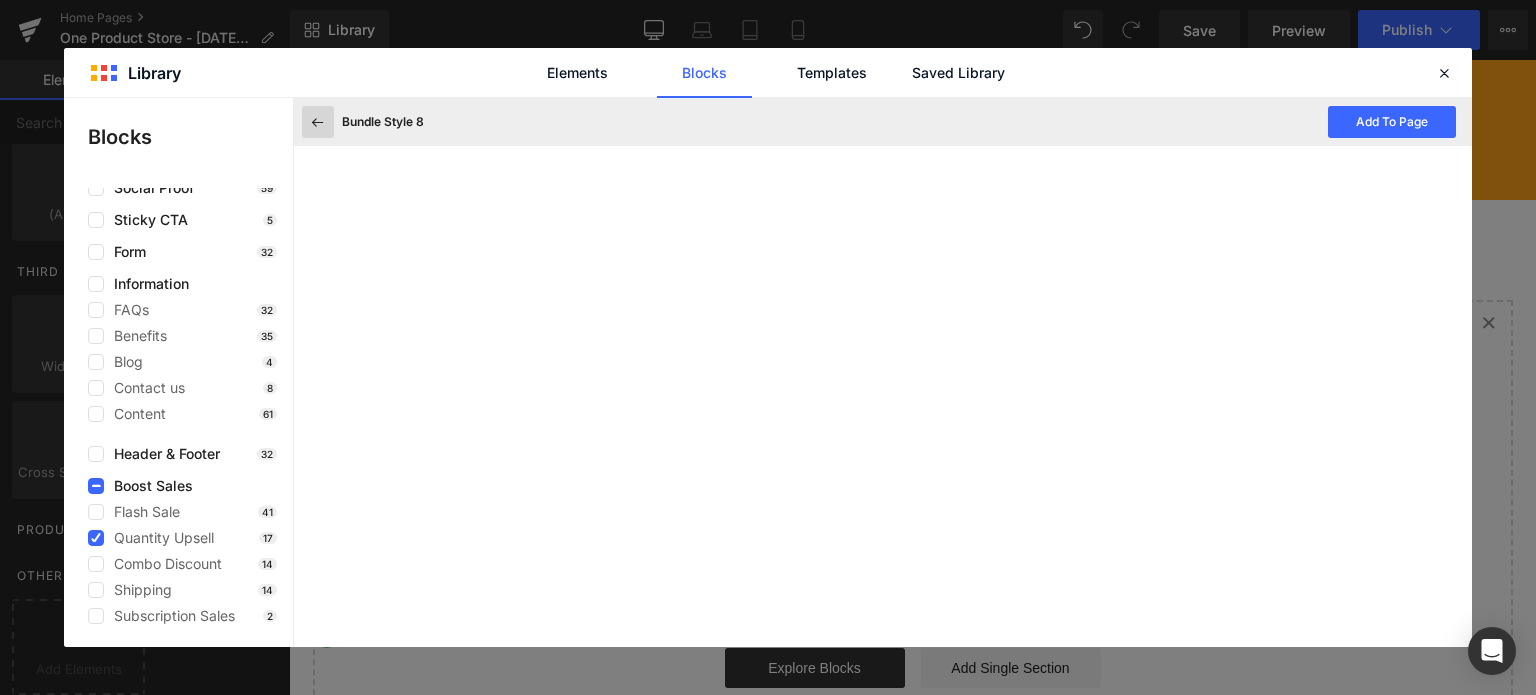 click at bounding box center (318, 122) 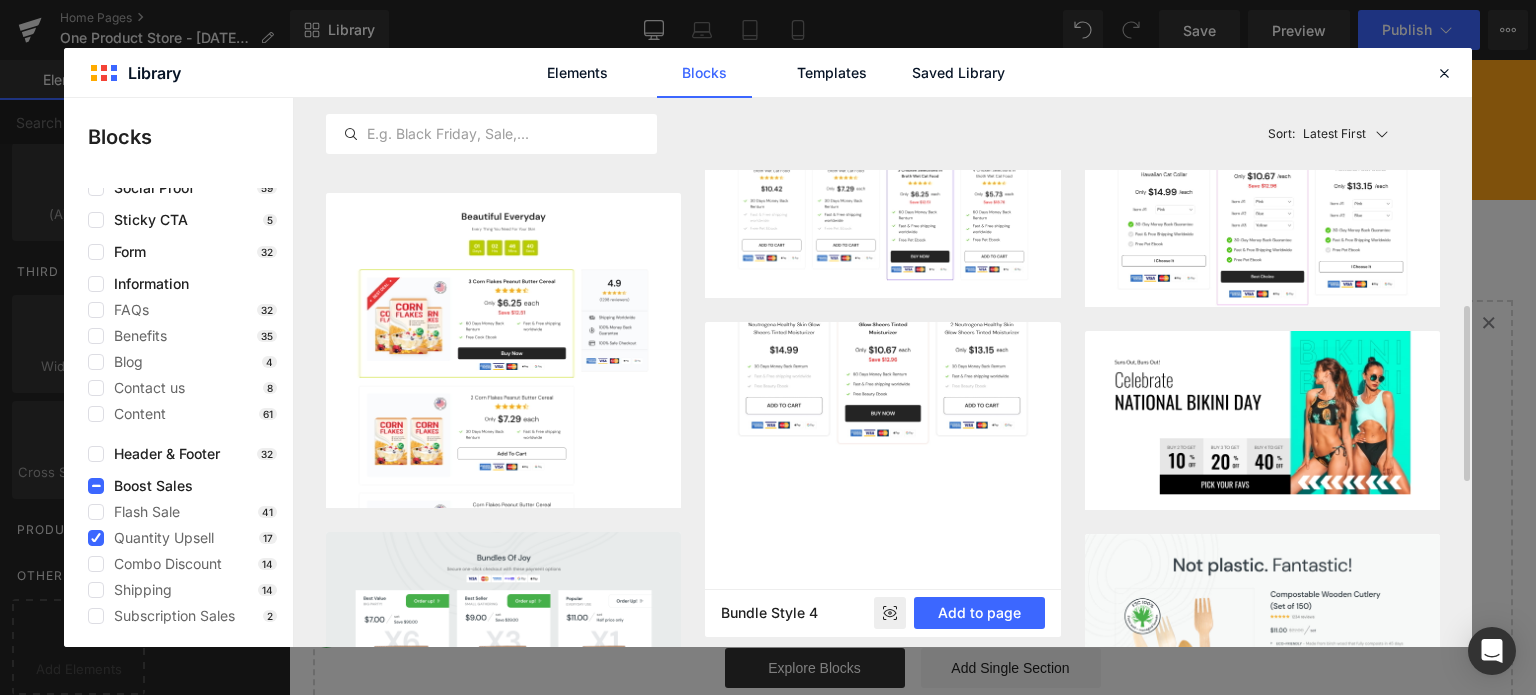 scroll, scrollTop: 548, scrollLeft: 0, axis: vertical 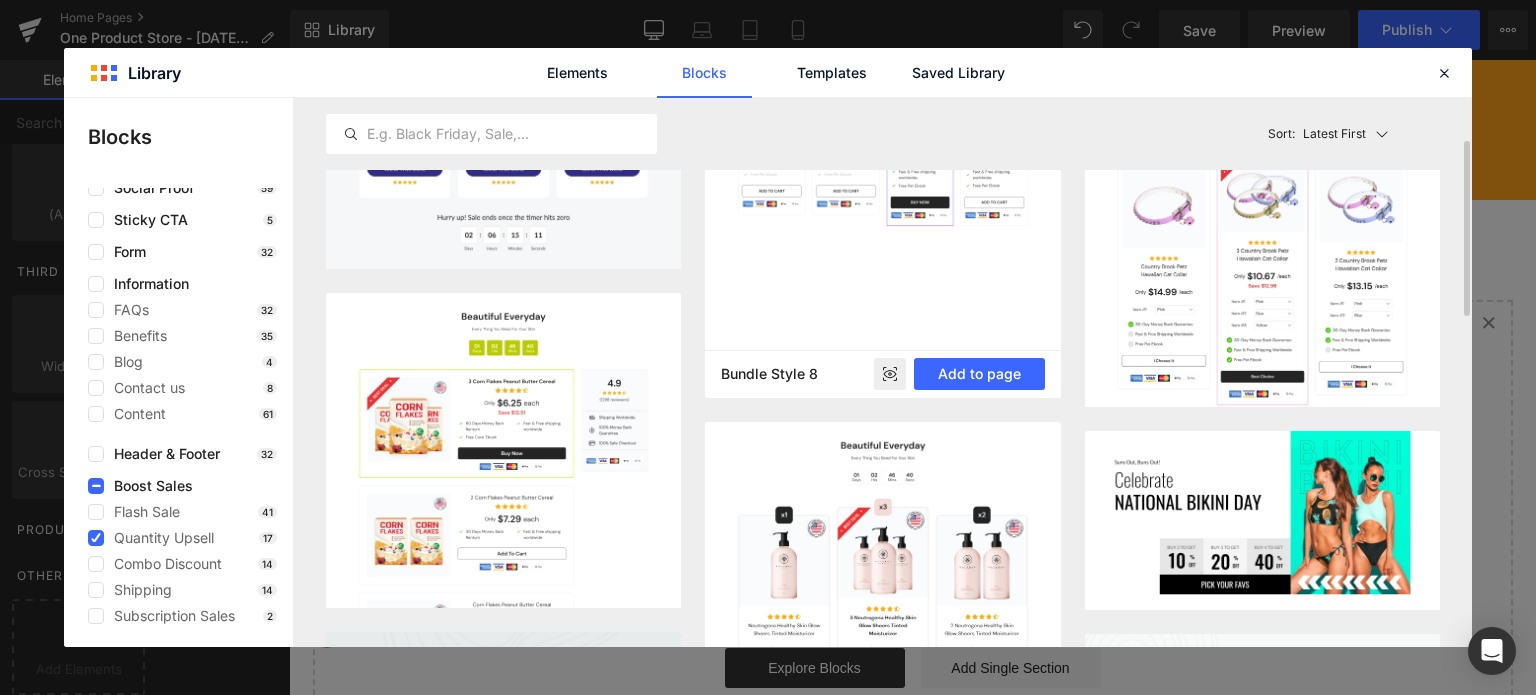 click on "Bundle Style 8  Add to page" at bounding box center (882, 251) 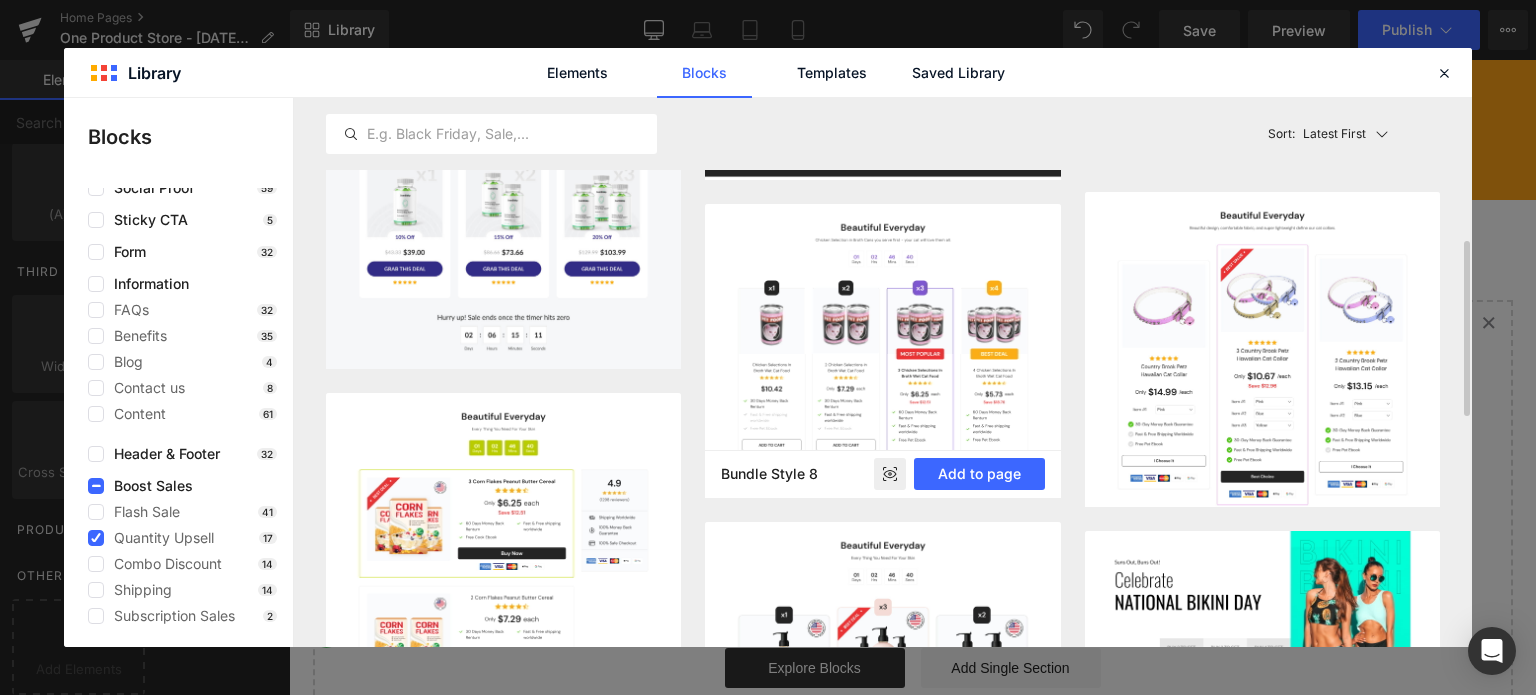 click 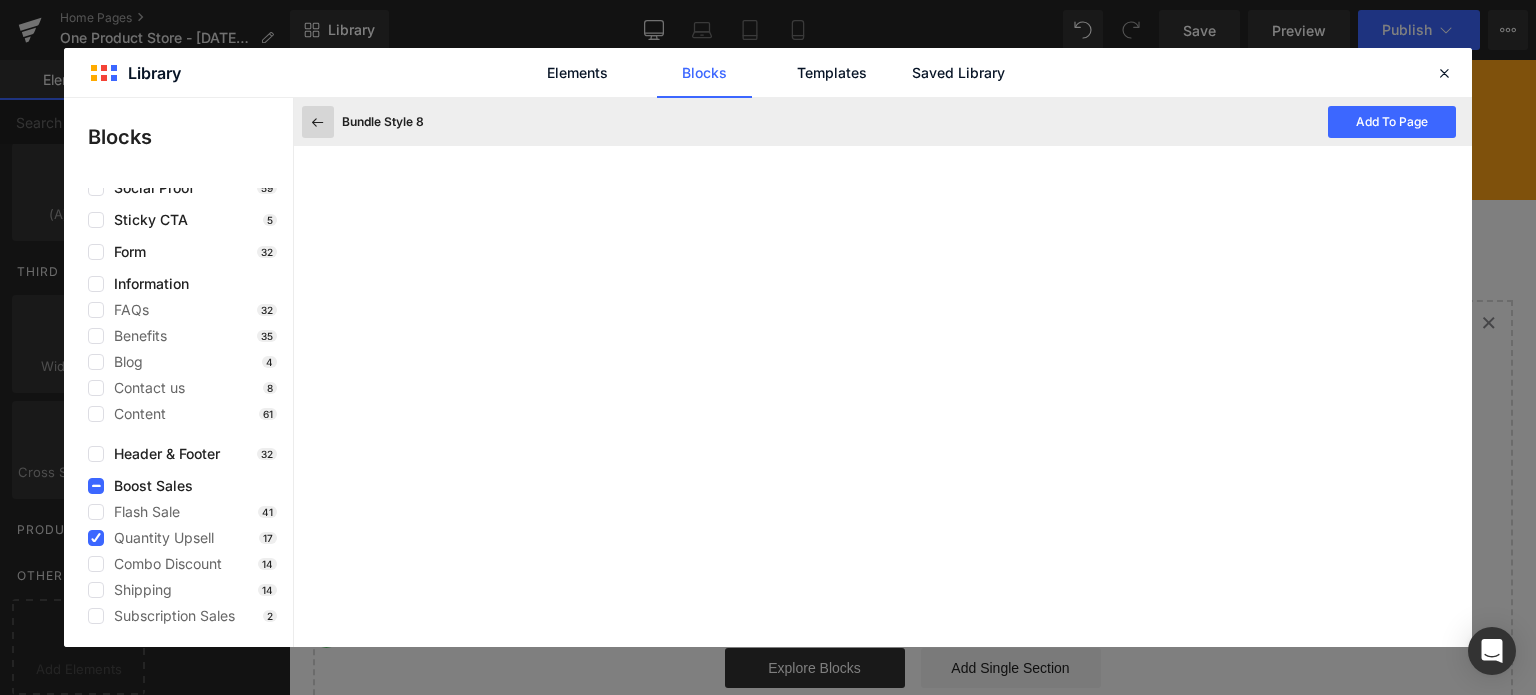 click at bounding box center [318, 122] 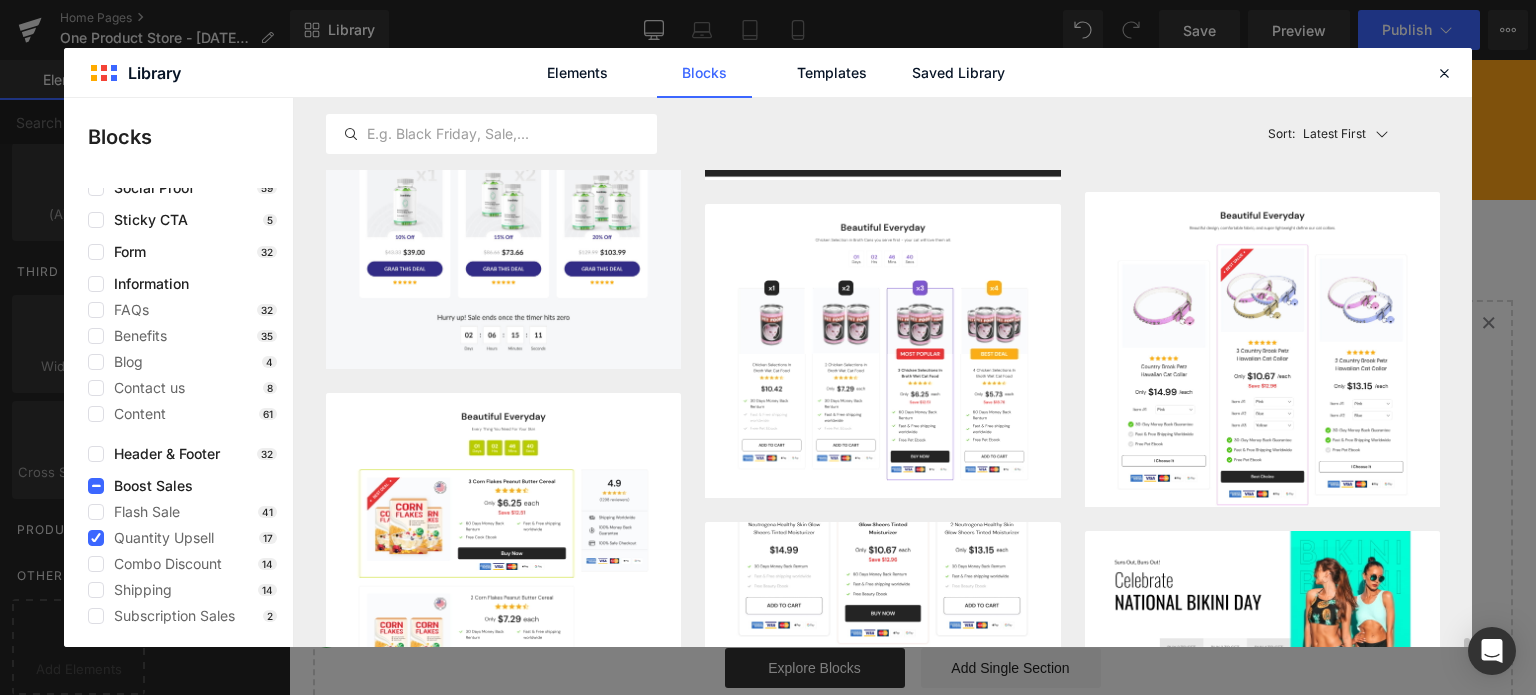 scroll, scrollTop: 748, scrollLeft: 0, axis: vertical 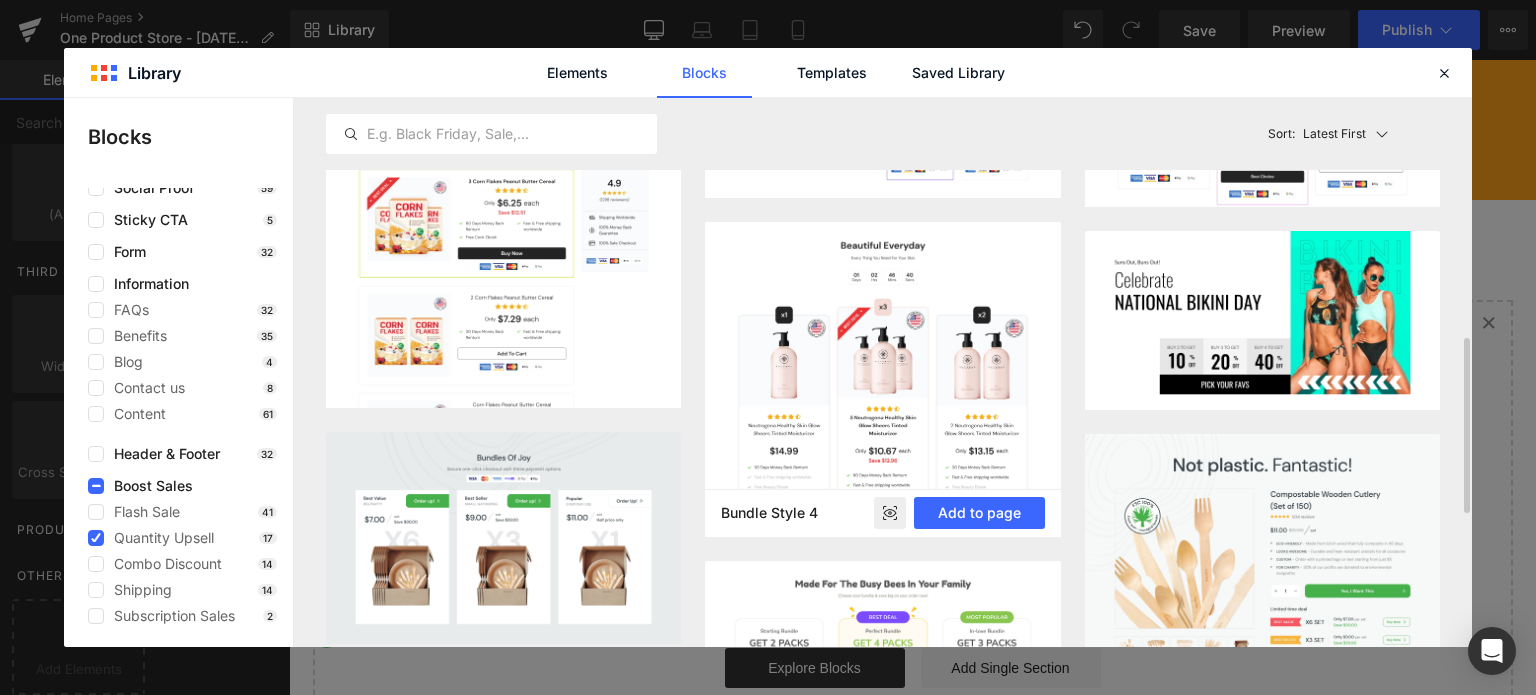 click 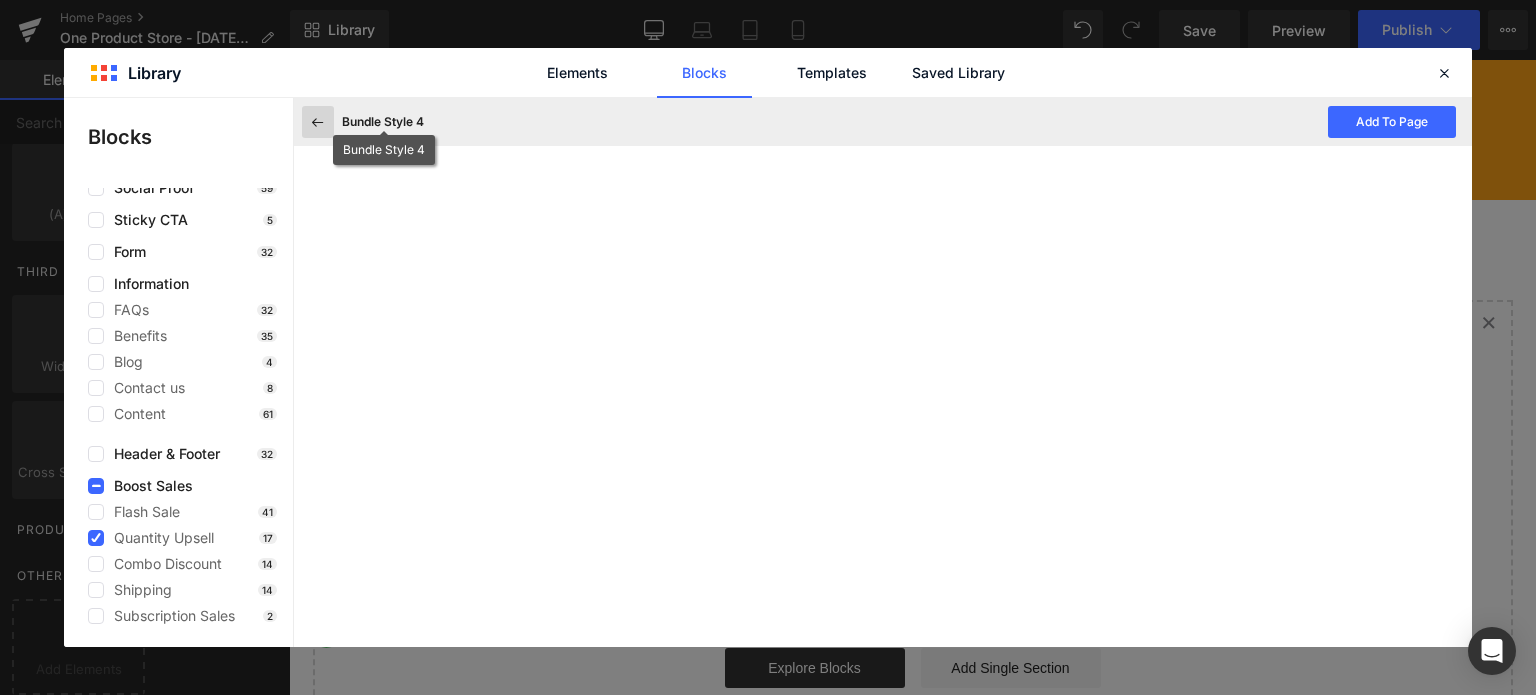click at bounding box center (318, 122) 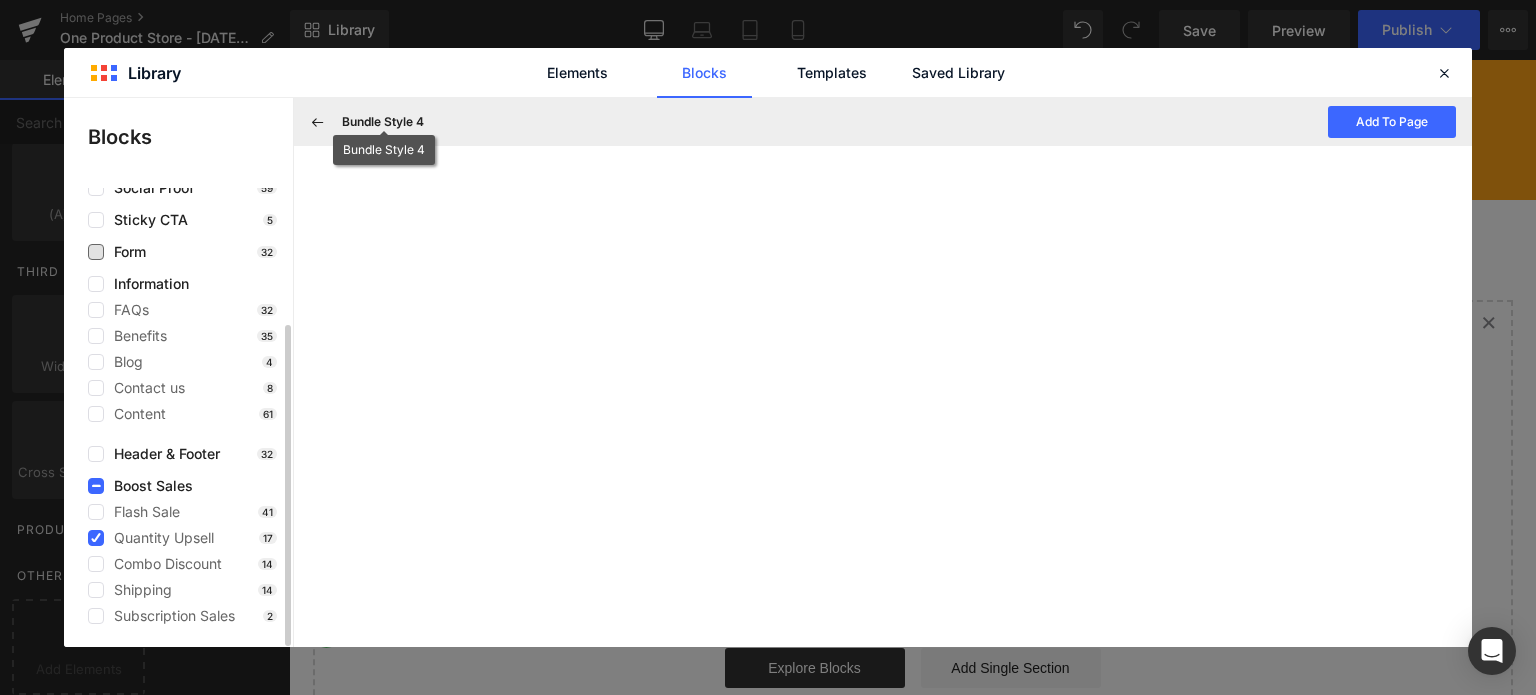 scroll, scrollTop: 748, scrollLeft: 0, axis: vertical 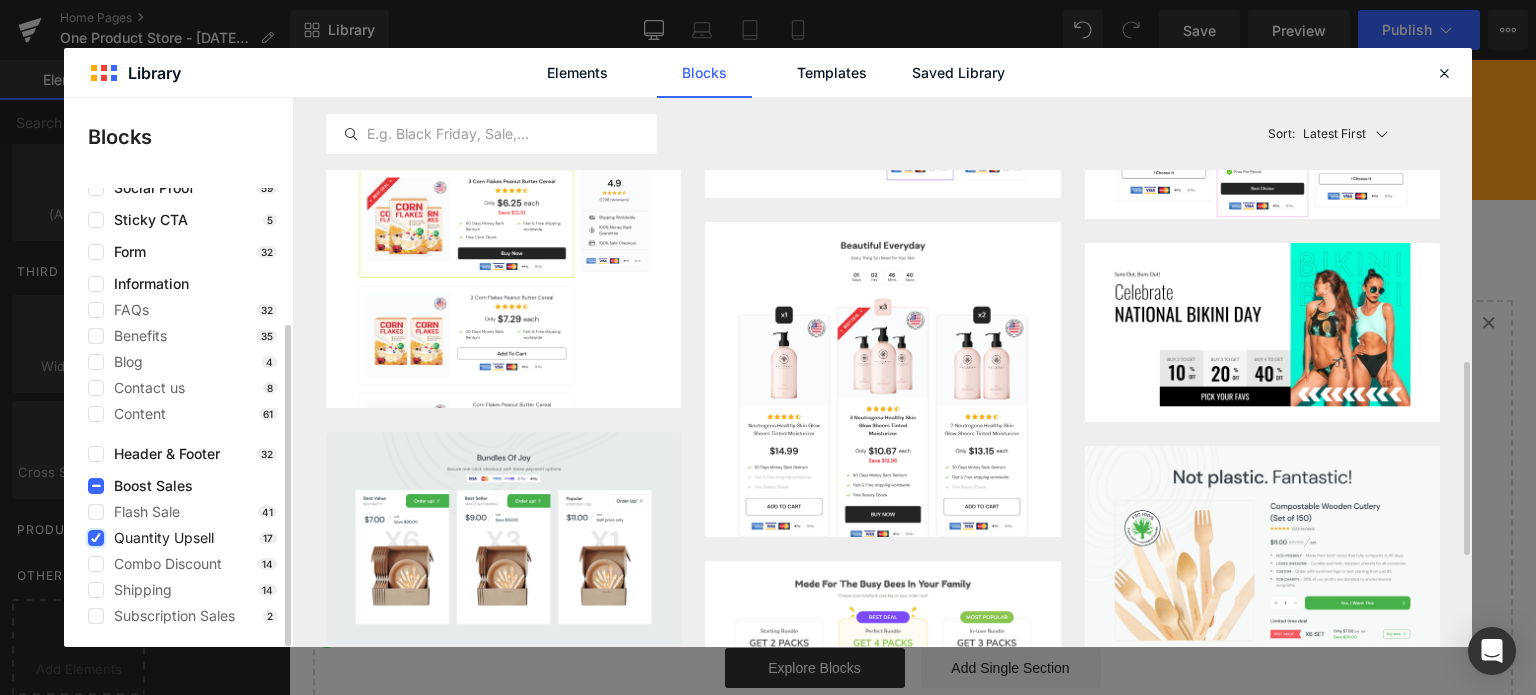 click at bounding box center (96, 538) 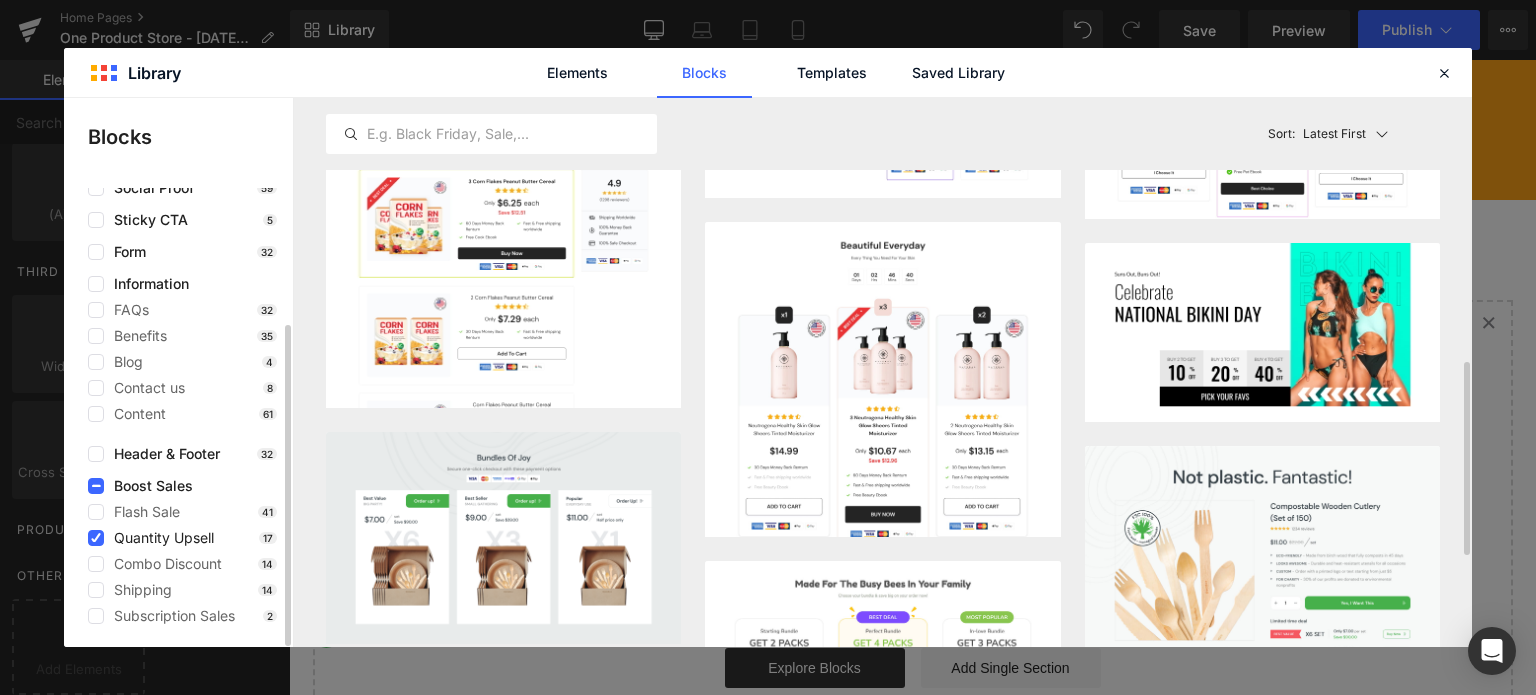 scroll, scrollTop: 255, scrollLeft: 0, axis: vertical 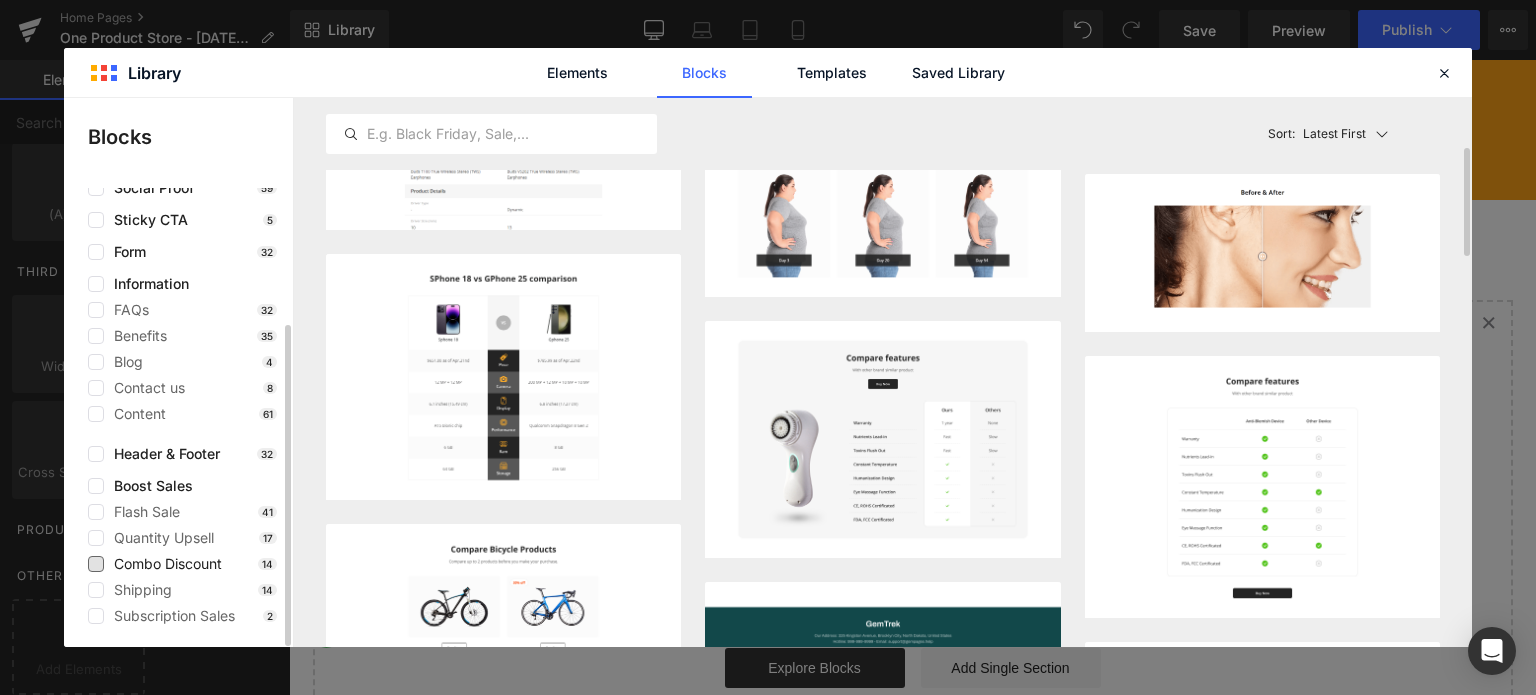 click on "Combo Discount" at bounding box center (163, 564) 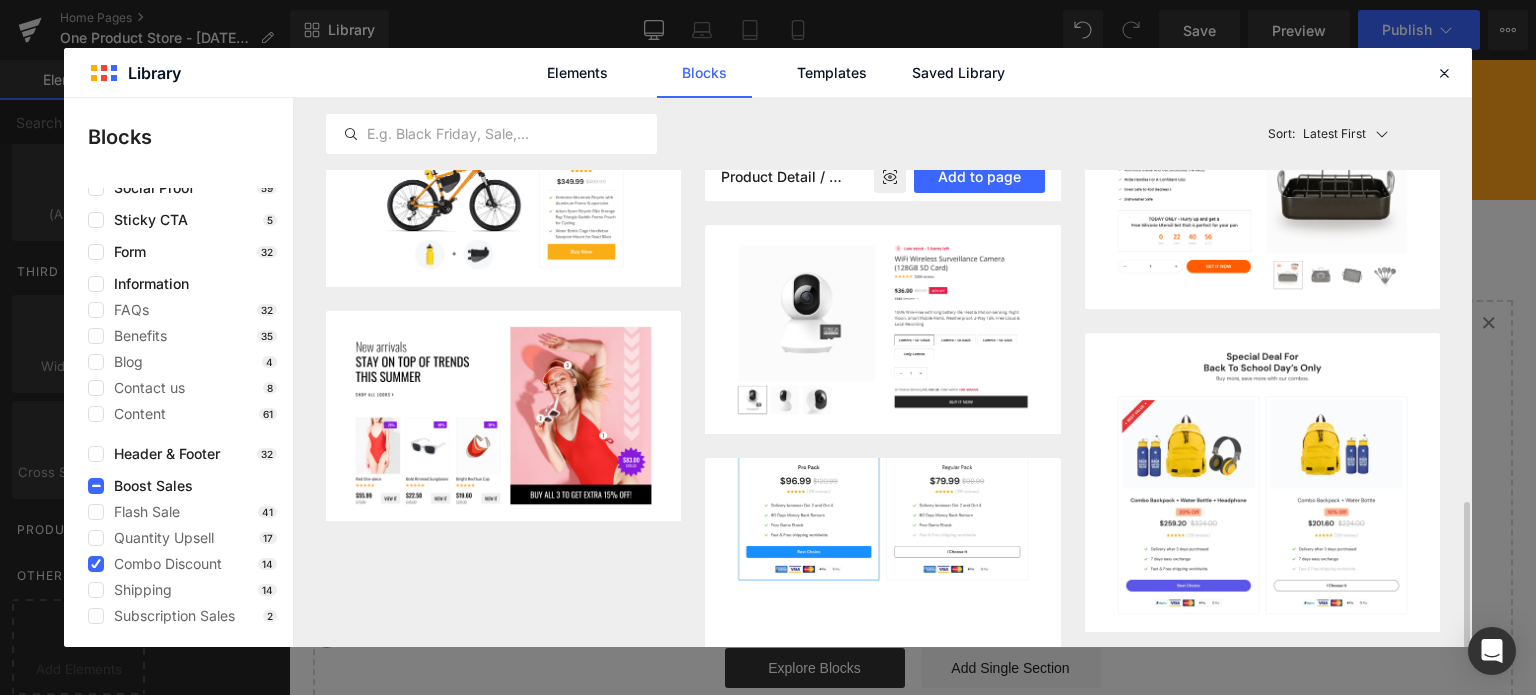 scroll, scrollTop: 854, scrollLeft: 0, axis: vertical 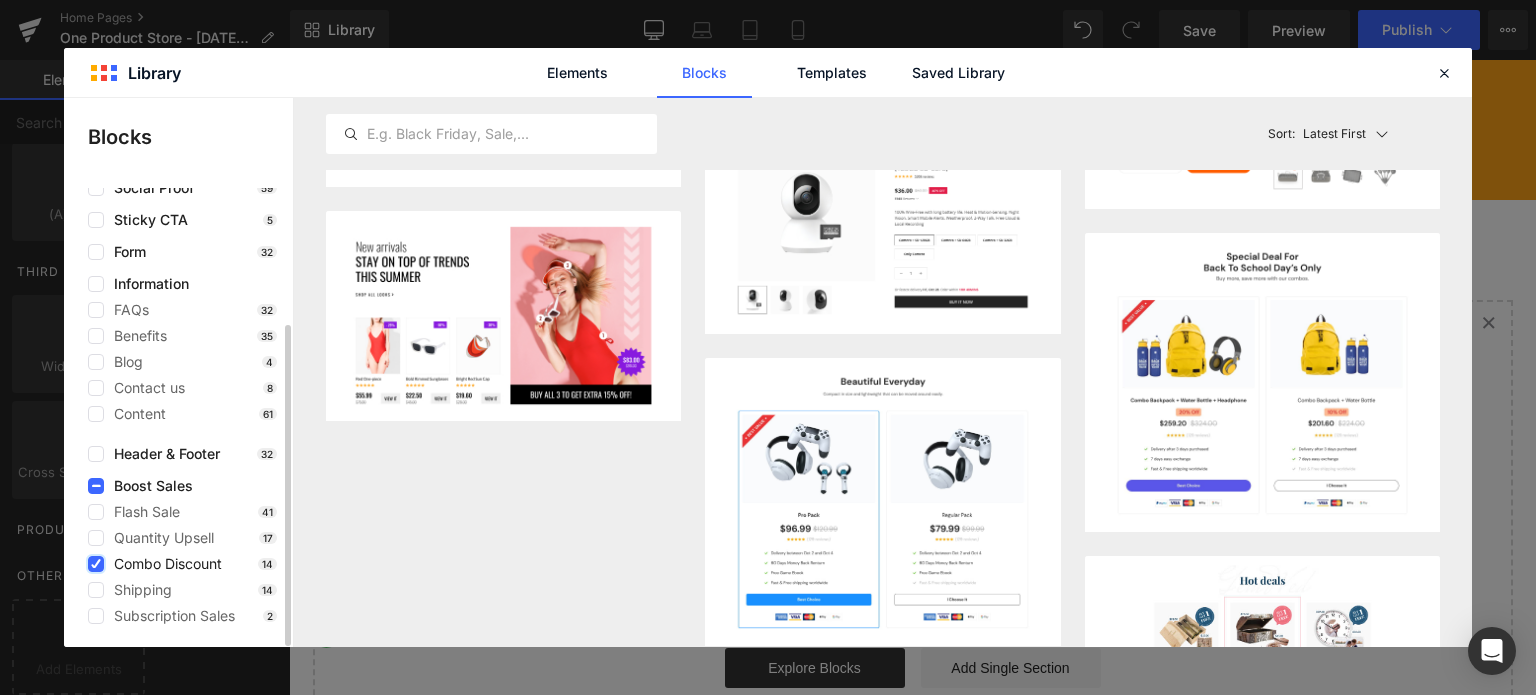 click at bounding box center (96, 564) 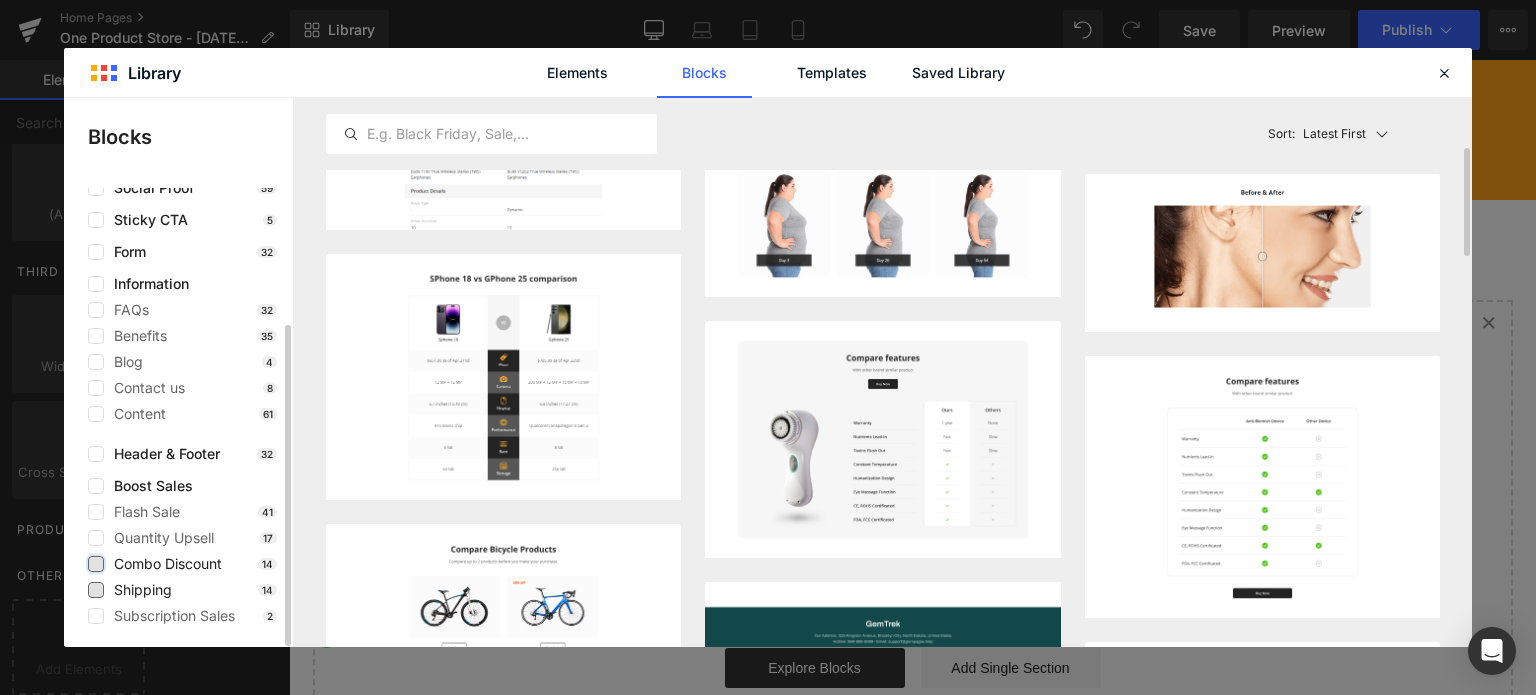 click on "Shipping" at bounding box center [138, 590] 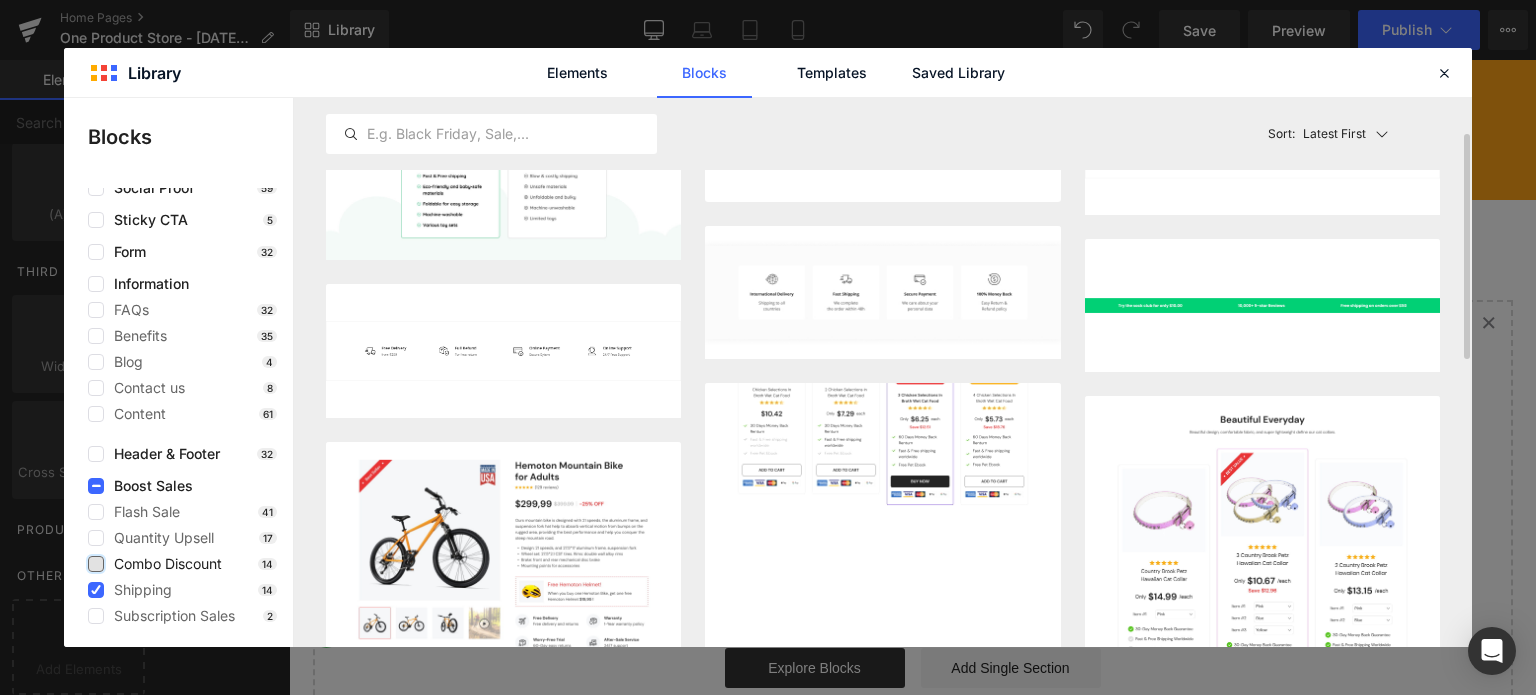 scroll, scrollTop: 0, scrollLeft: 0, axis: both 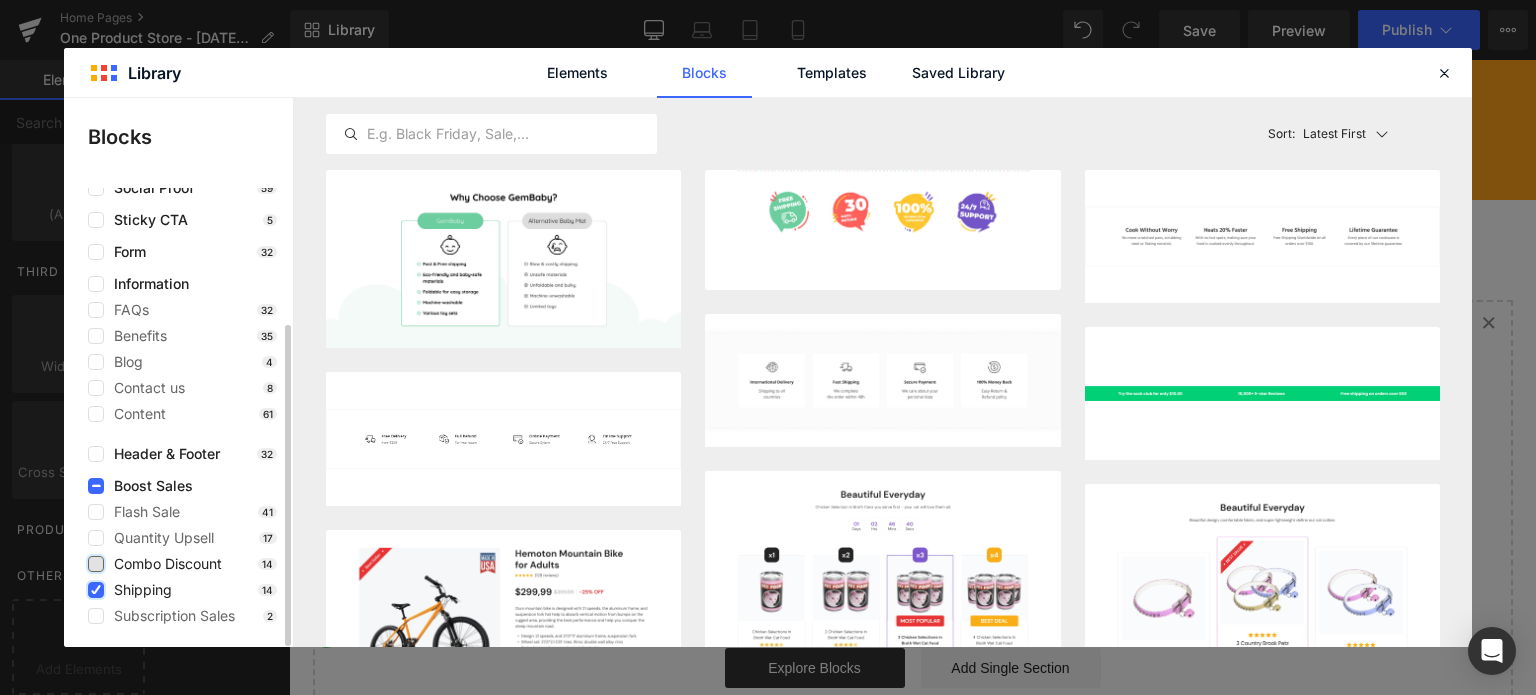 click at bounding box center (96, 590) 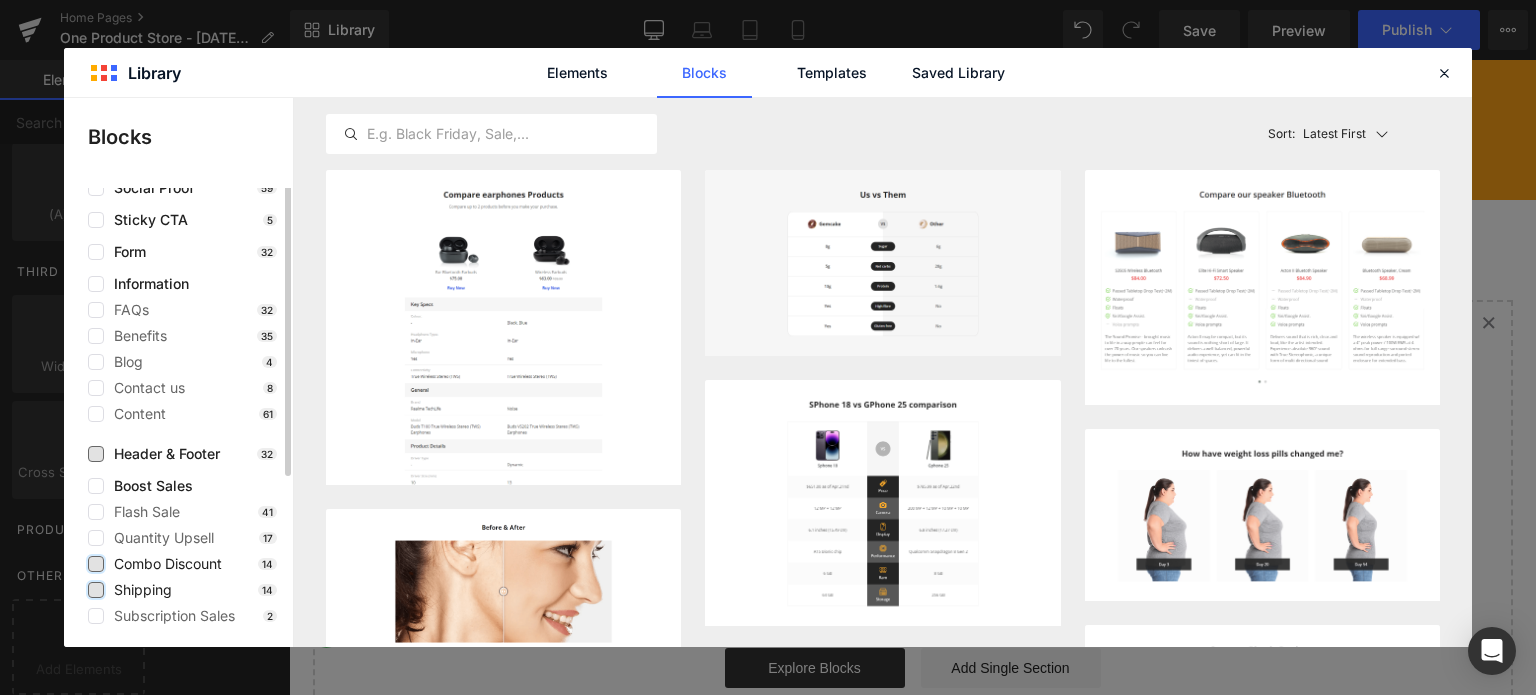 scroll, scrollTop: 96, scrollLeft: 0, axis: vertical 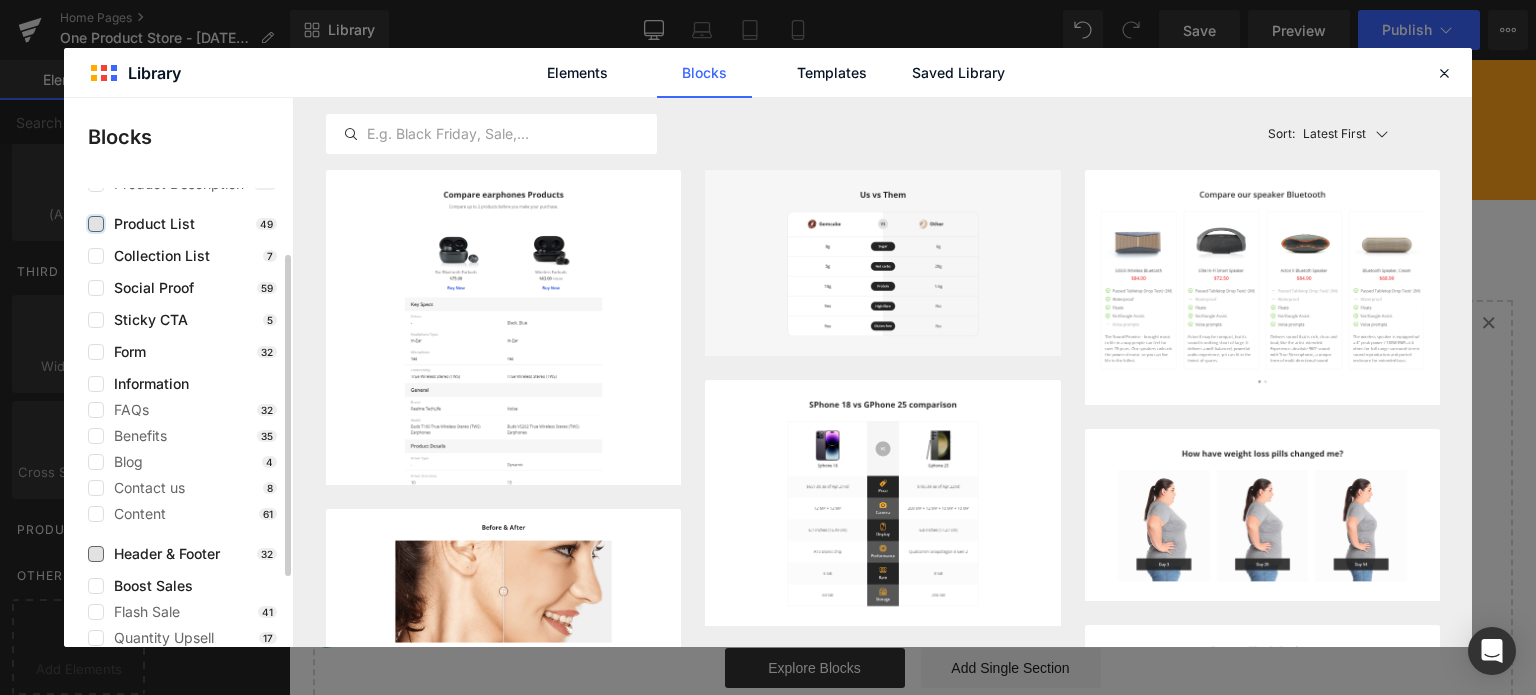 click on "Header & Footer" at bounding box center [162, 554] 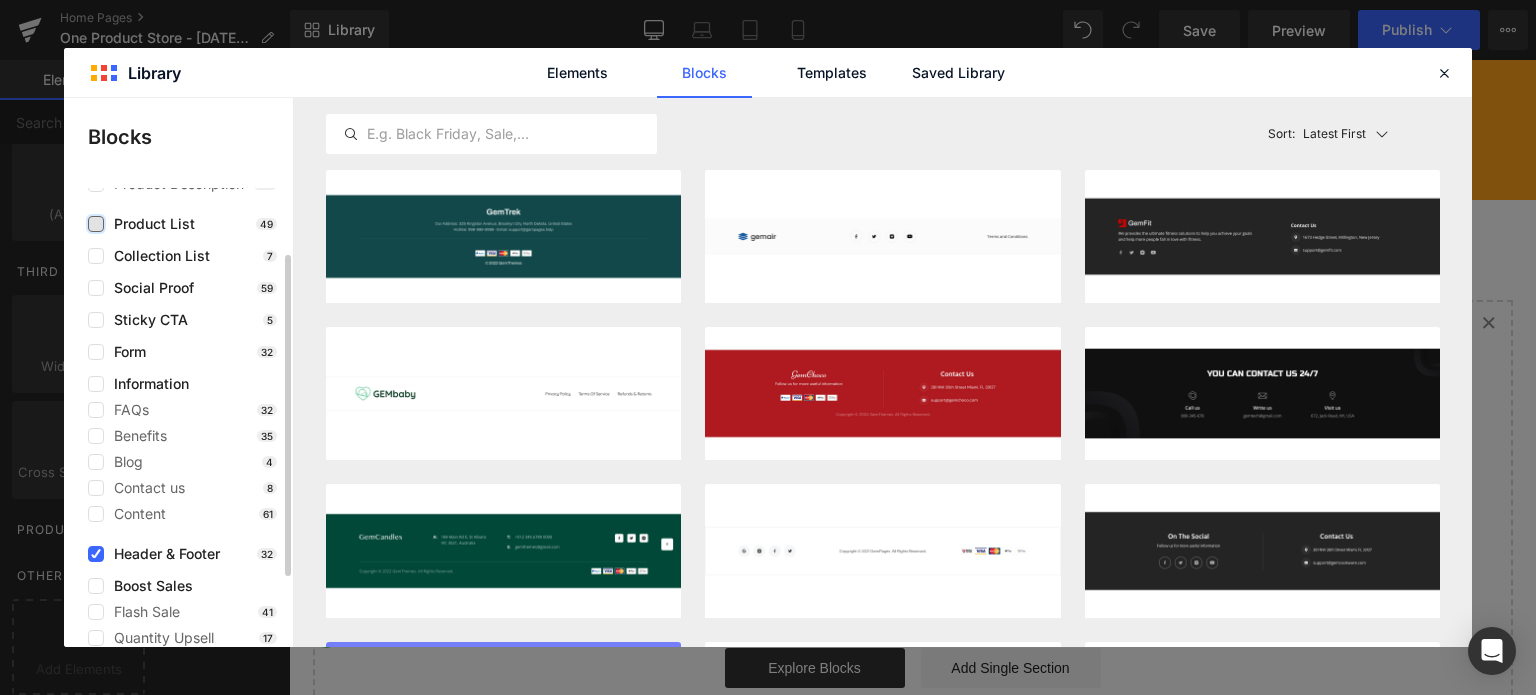 click on "Header & Footer" at bounding box center (162, 554) 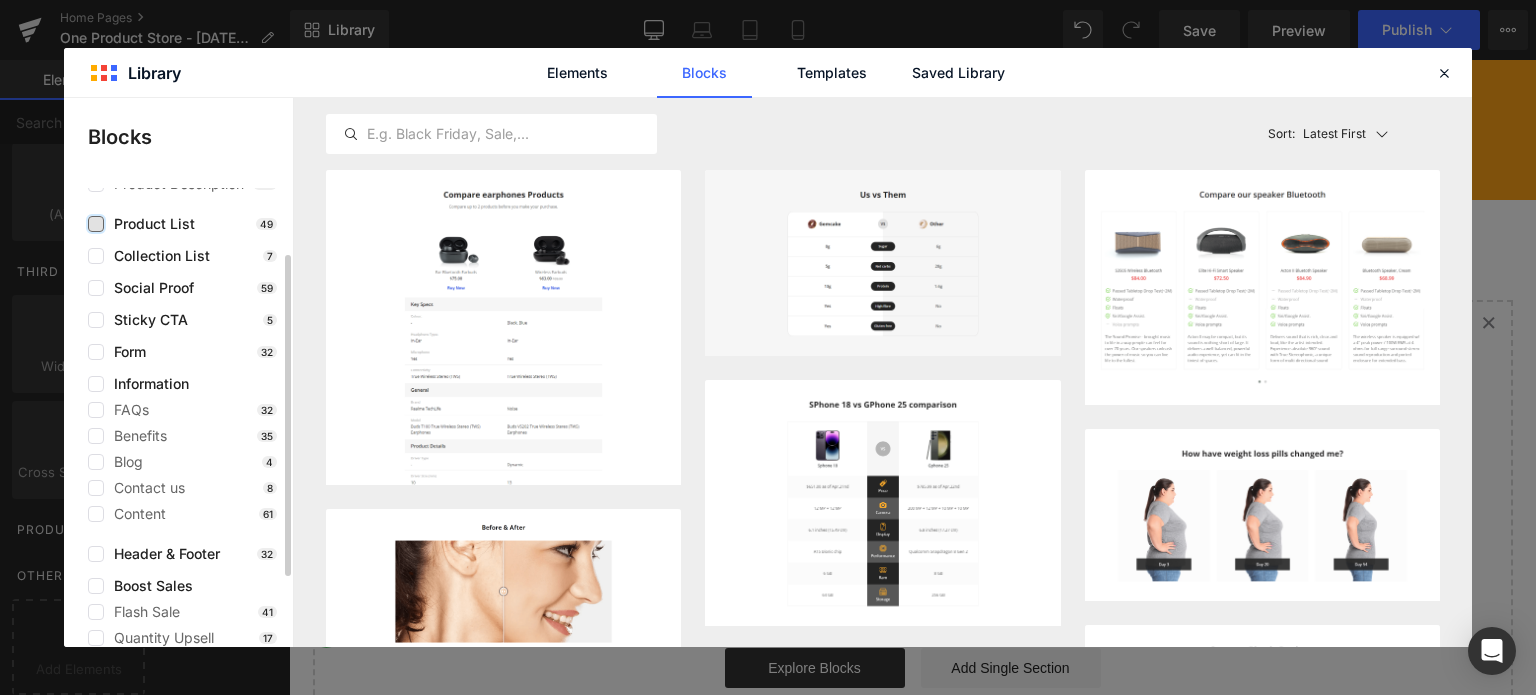 scroll, scrollTop: 0, scrollLeft: 0, axis: both 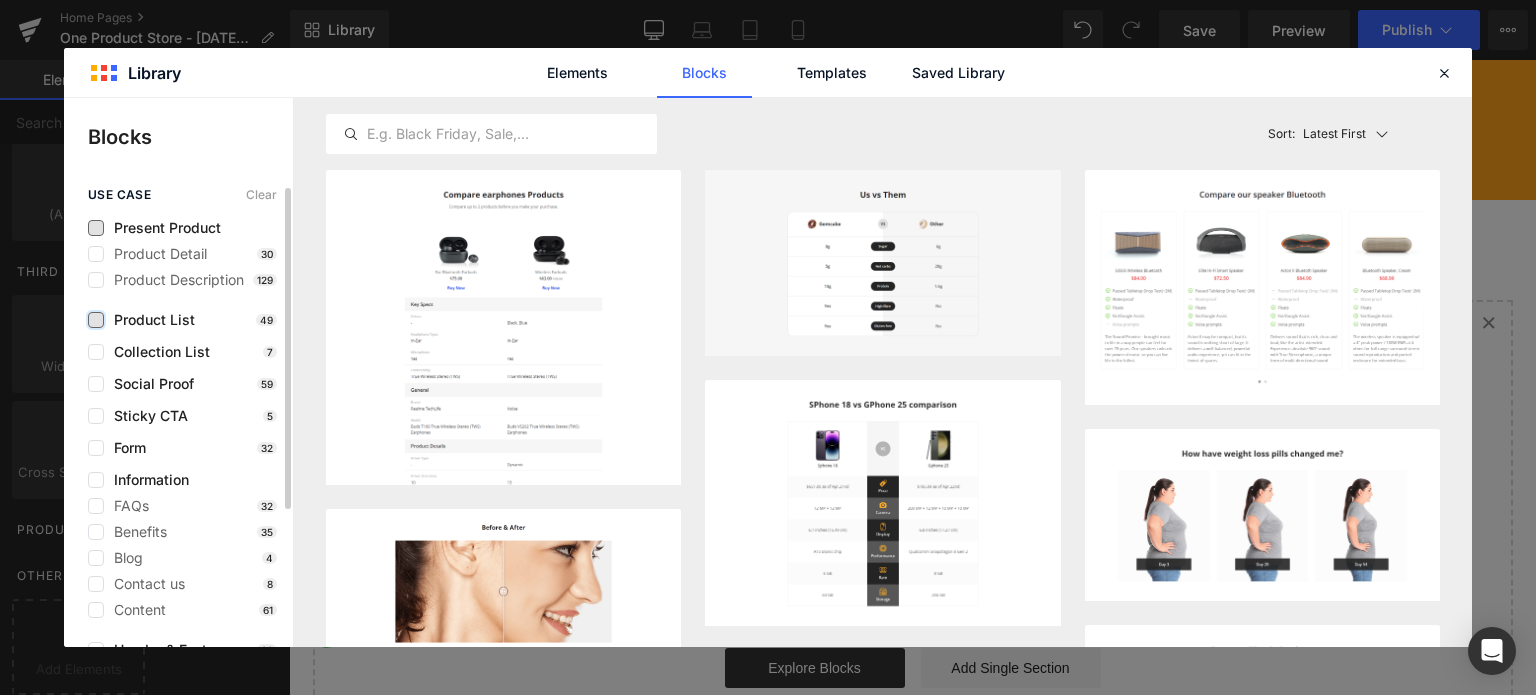 click on "Present Product" at bounding box center [162, 228] 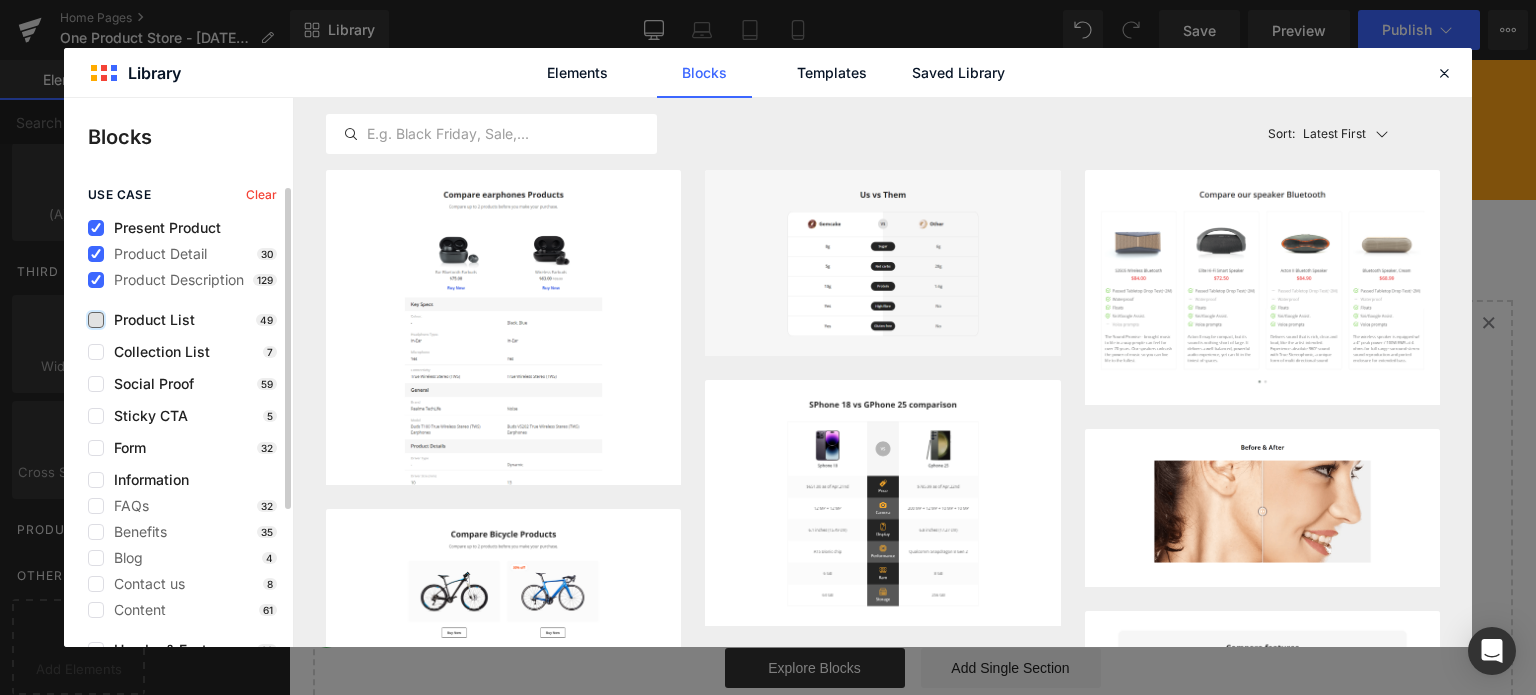 click on "Present Product" at bounding box center (162, 228) 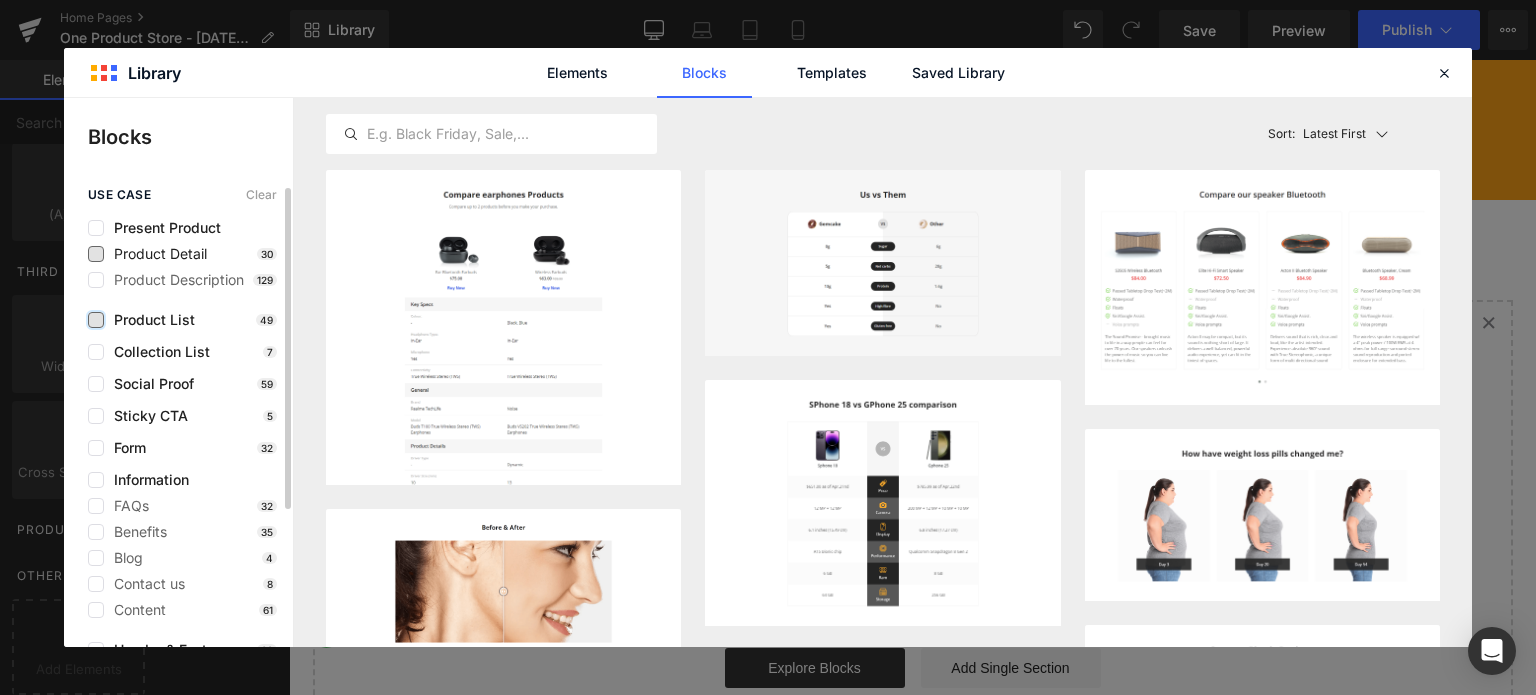 click on "Product Detail" at bounding box center [155, 254] 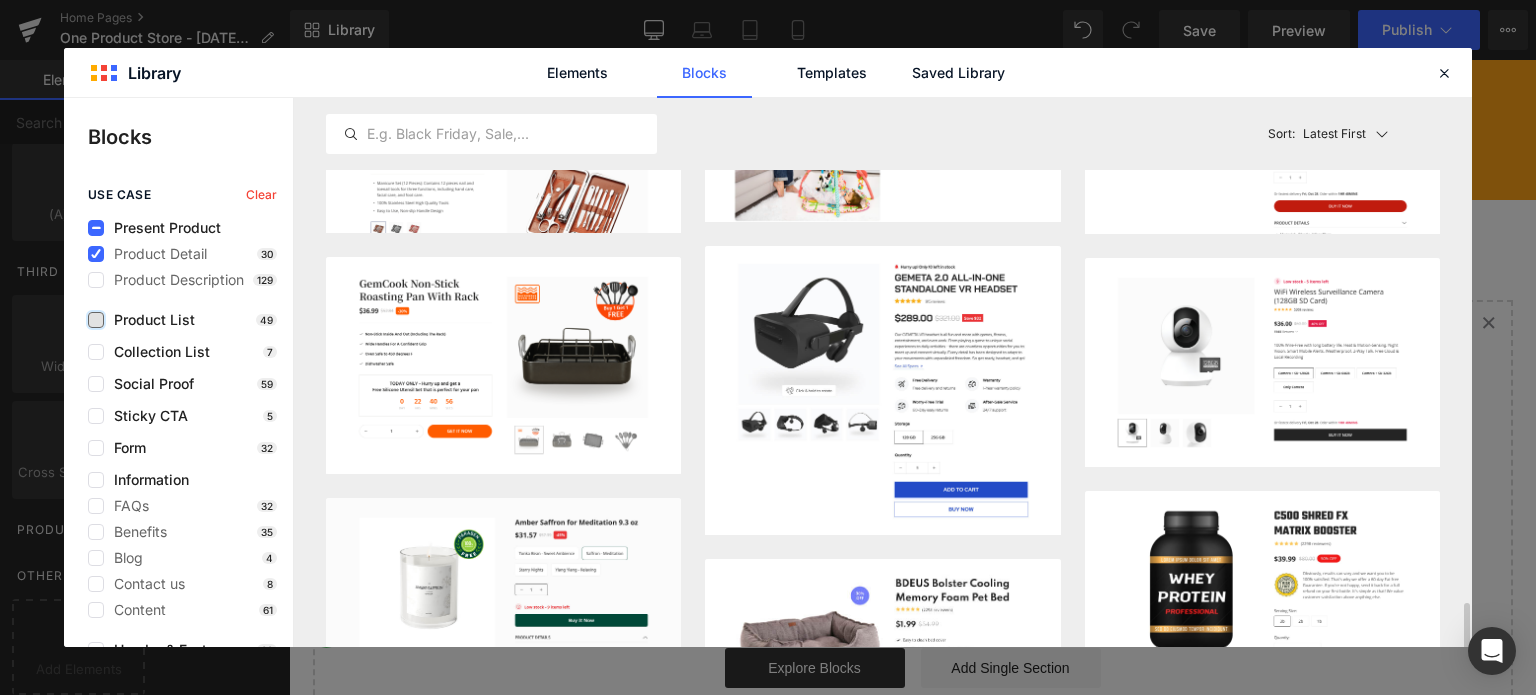 scroll, scrollTop: 1100, scrollLeft: 0, axis: vertical 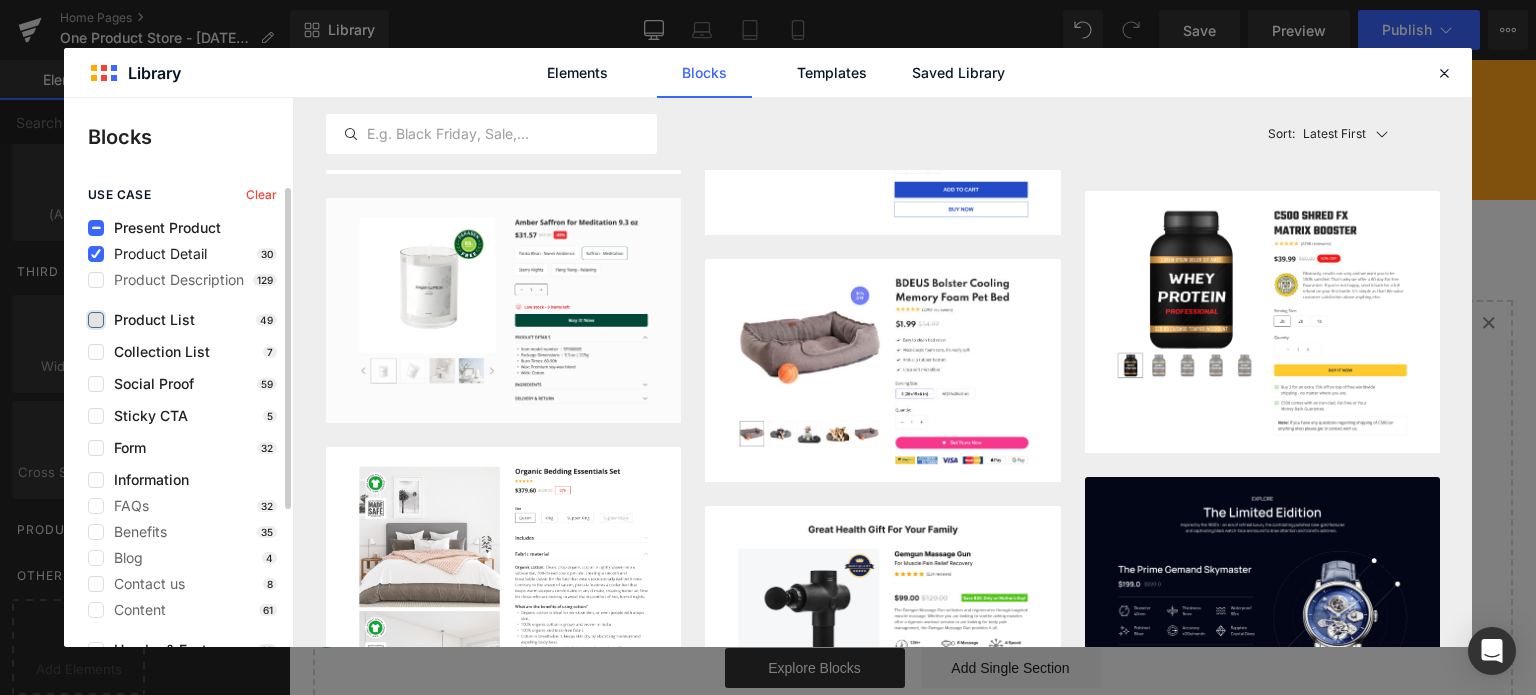 click on "Product Detail" at bounding box center [155, 254] 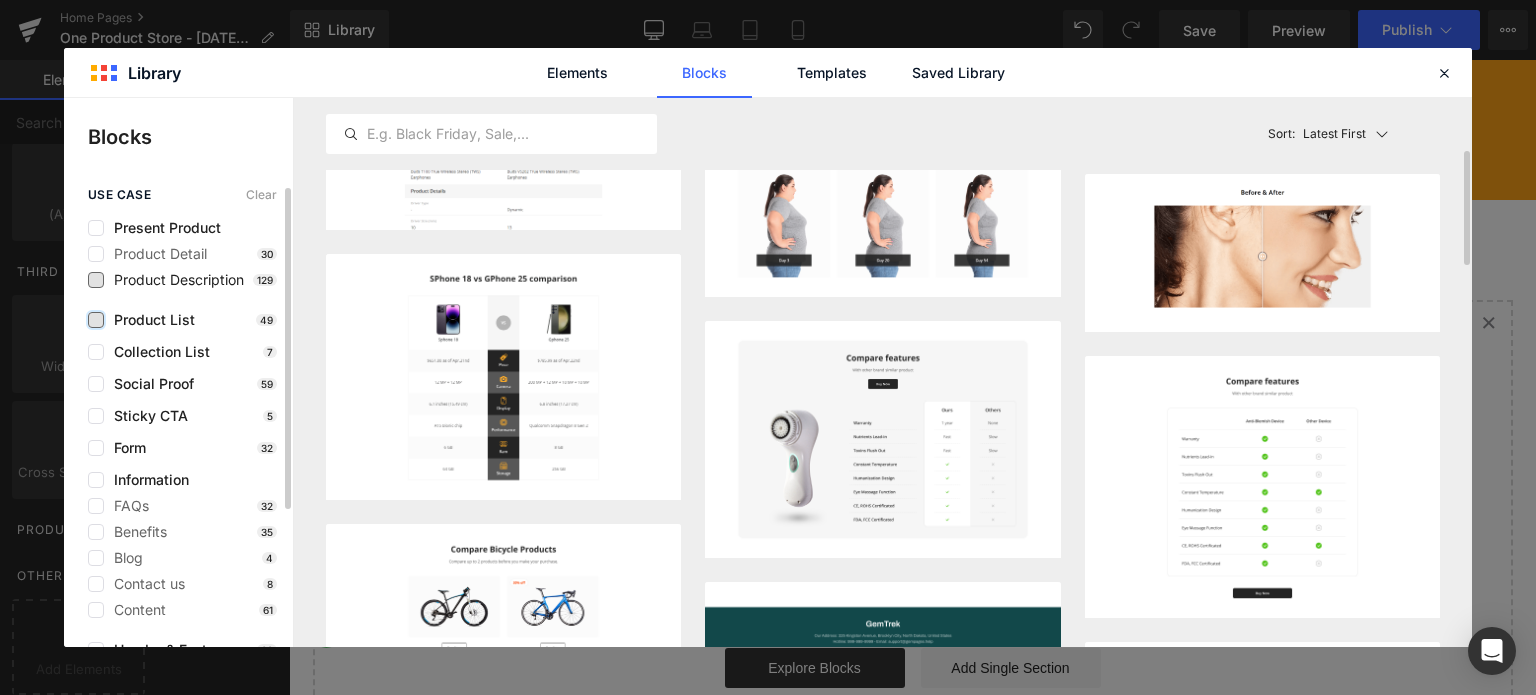 click on "Product Description" at bounding box center (174, 280) 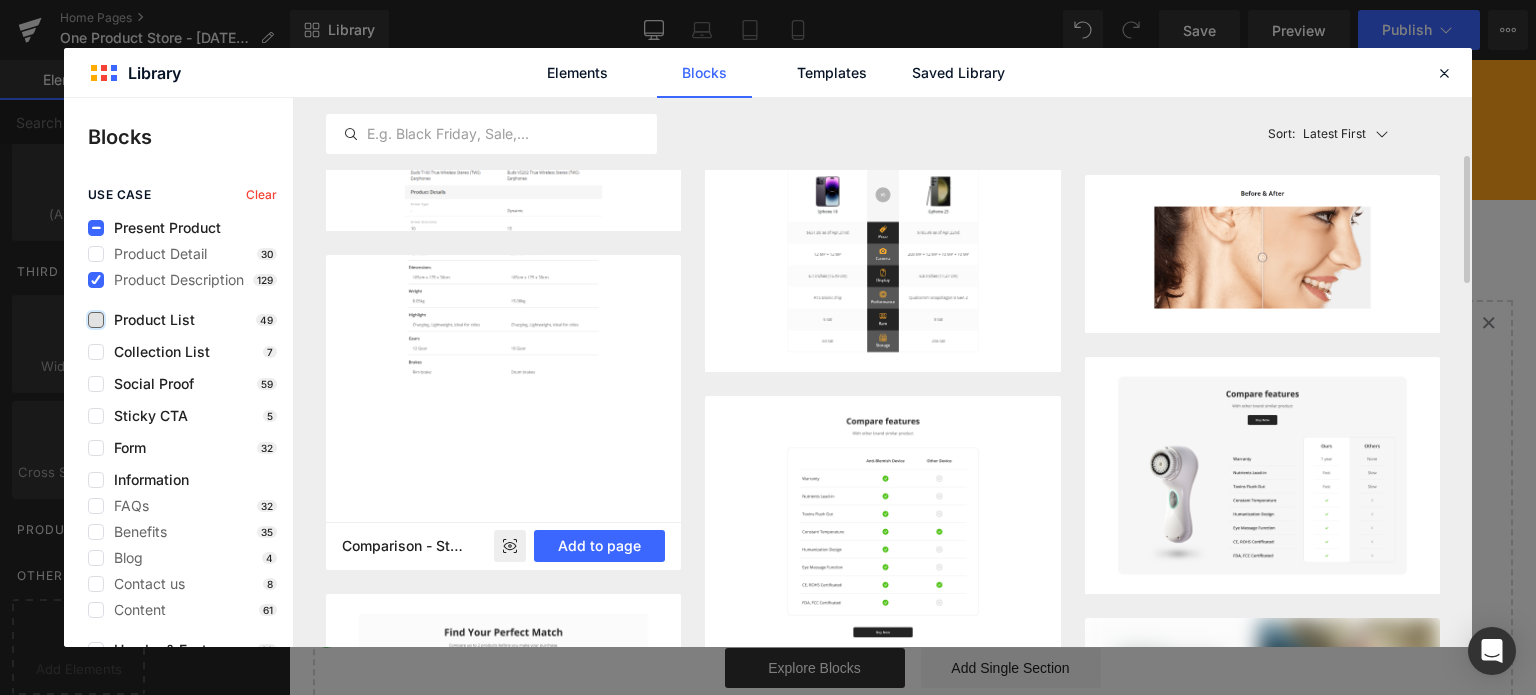 scroll, scrollTop: 0, scrollLeft: 0, axis: both 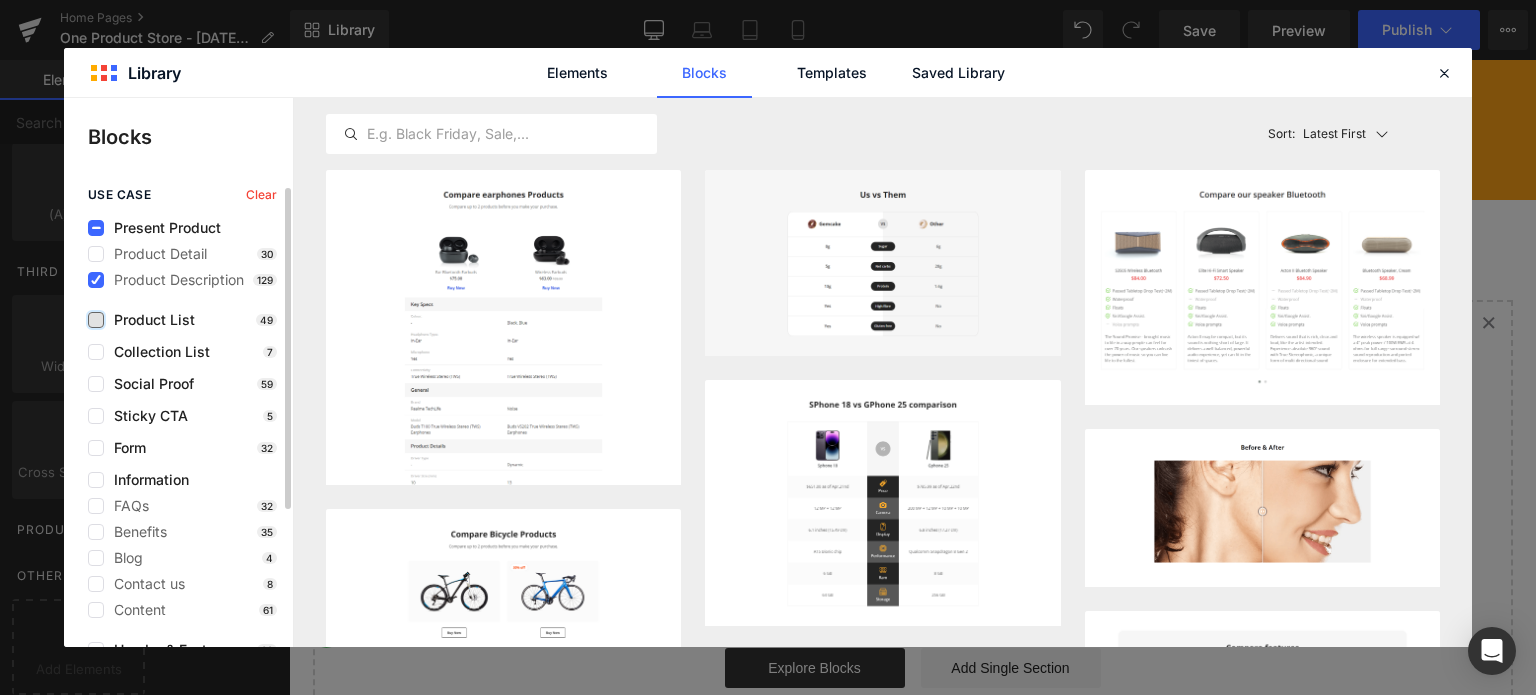 click on "use case  Clear  Present Product Product Detail 30 Product Description 129 Product List 49 Collection List 7 Social Proof 59 Sticky CTA 5 Form 32 Information FAQs 32 Benefits 35 Blog 4 Contact us 8 Content 61 Header & Footer 32 Boost Sales Flash Sale 41 Quantity Upsell 17 Combo Discount 14 Shipping 14 Subscription Sales 2" 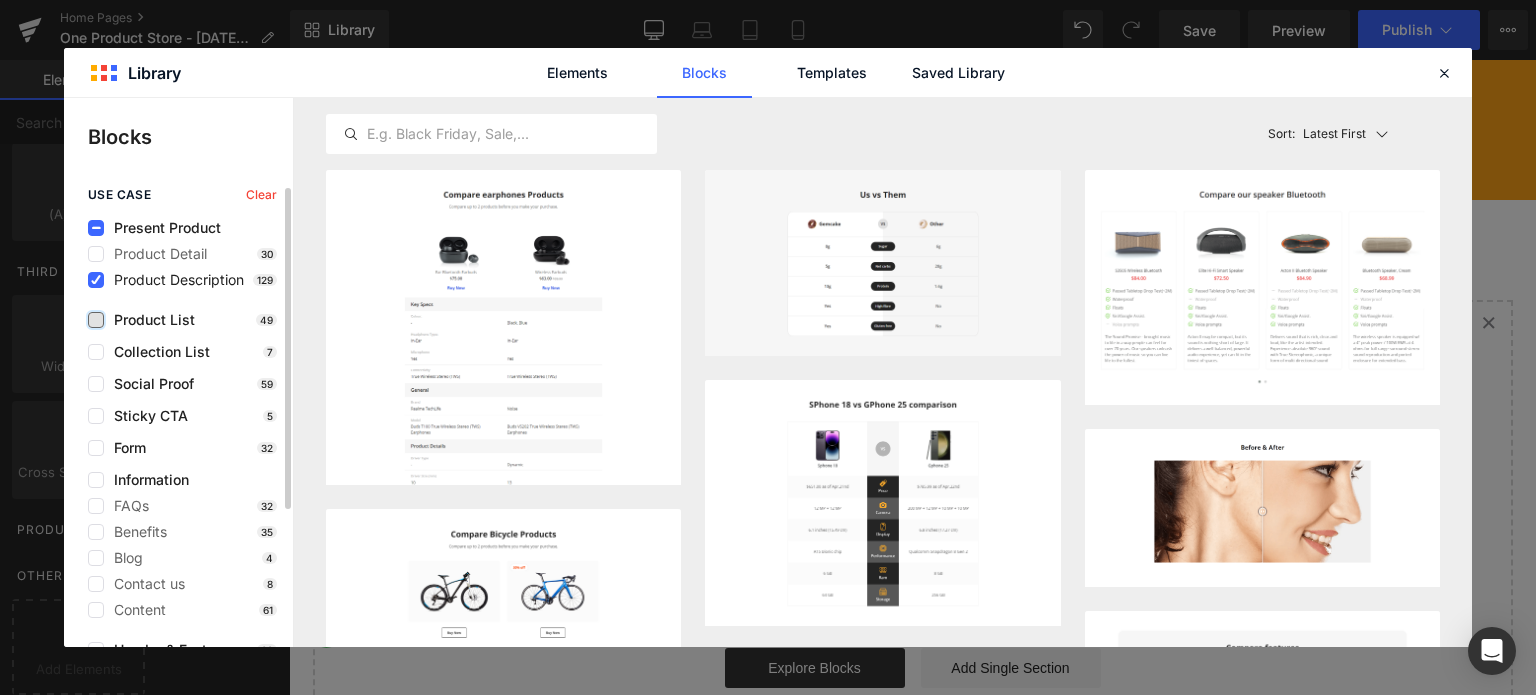 click on "Product Description" at bounding box center [174, 280] 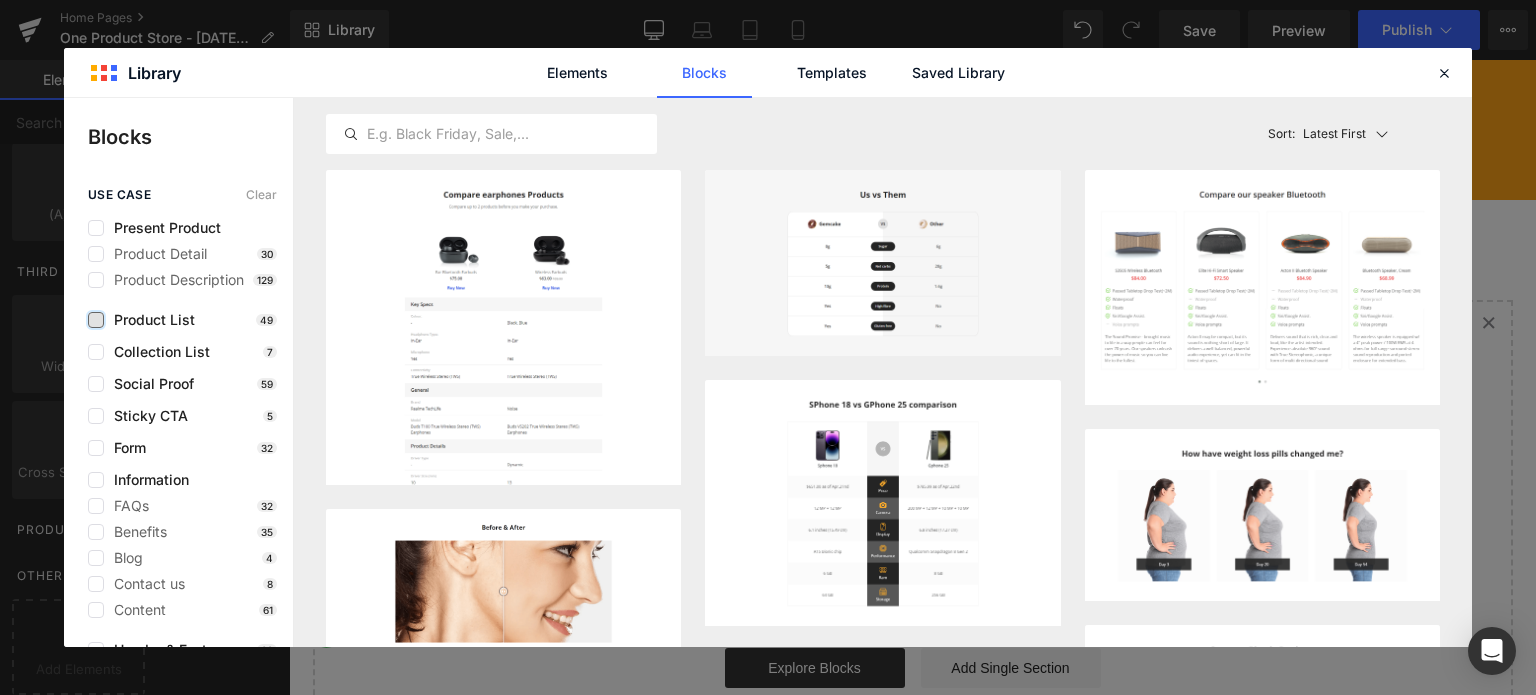 click on "Product List" at bounding box center (149, 320) 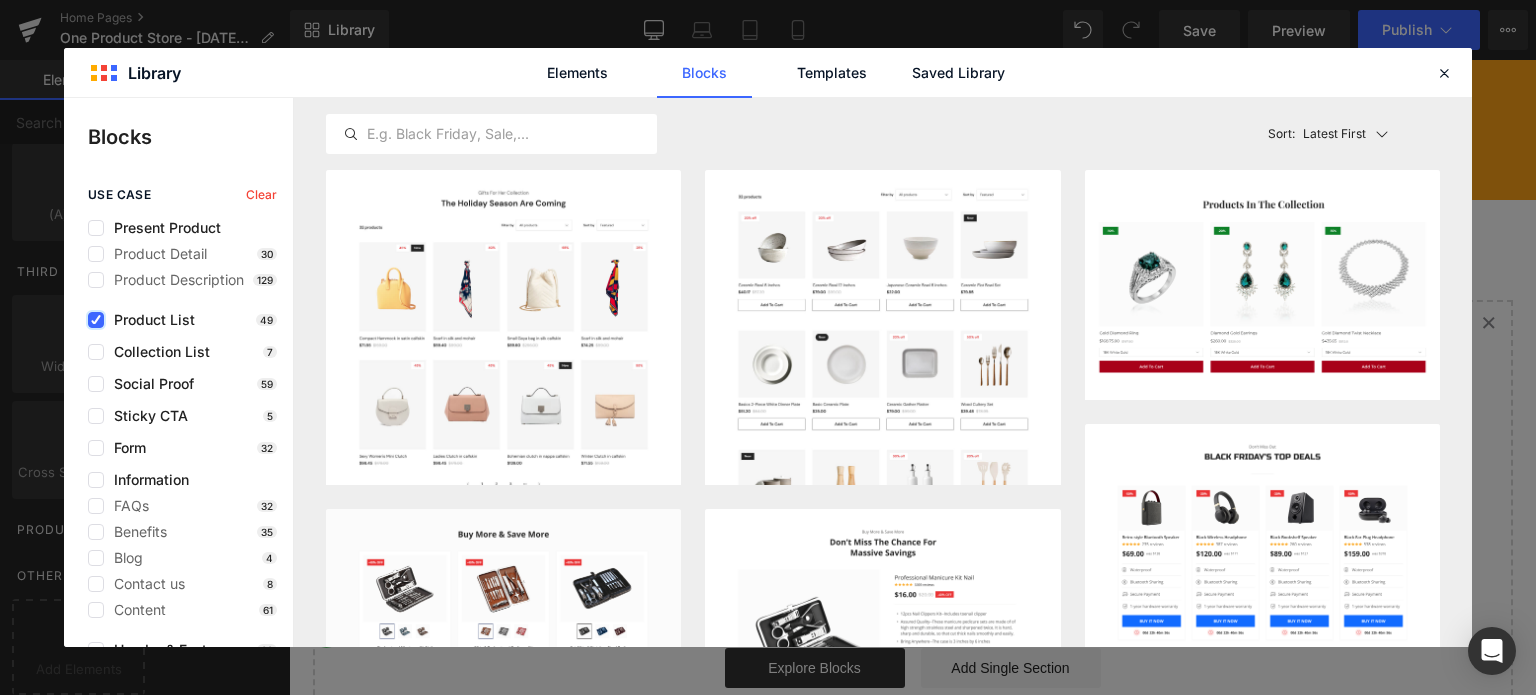 click on "Product List" at bounding box center (149, 320) 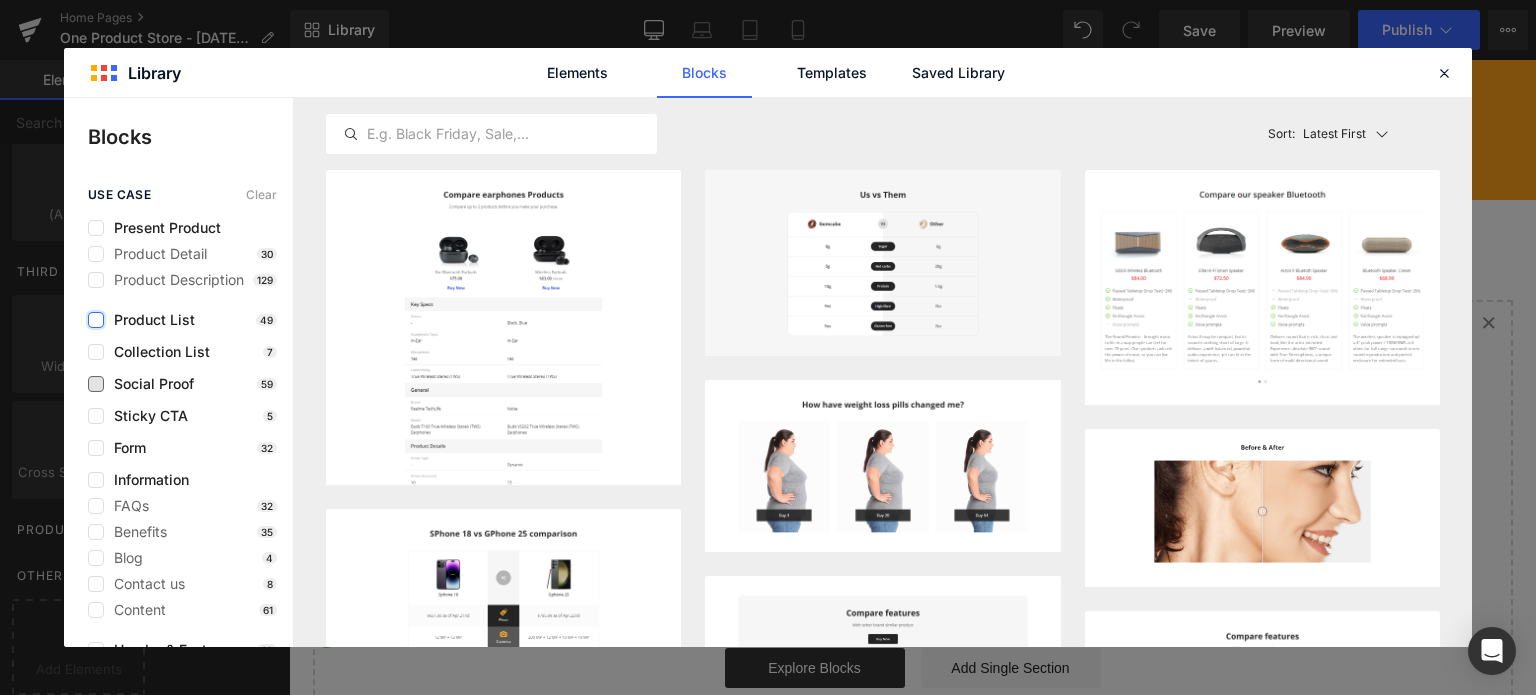 click on "Social Proof" at bounding box center (149, 384) 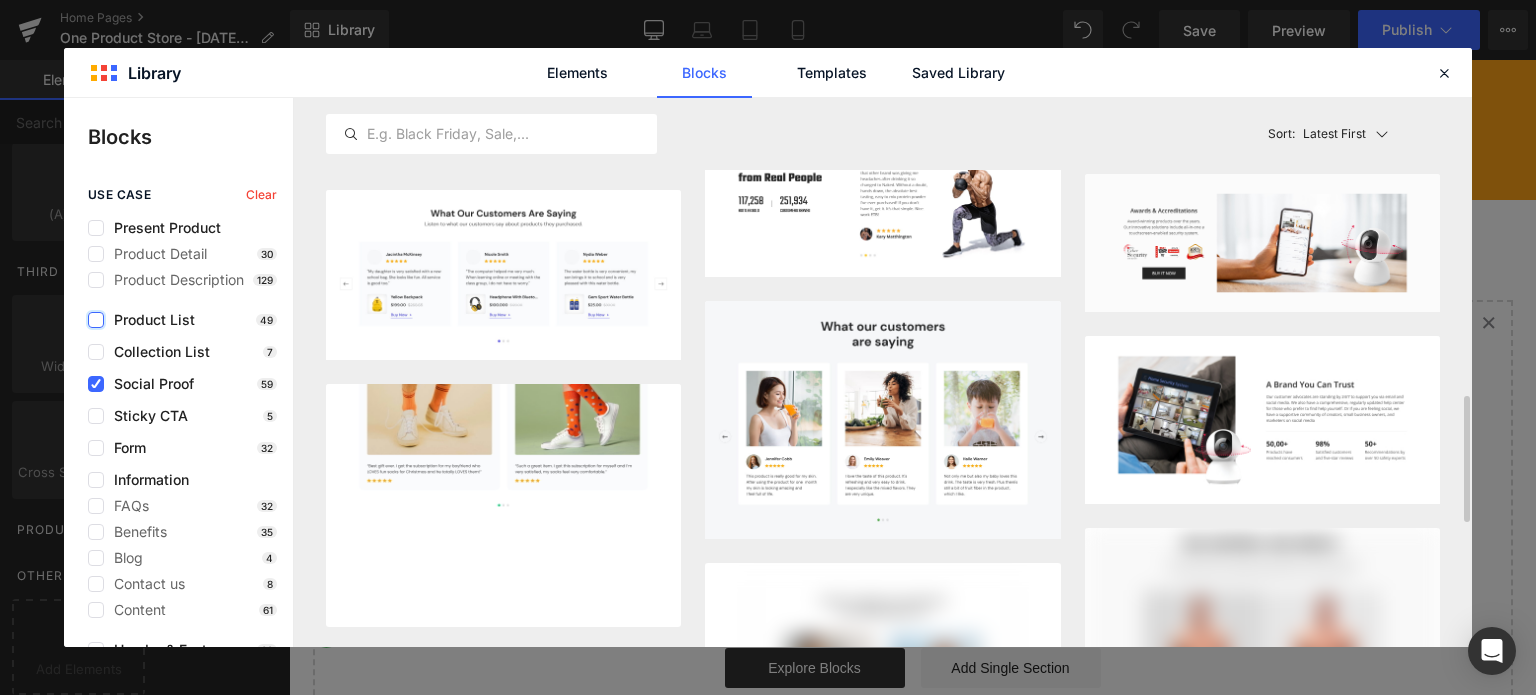 scroll, scrollTop: 1400, scrollLeft: 0, axis: vertical 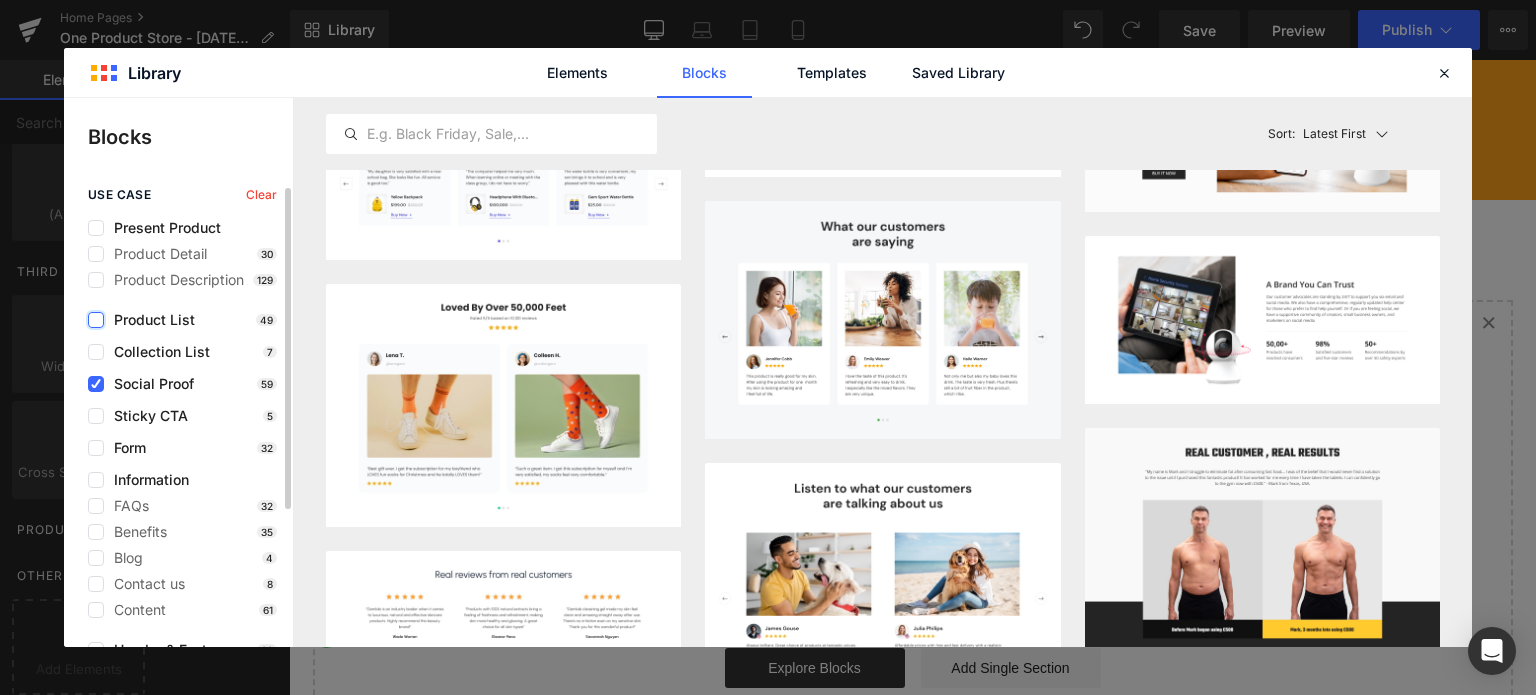 click on "Social Proof" at bounding box center [149, 384] 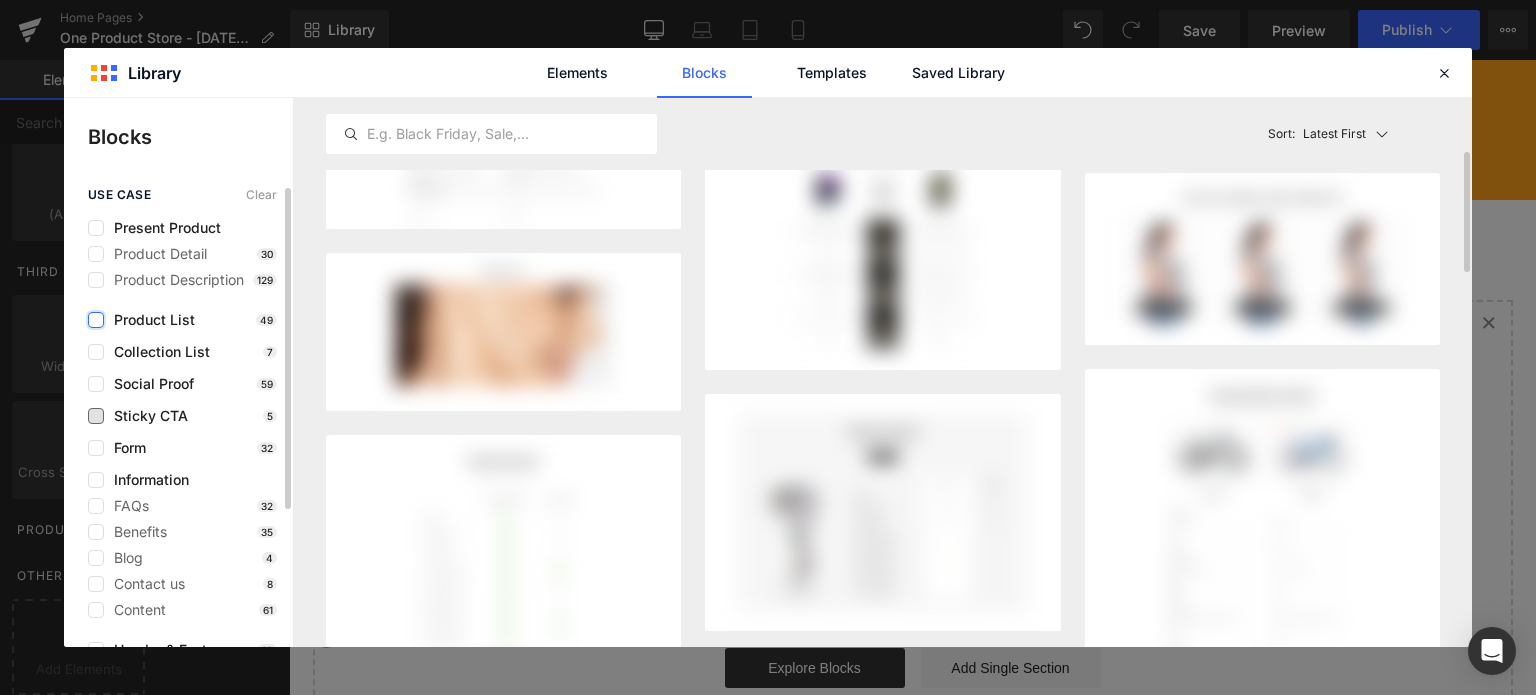 scroll, scrollTop: 255, scrollLeft: 0, axis: vertical 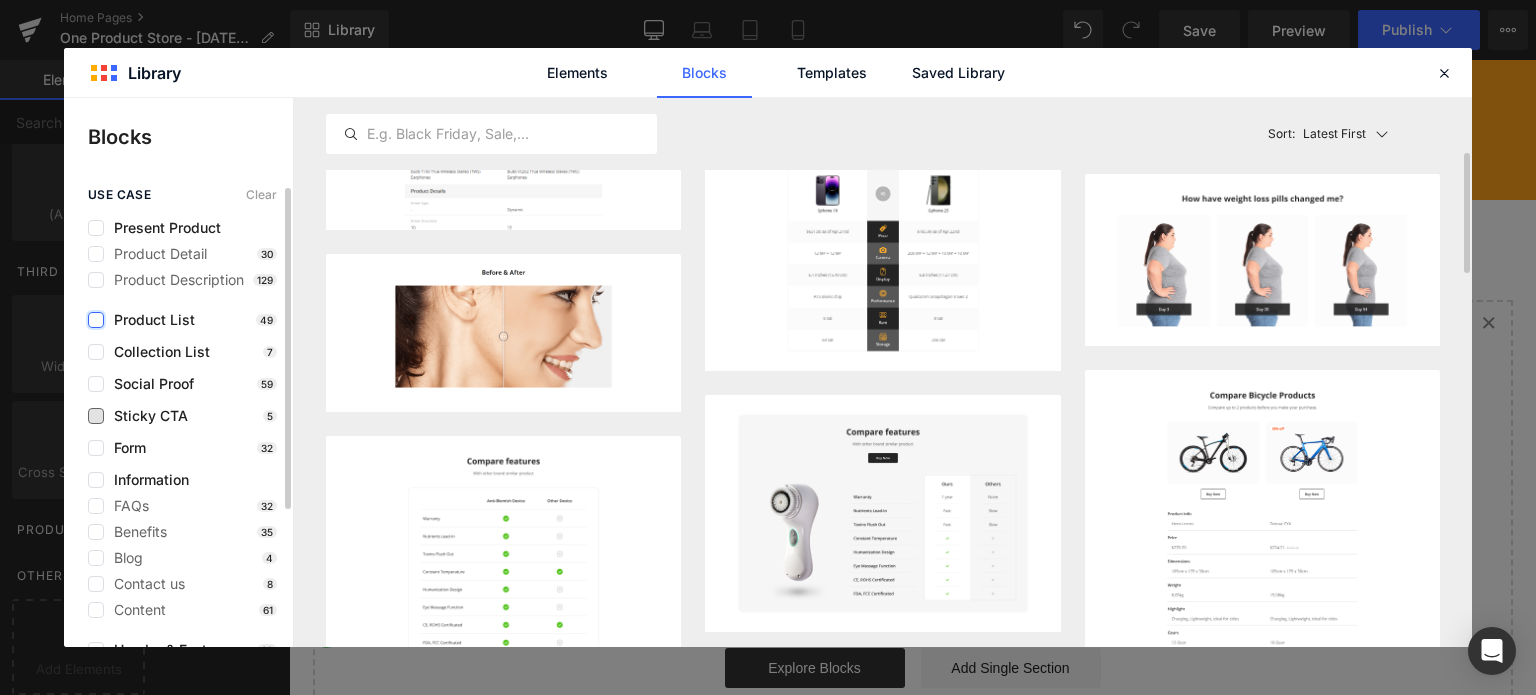 click on "Sticky CTA" at bounding box center [146, 416] 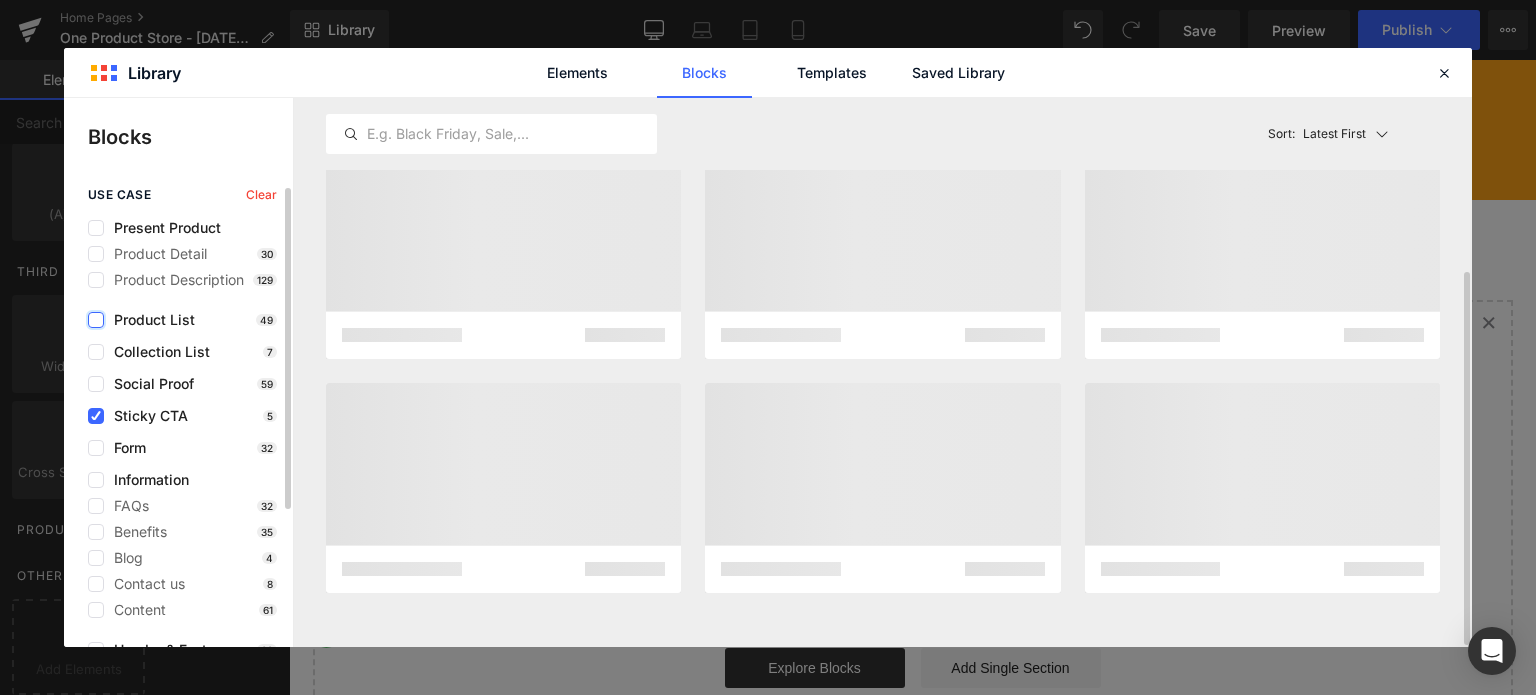 scroll, scrollTop: 0, scrollLeft: 0, axis: both 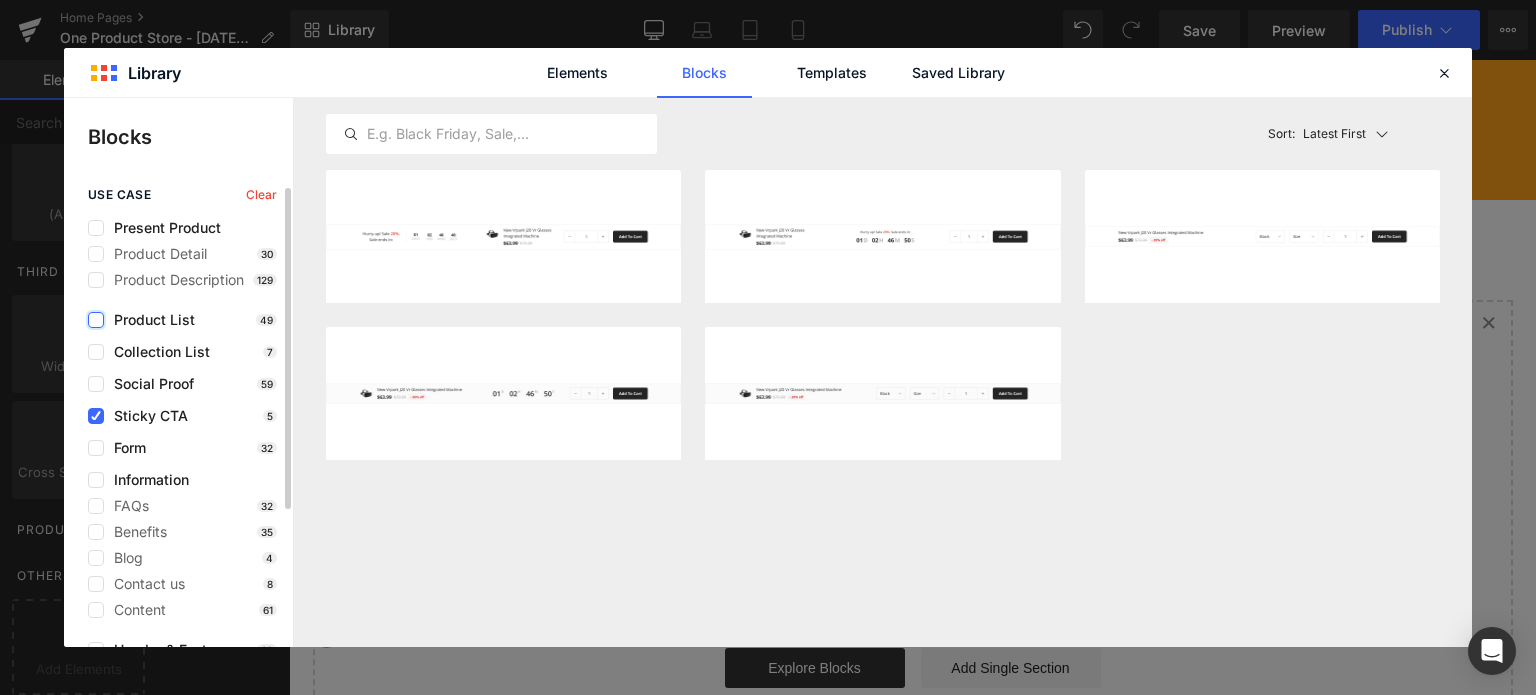click on "Sticky CTA" at bounding box center (146, 416) 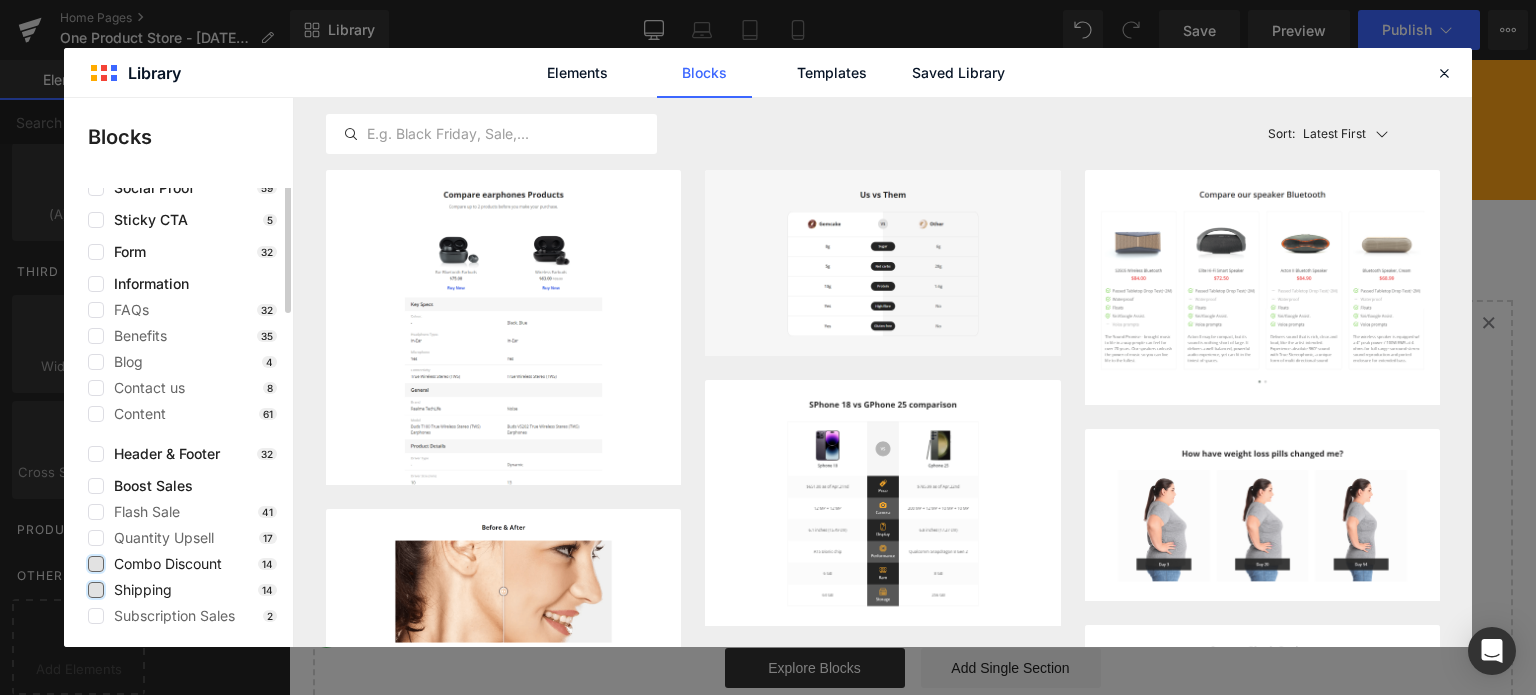 scroll, scrollTop: 0, scrollLeft: 0, axis: both 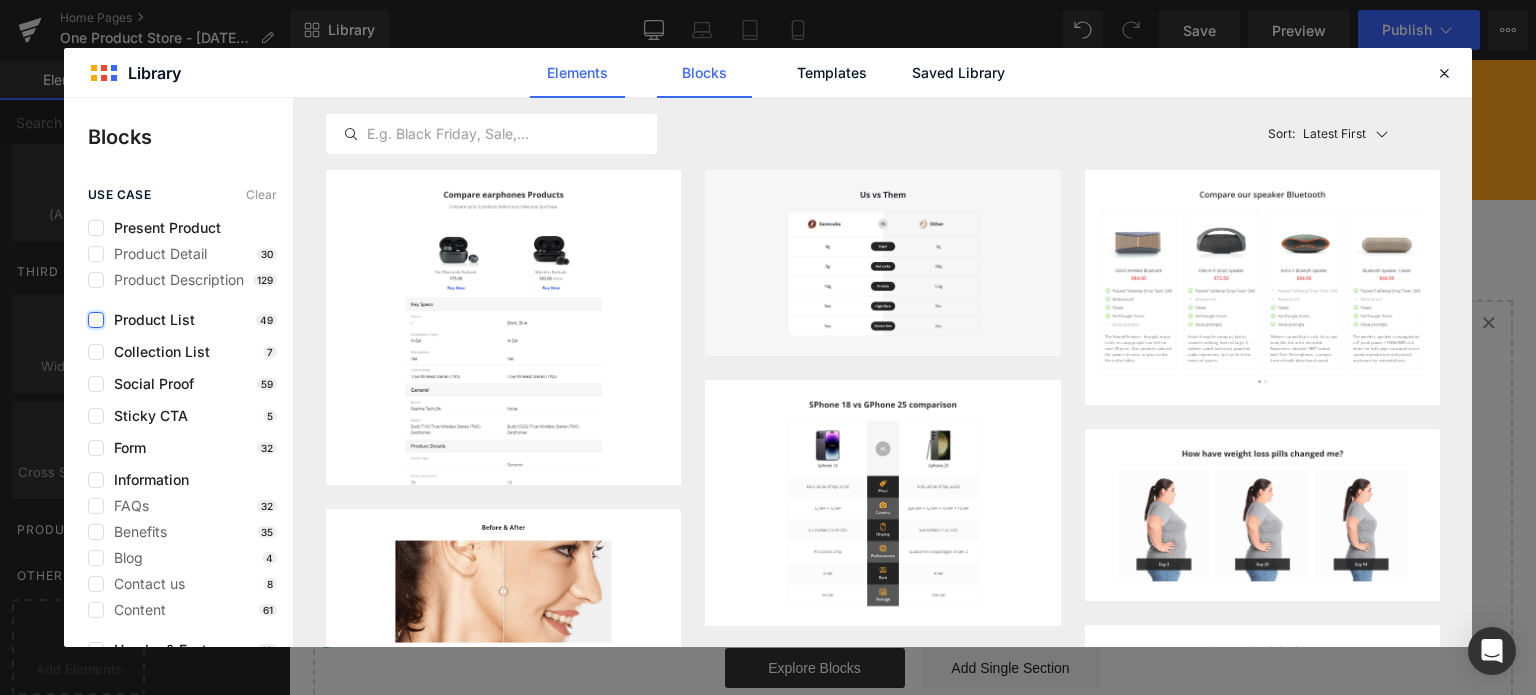 click on "Elements" 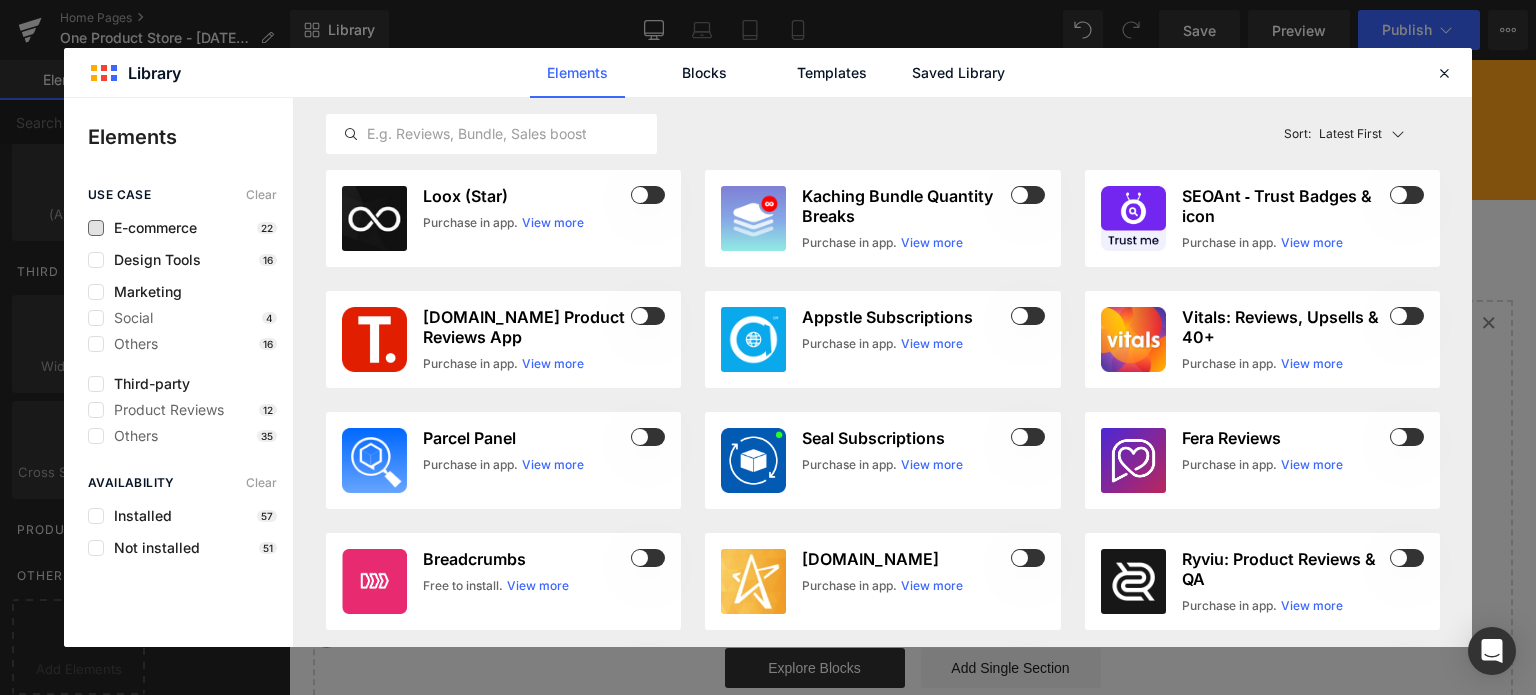 click on "E-commerce" at bounding box center [150, 228] 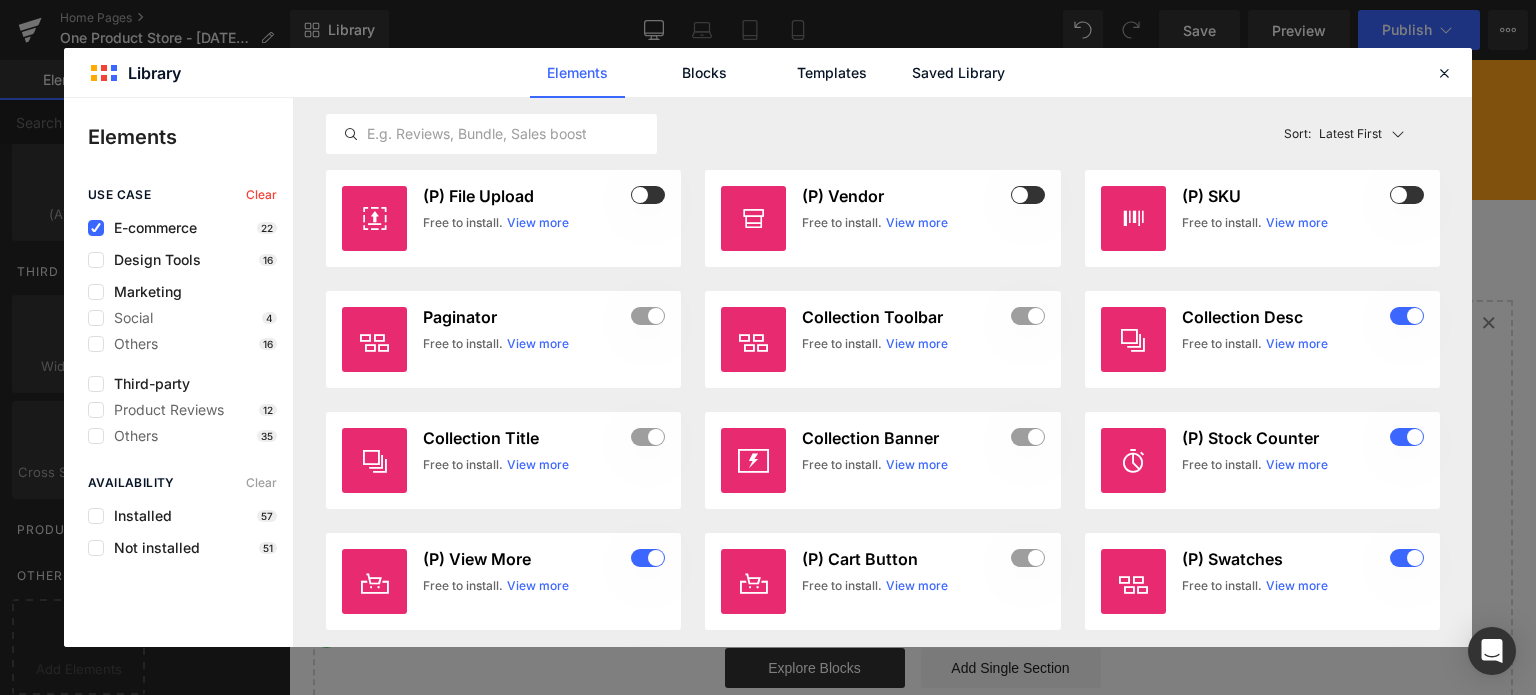 click on "E-commerce" at bounding box center [150, 228] 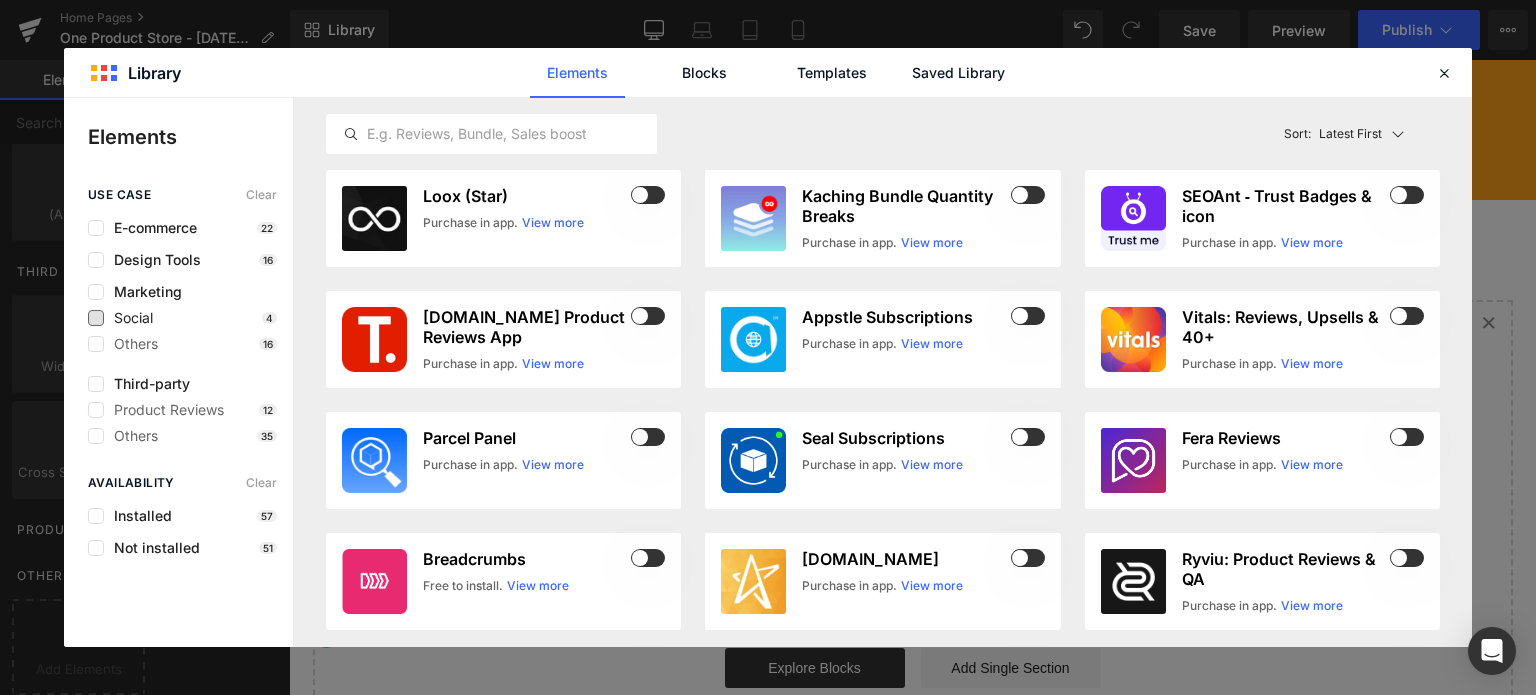 click on "Social" at bounding box center [128, 318] 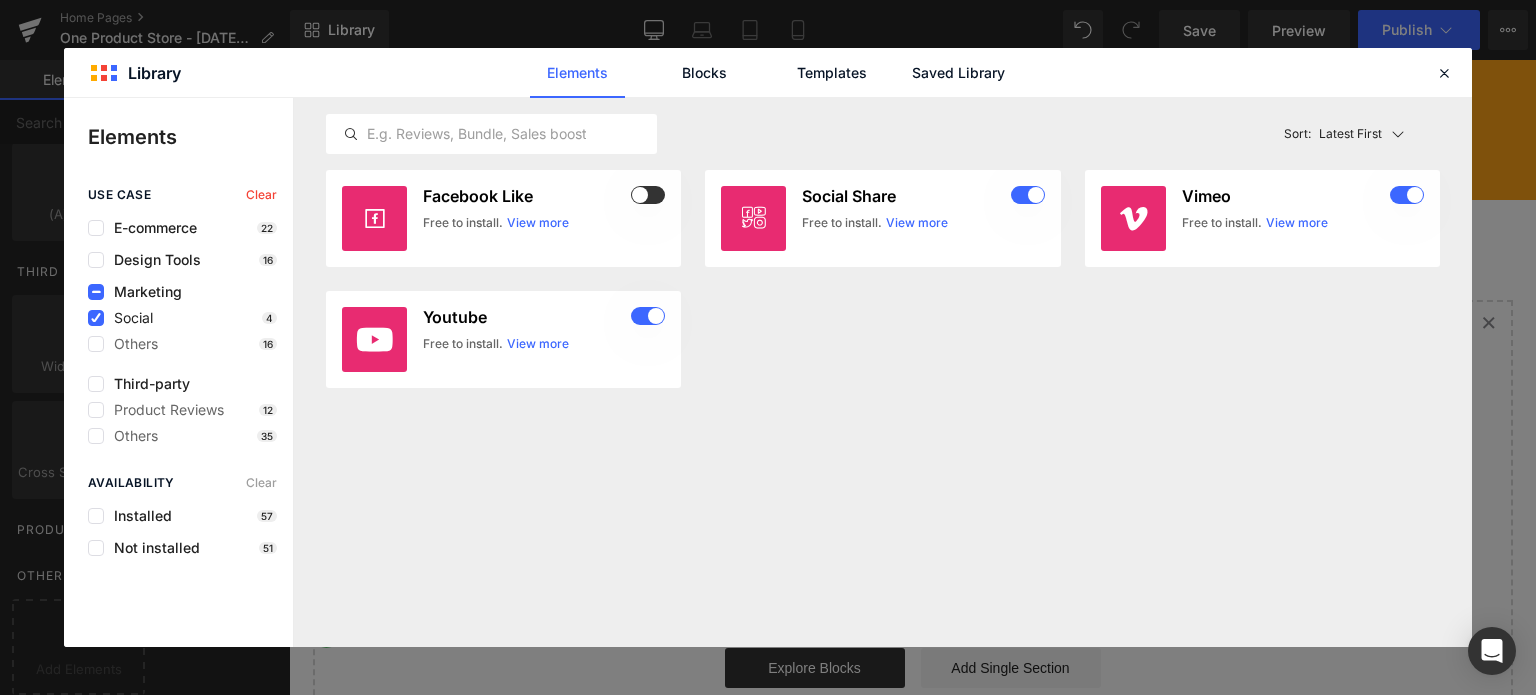 click on "Social" at bounding box center (128, 318) 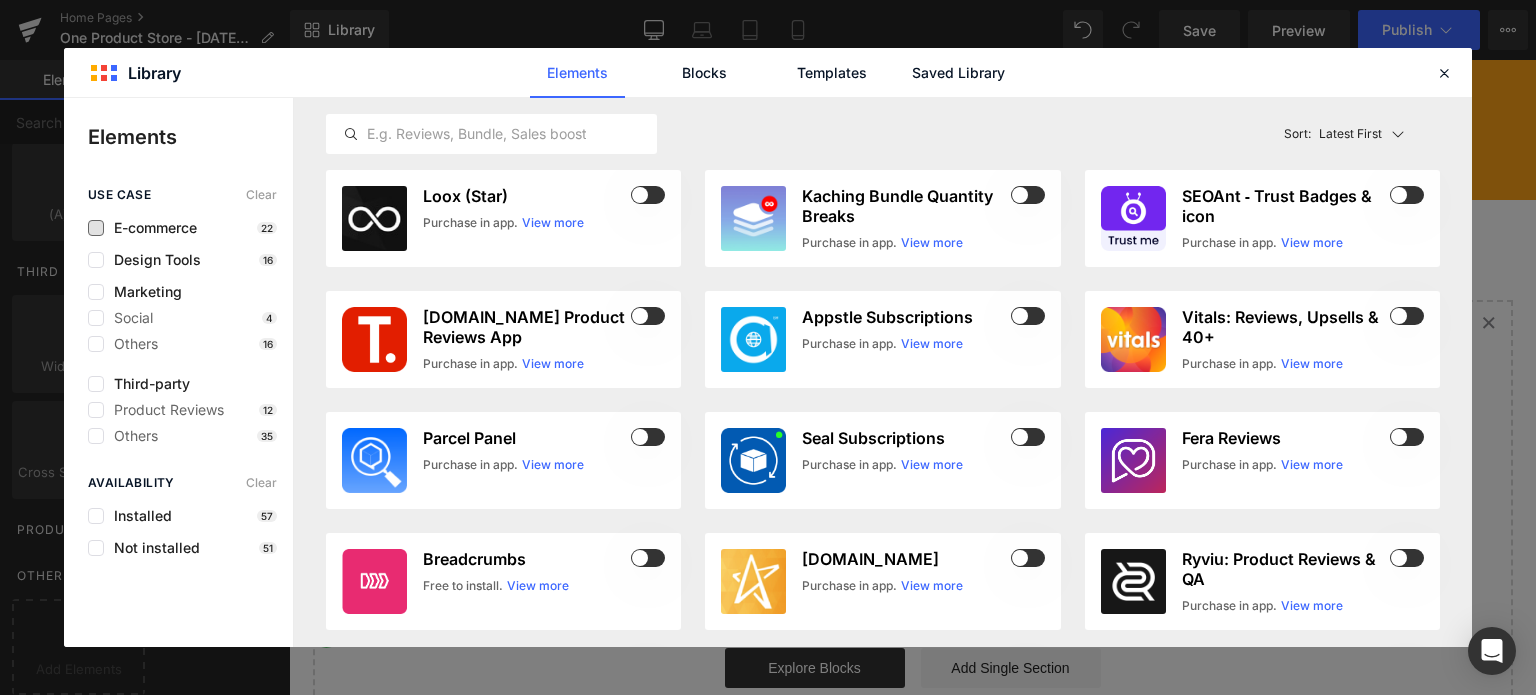 click on "E-commerce" at bounding box center [150, 228] 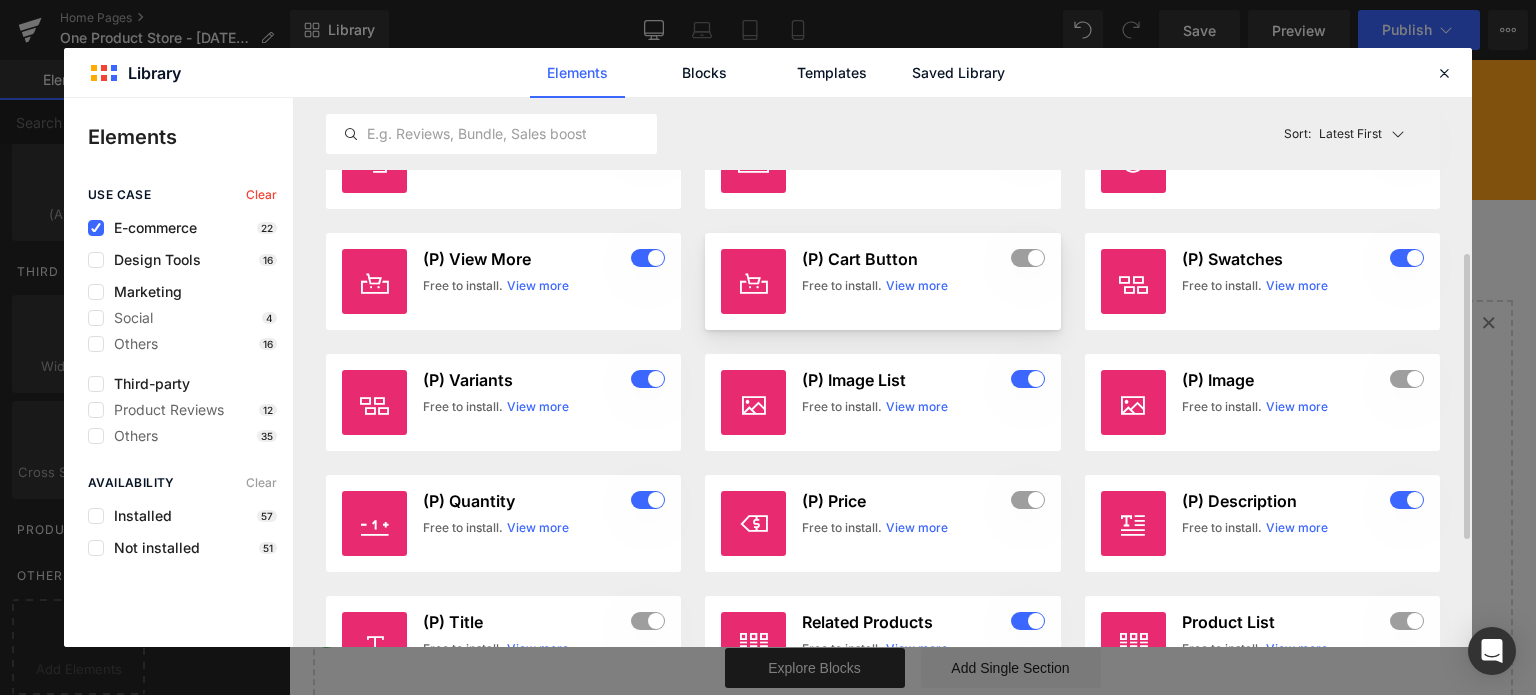 scroll, scrollTop: 504, scrollLeft: 0, axis: vertical 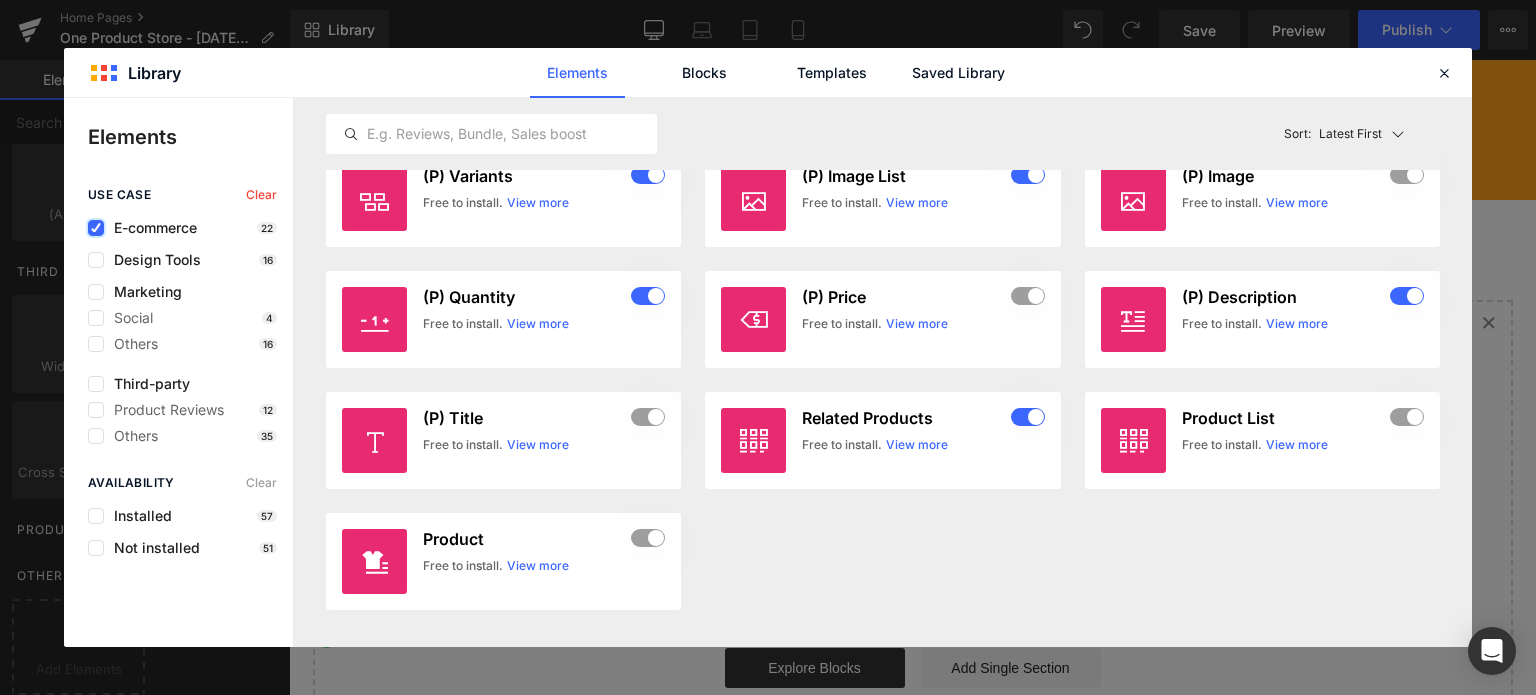 click at bounding box center (96, 228) 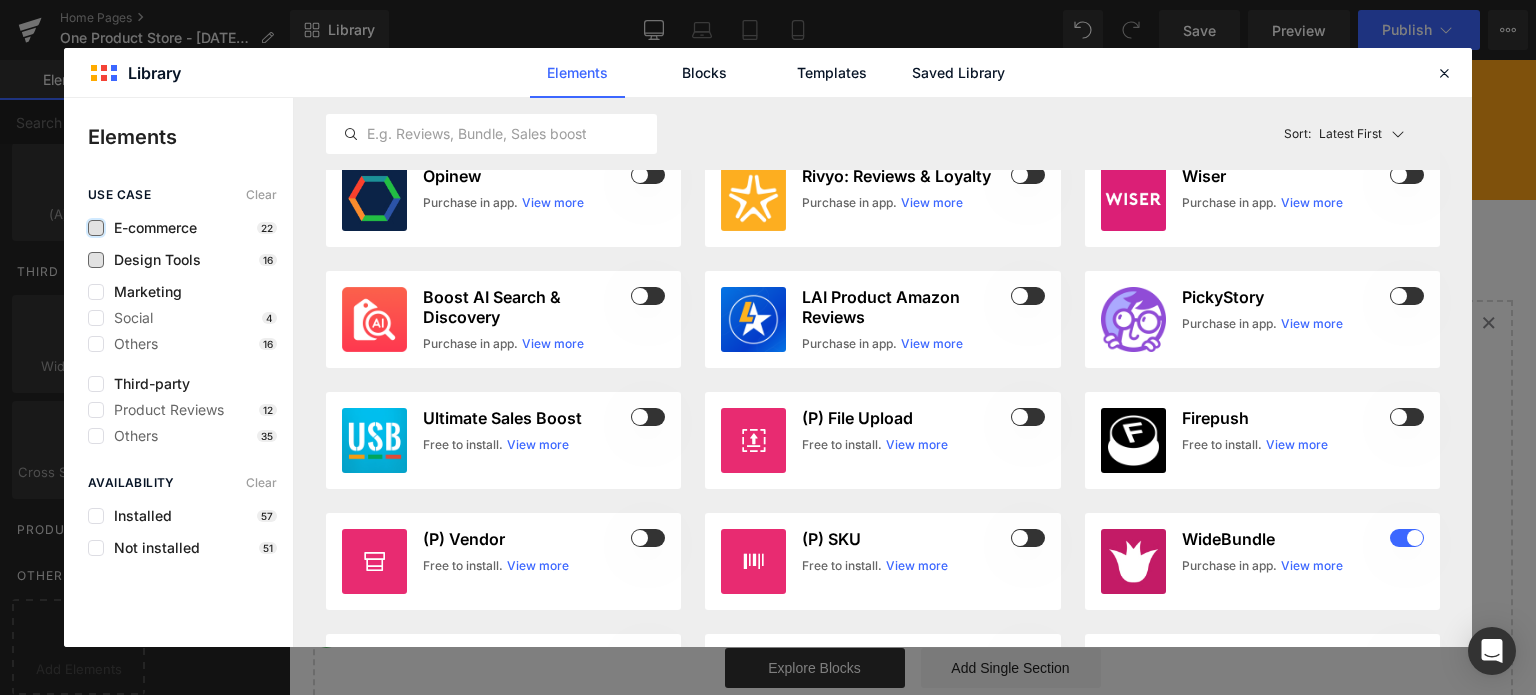 click on "Design Tools" at bounding box center (152, 260) 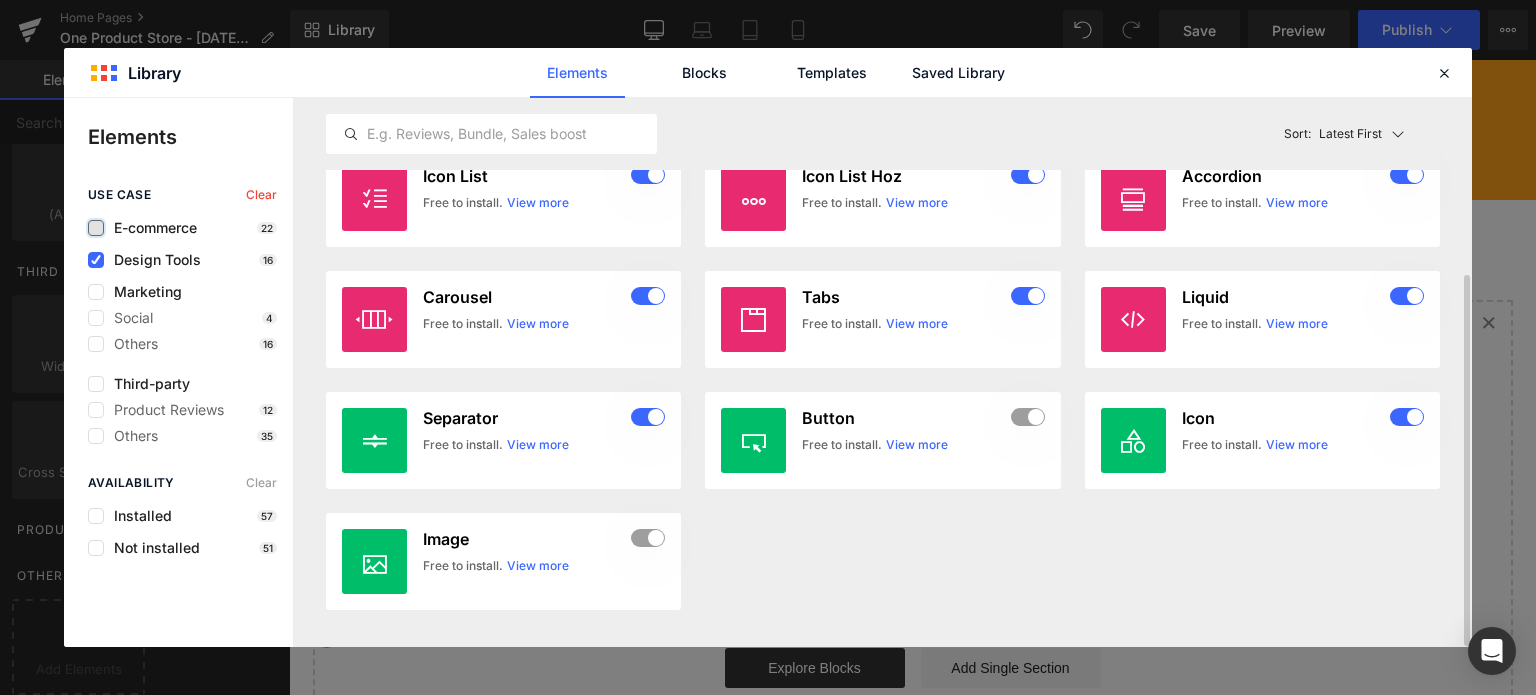click on "Design Tools" at bounding box center (152, 260) 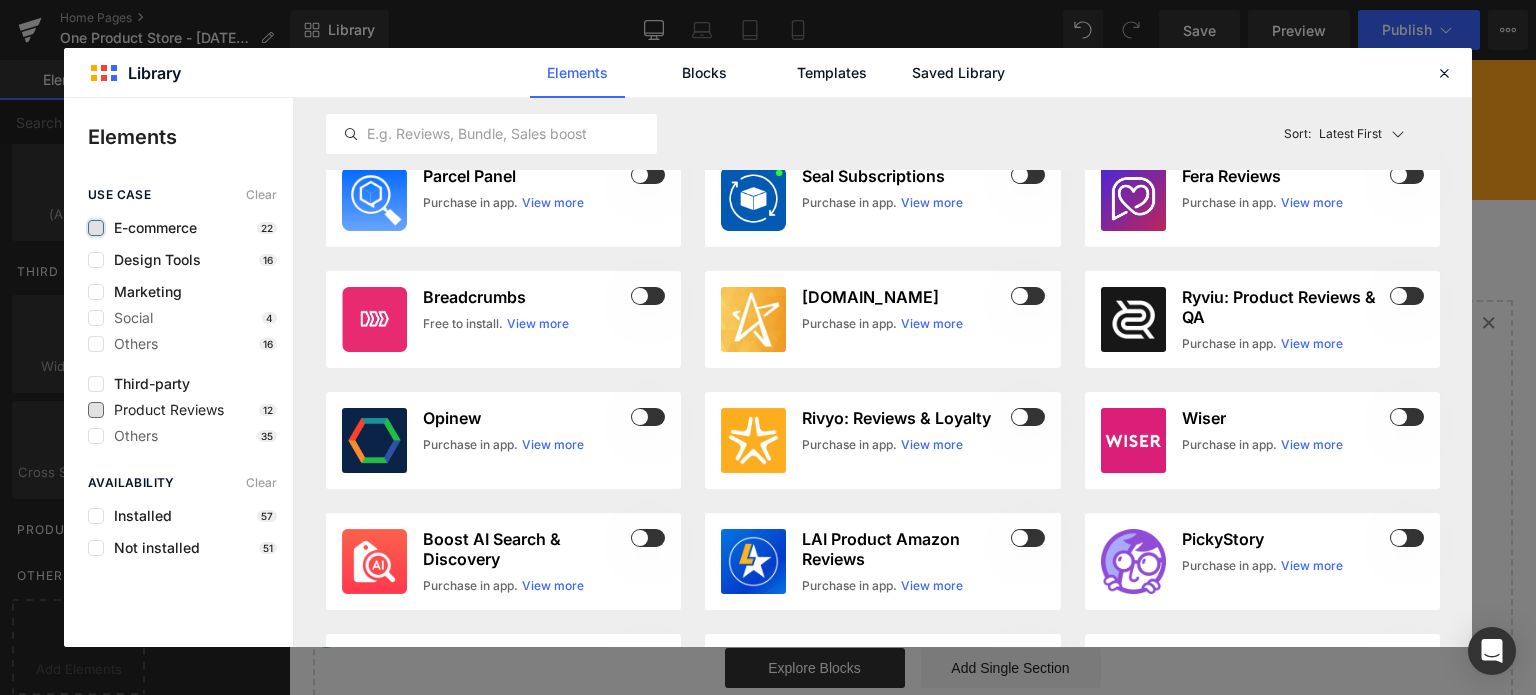 click on "Product Reviews" at bounding box center (164, 410) 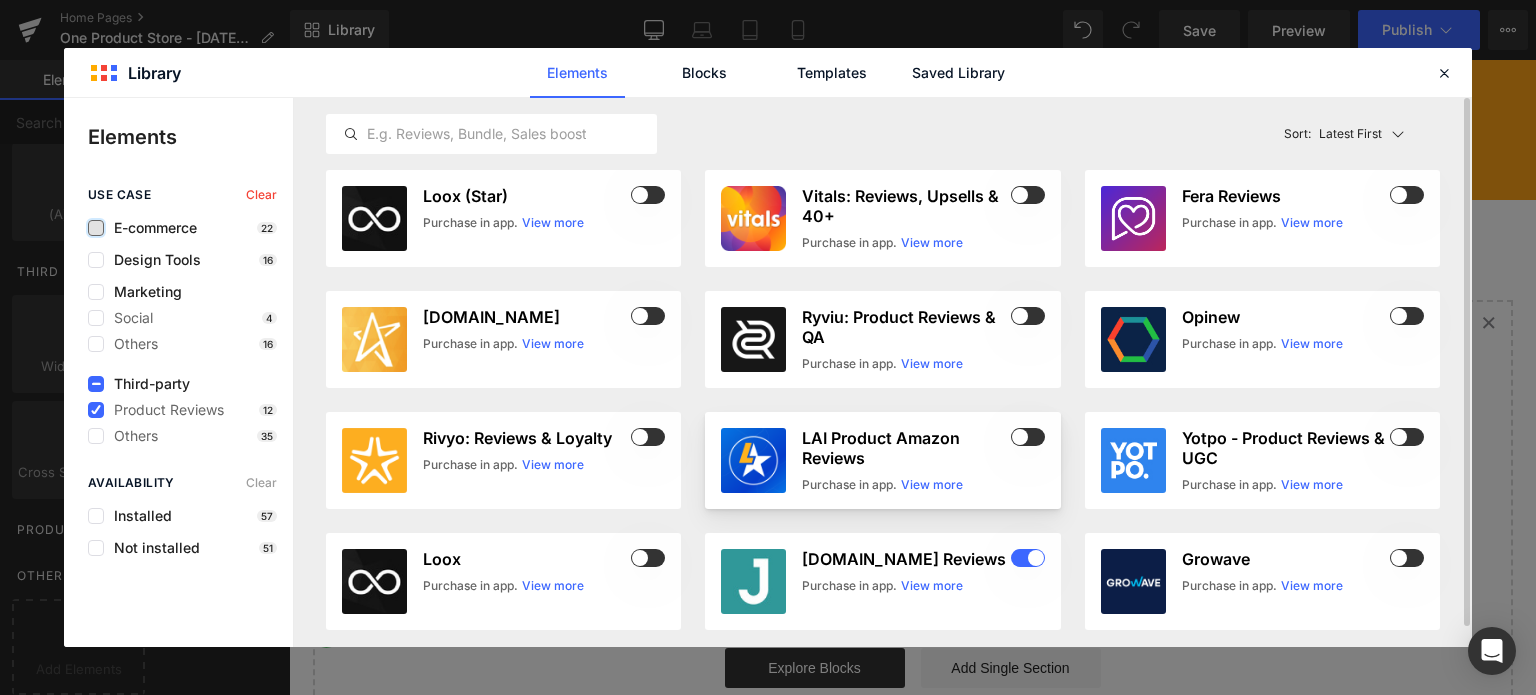 scroll, scrollTop: 20, scrollLeft: 0, axis: vertical 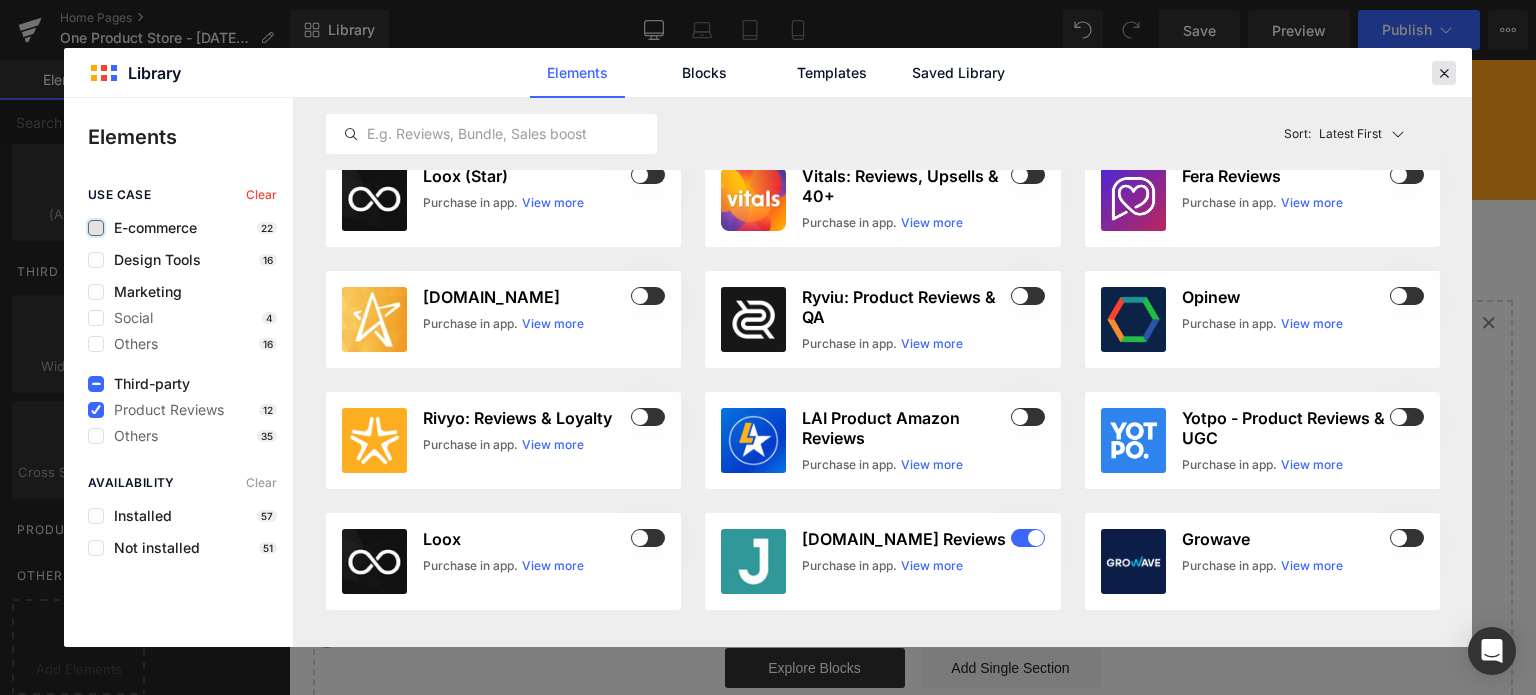 click at bounding box center (1444, 73) 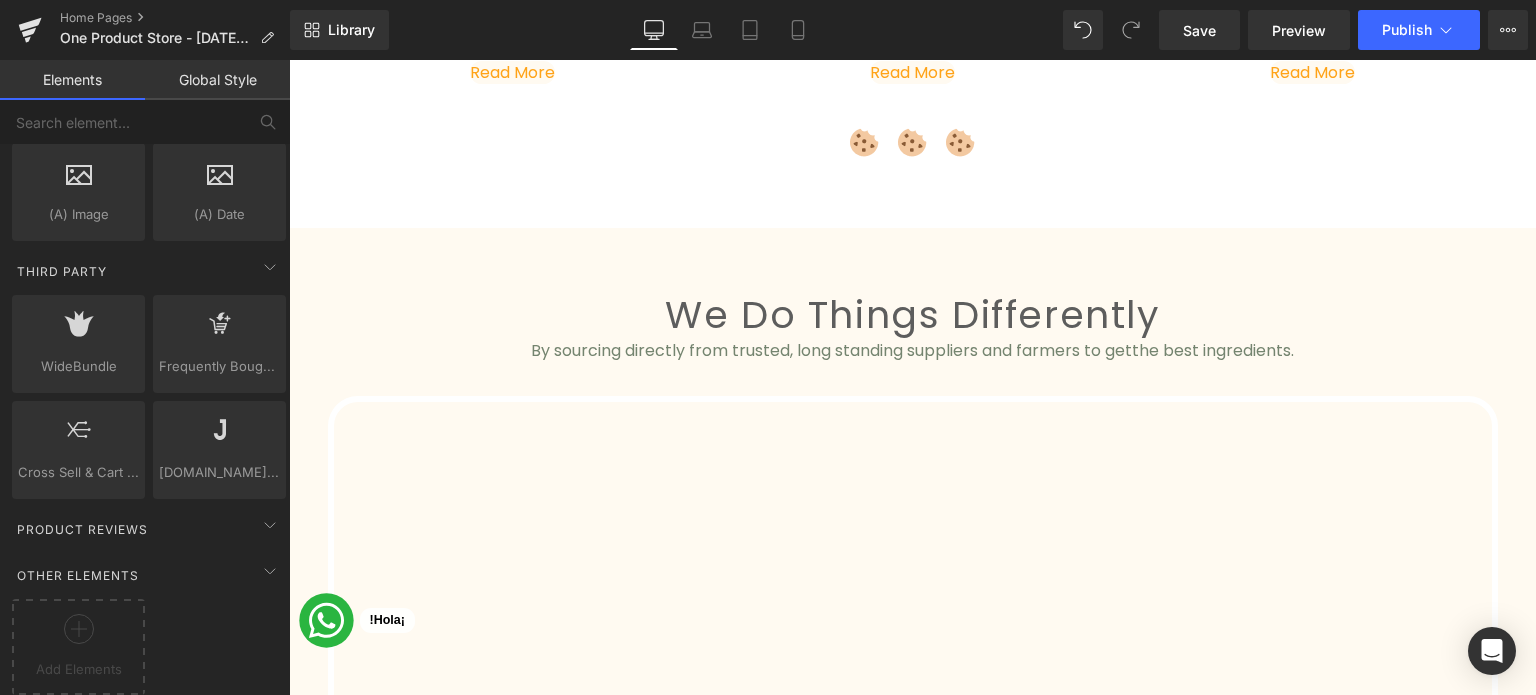 scroll, scrollTop: 6400, scrollLeft: 0, axis: vertical 